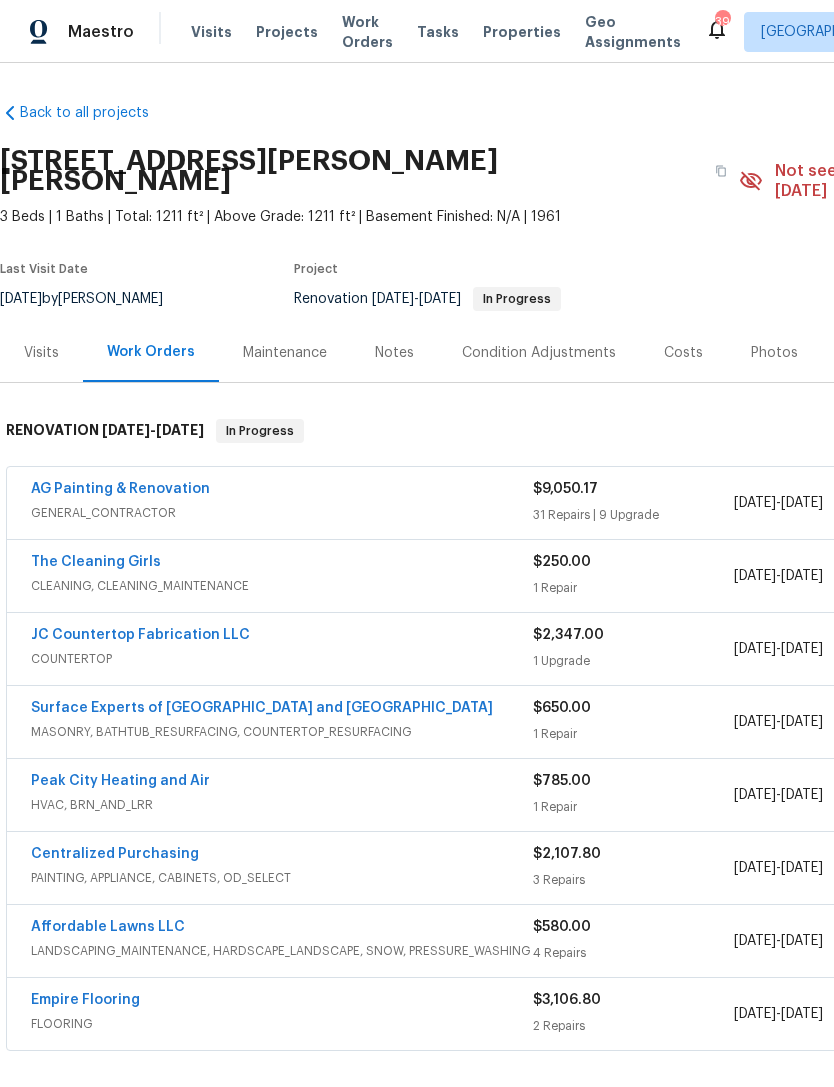 scroll, scrollTop: 0, scrollLeft: 0, axis: both 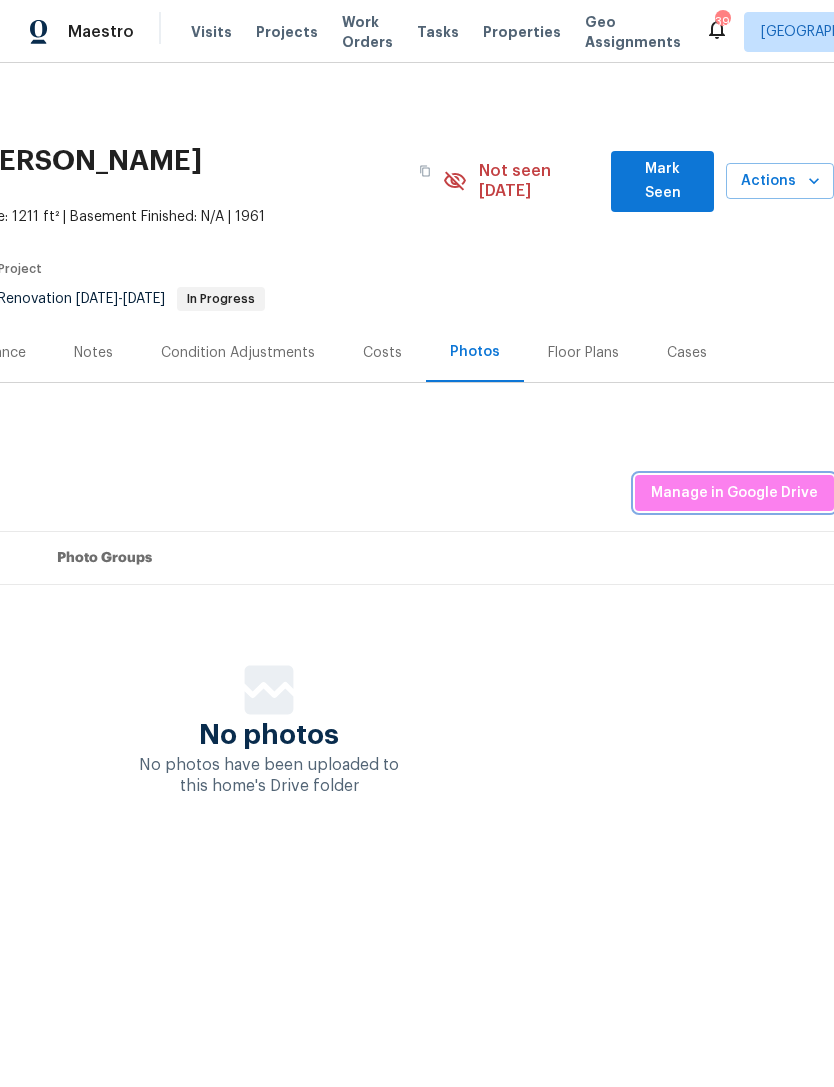 click on "Manage in Google Drive" at bounding box center (734, 493) 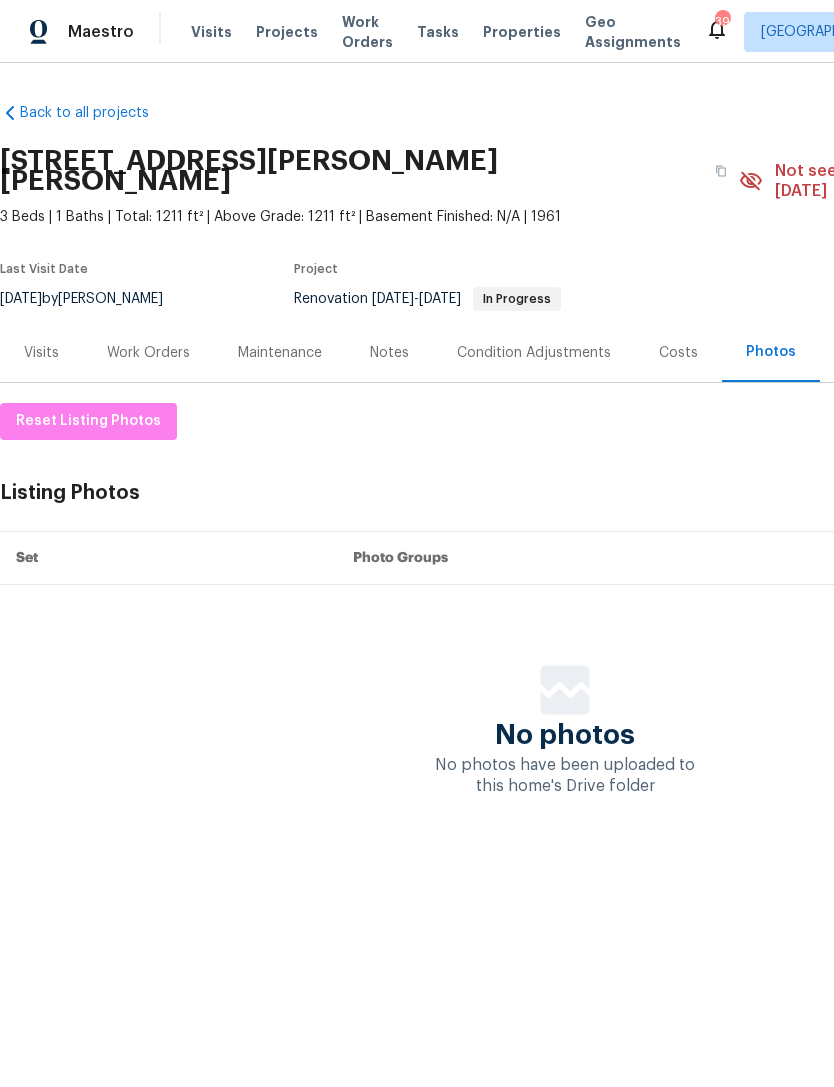 scroll, scrollTop: 0, scrollLeft: 0, axis: both 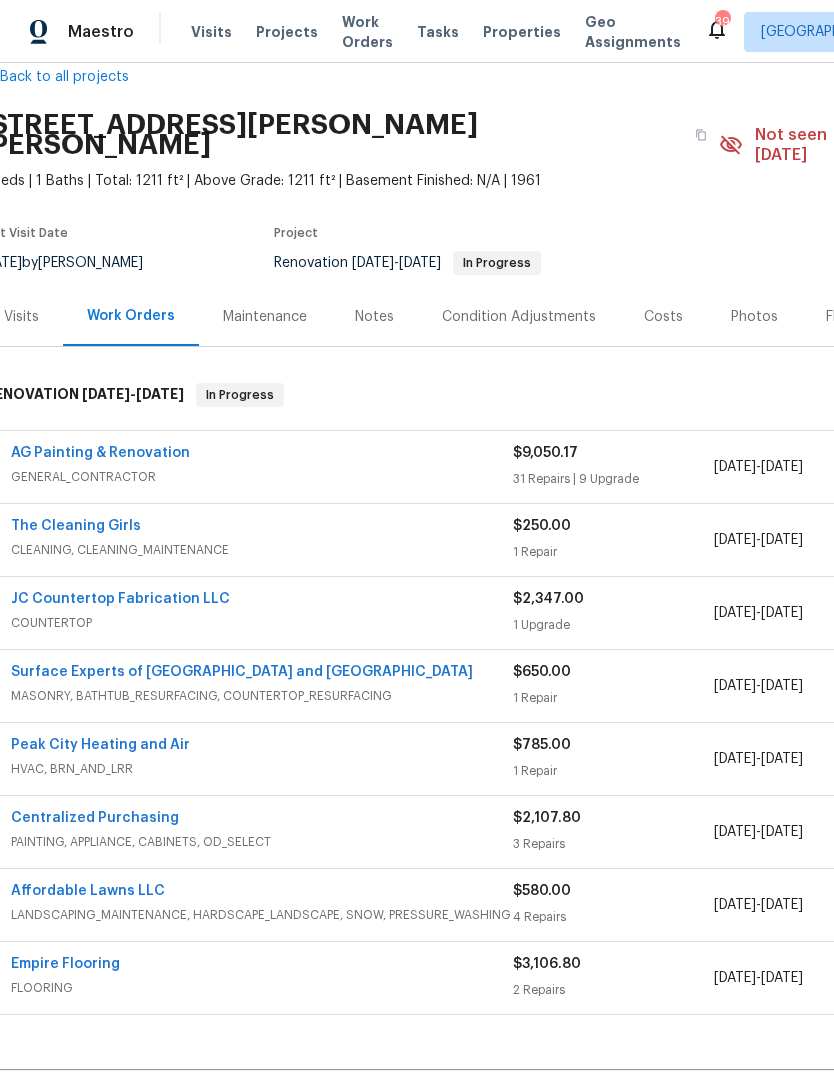 click on "AG Painting & Renovation" at bounding box center (100, 453) 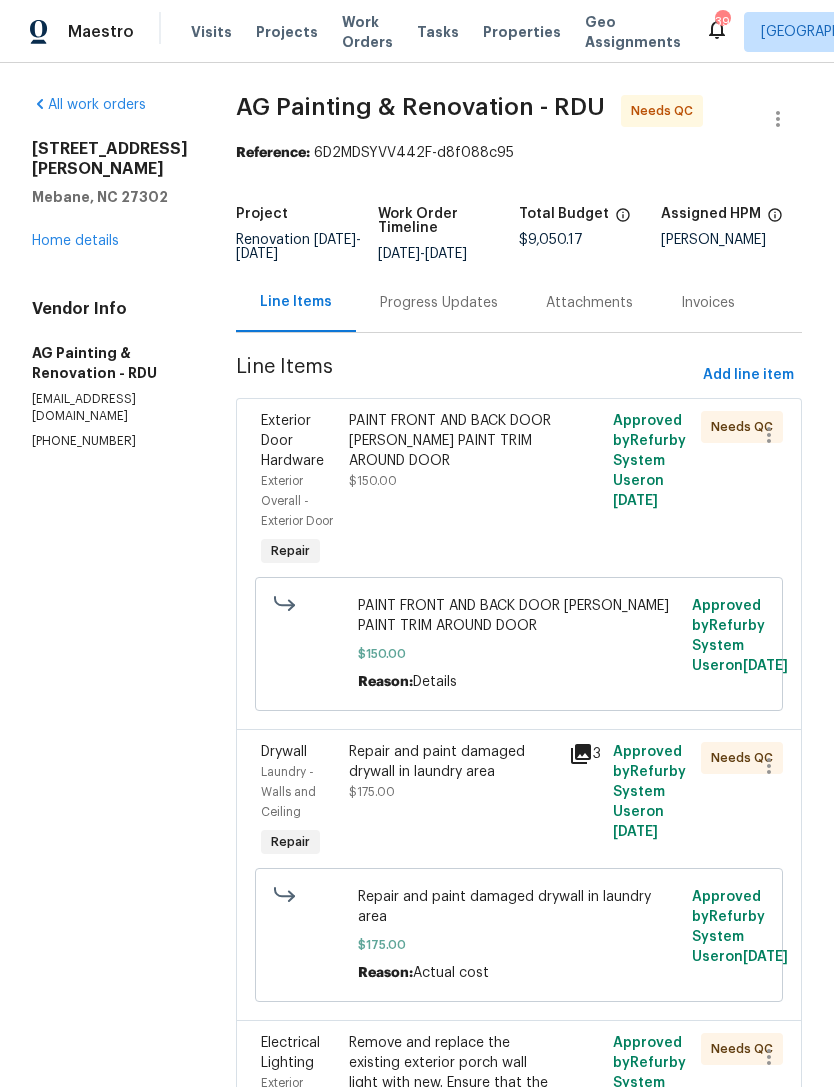 click on "PAINT FRONT AND BACK DOOR WHITE
PAINT TRIM AROUND DOOR $150.00" at bounding box center [453, 491] 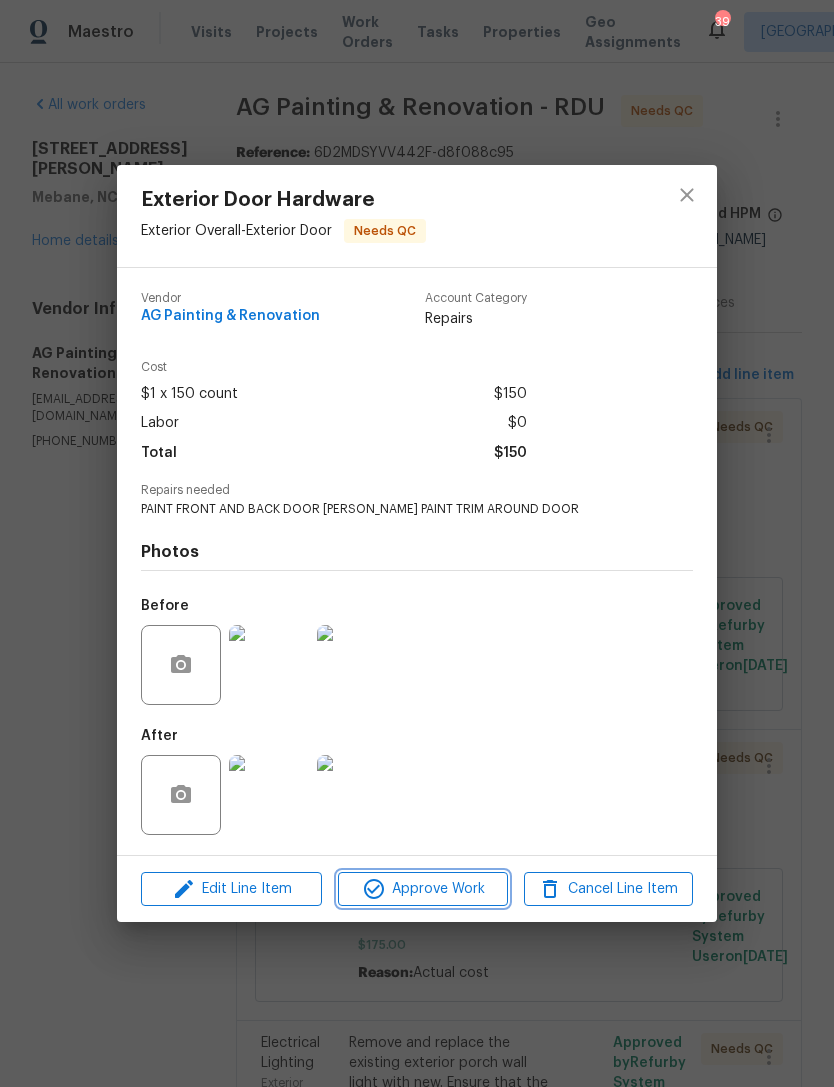 click on "Approve Work" at bounding box center [422, 889] 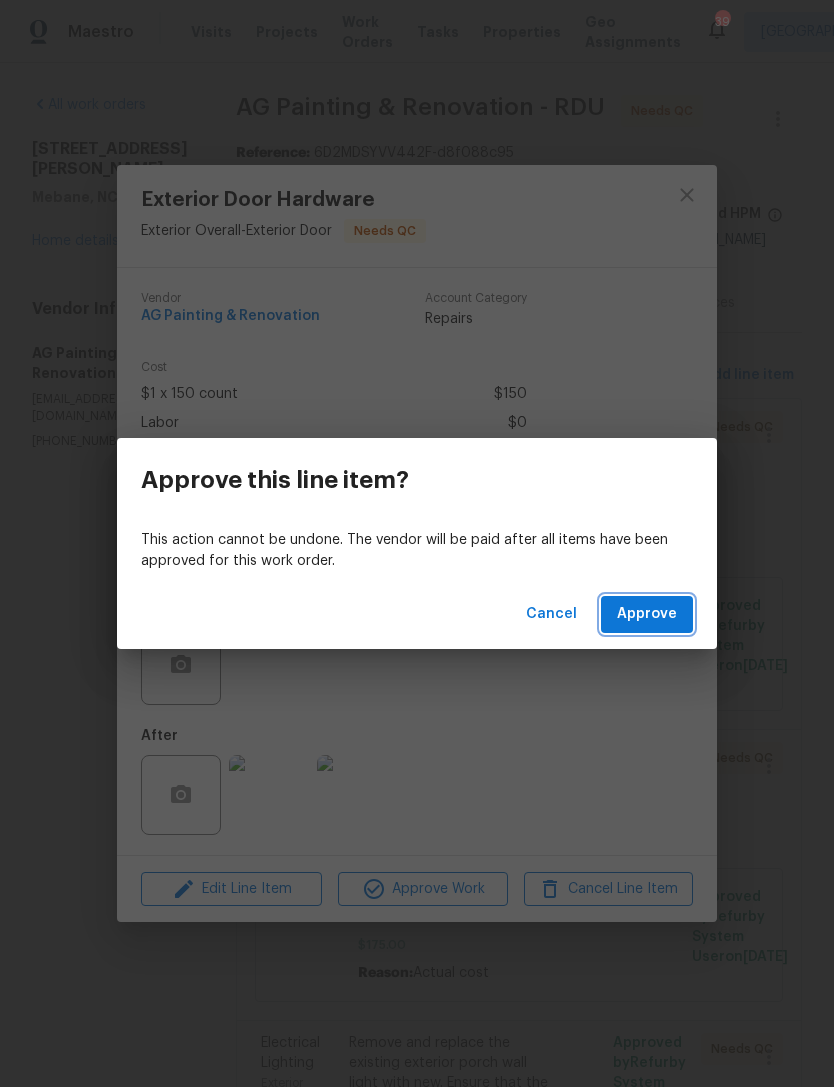 click on "Approve" at bounding box center (647, 614) 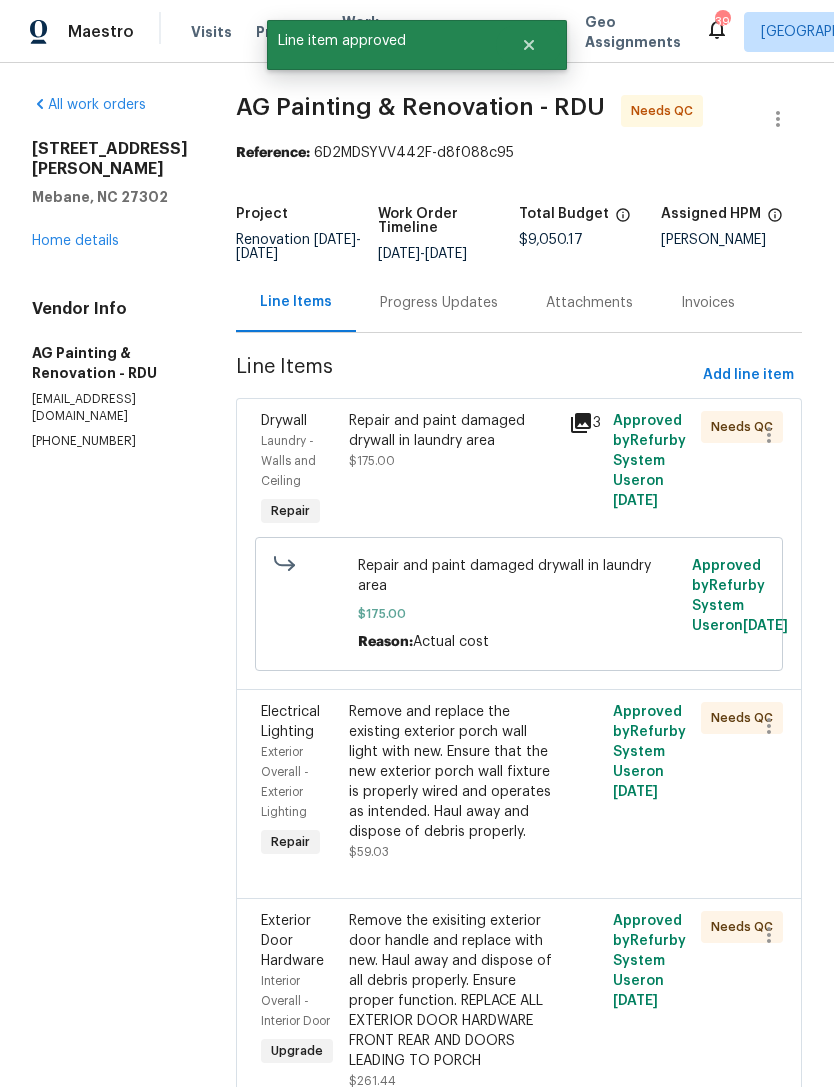 click on "Repair and paint damaged drywall in laundry area $175.00" at bounding box center (453, 471) 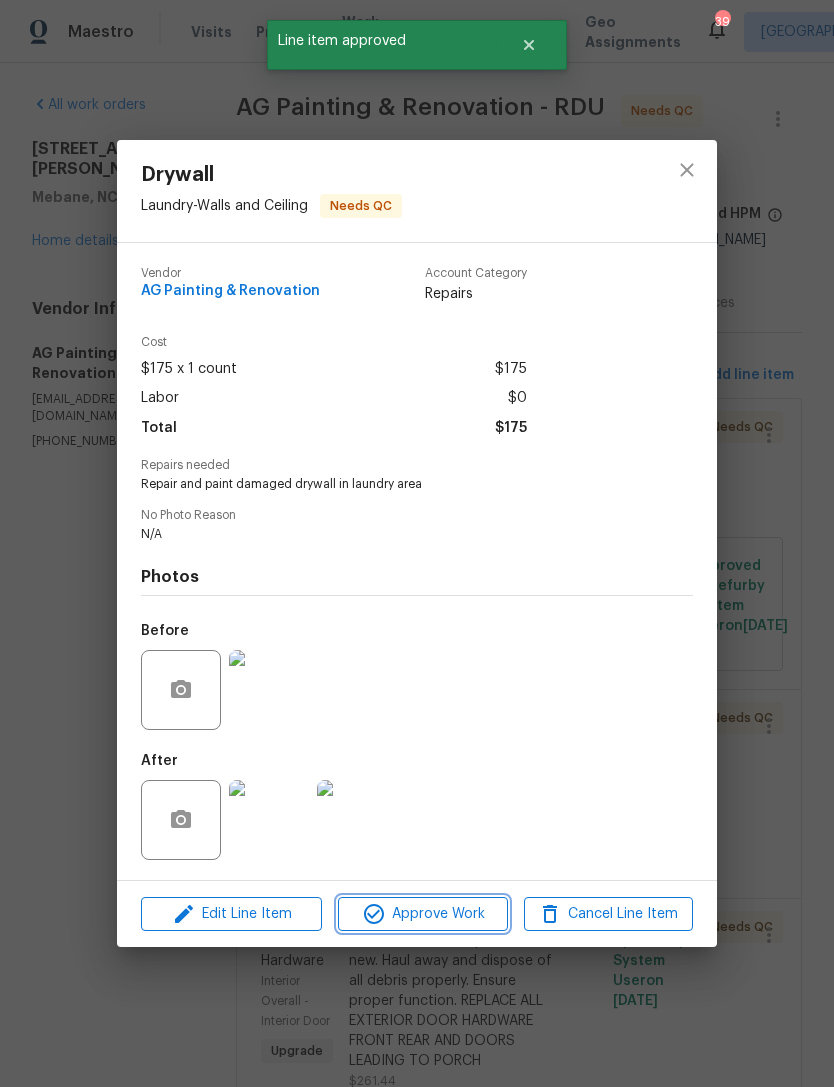 click on "Approve Work" at bounding box center [422, 914] 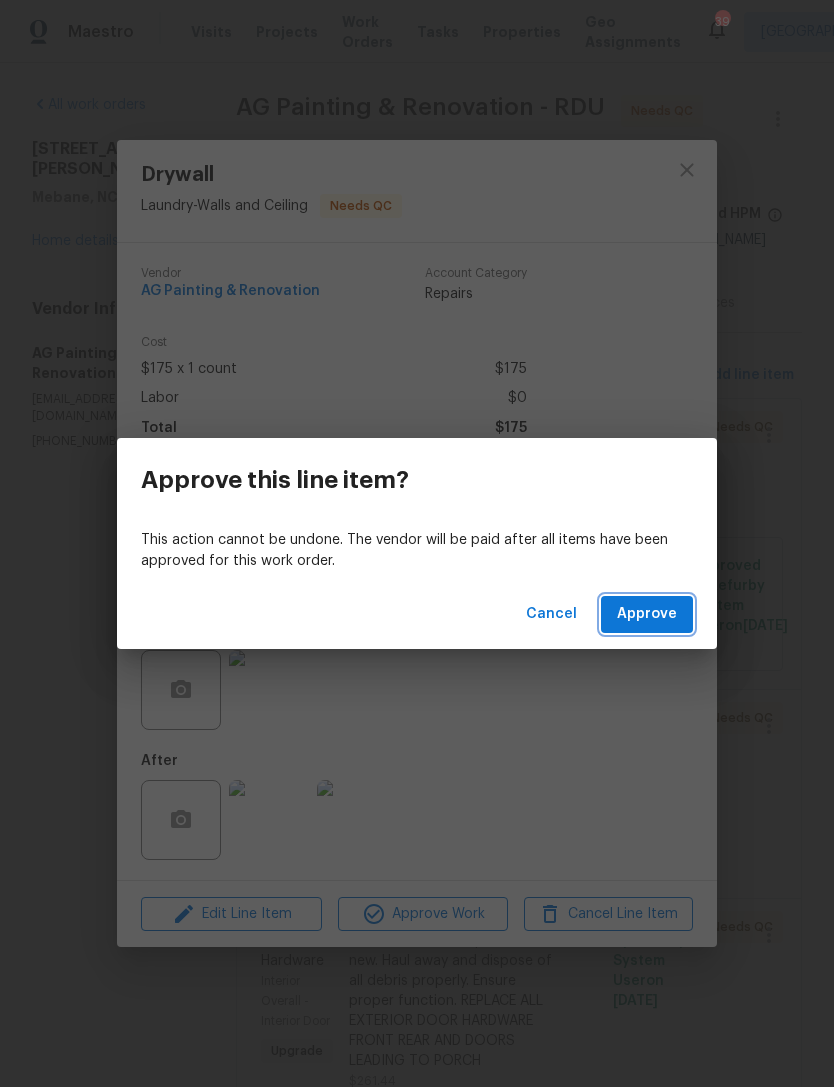 click on "Approve" at bounding box center (647, 614) 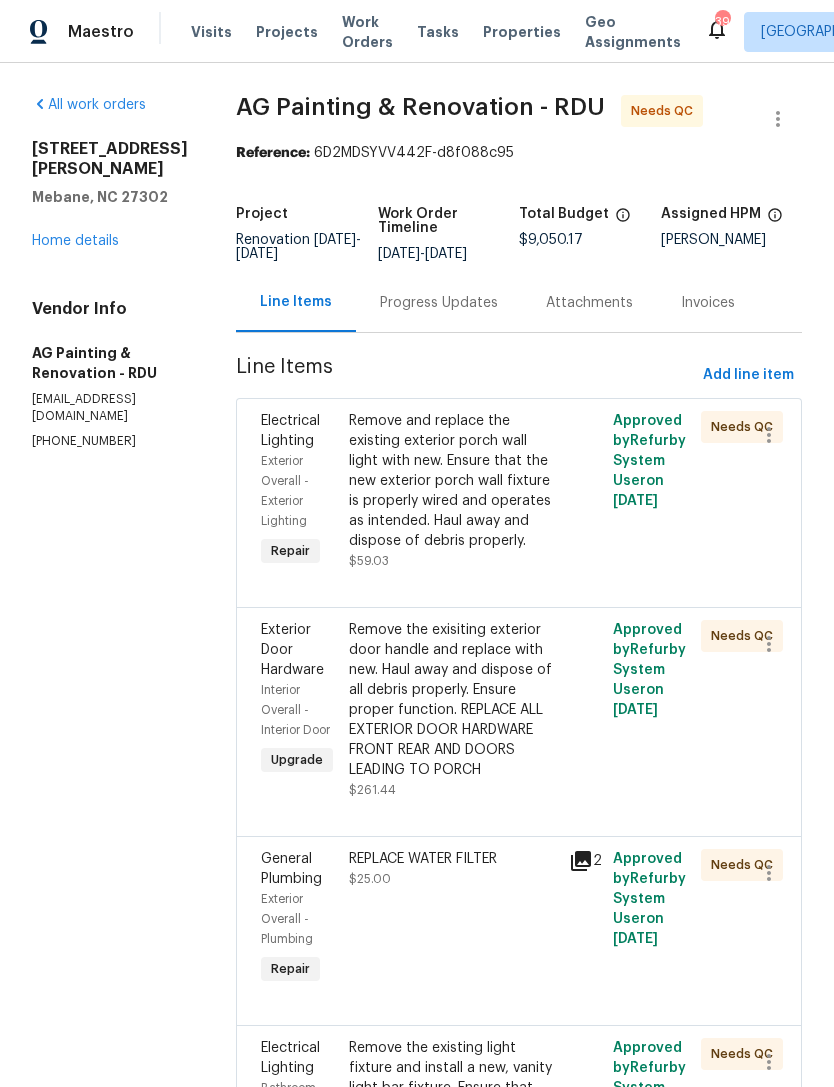 click on "Remove and replace the existing exterior porch wall light with new. Ensure that the new exterior porch wall fixture is properly wired and operates as intended. Haul away and dispose of debris properly." at bounding box center (453, 481) 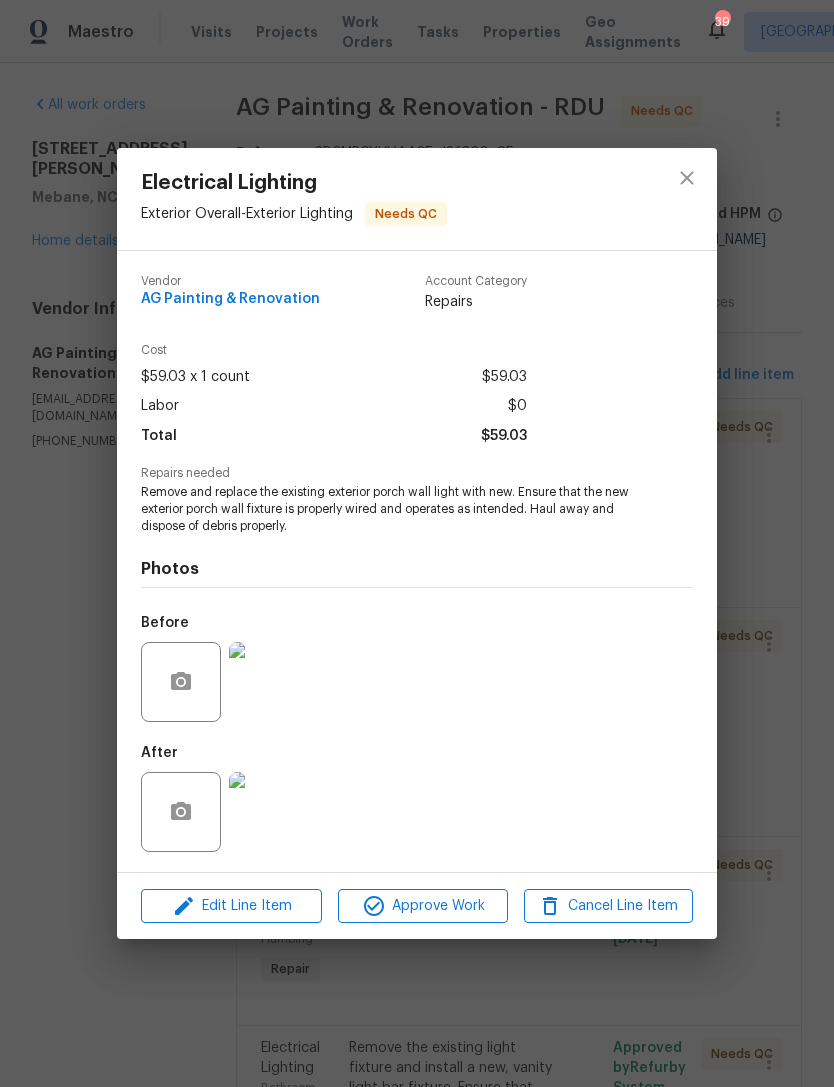 click on "After" at bounding box center [417, 799] 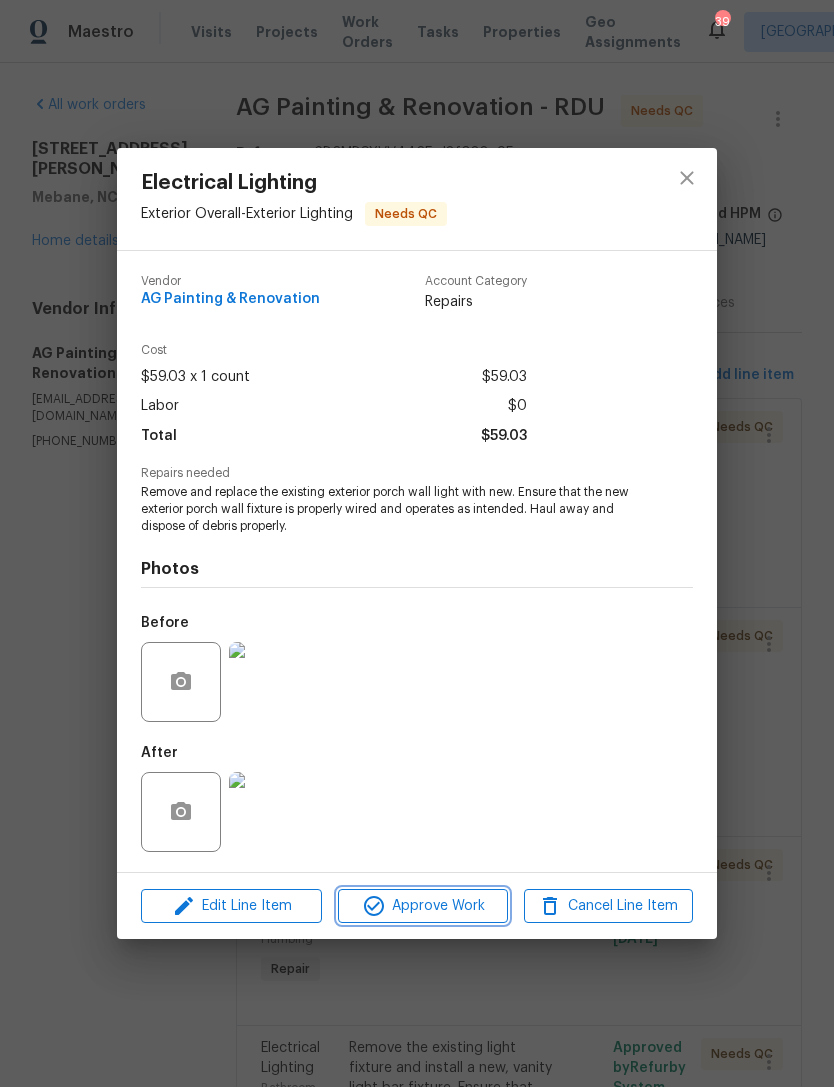 click on "Approve Work" at bounding box center (422, 906) 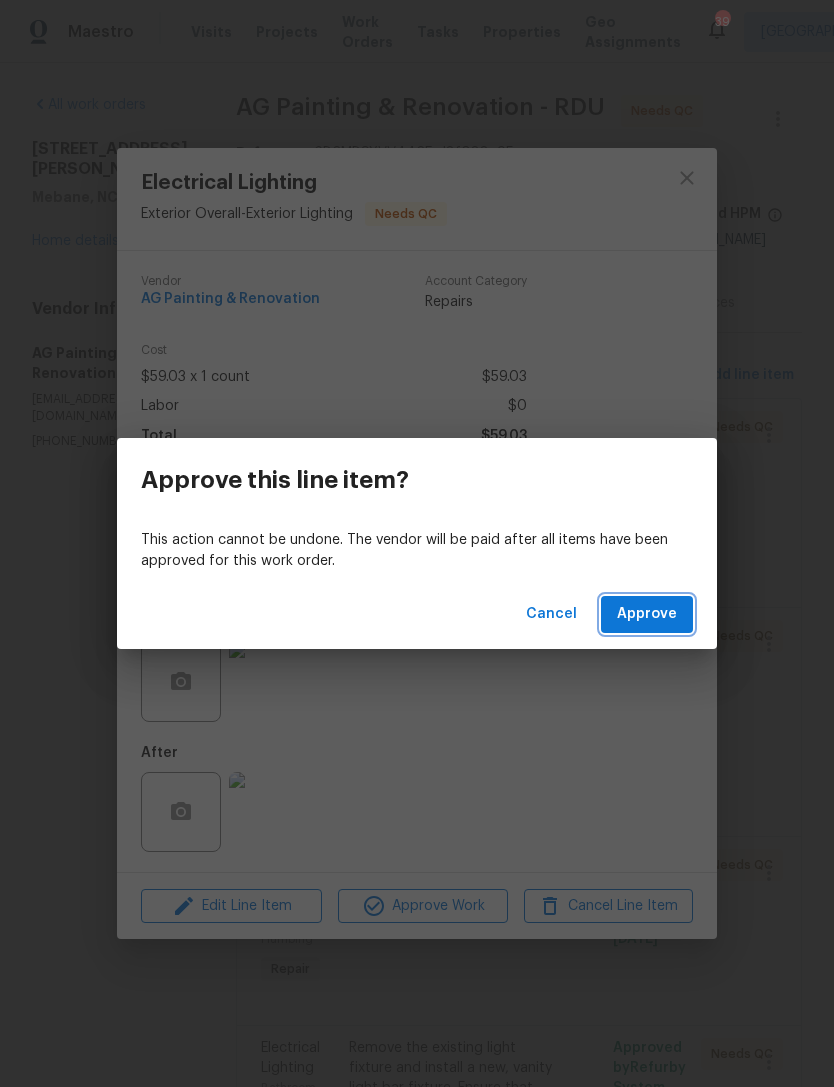 click on "Approve" at bounding box center [647, 614] 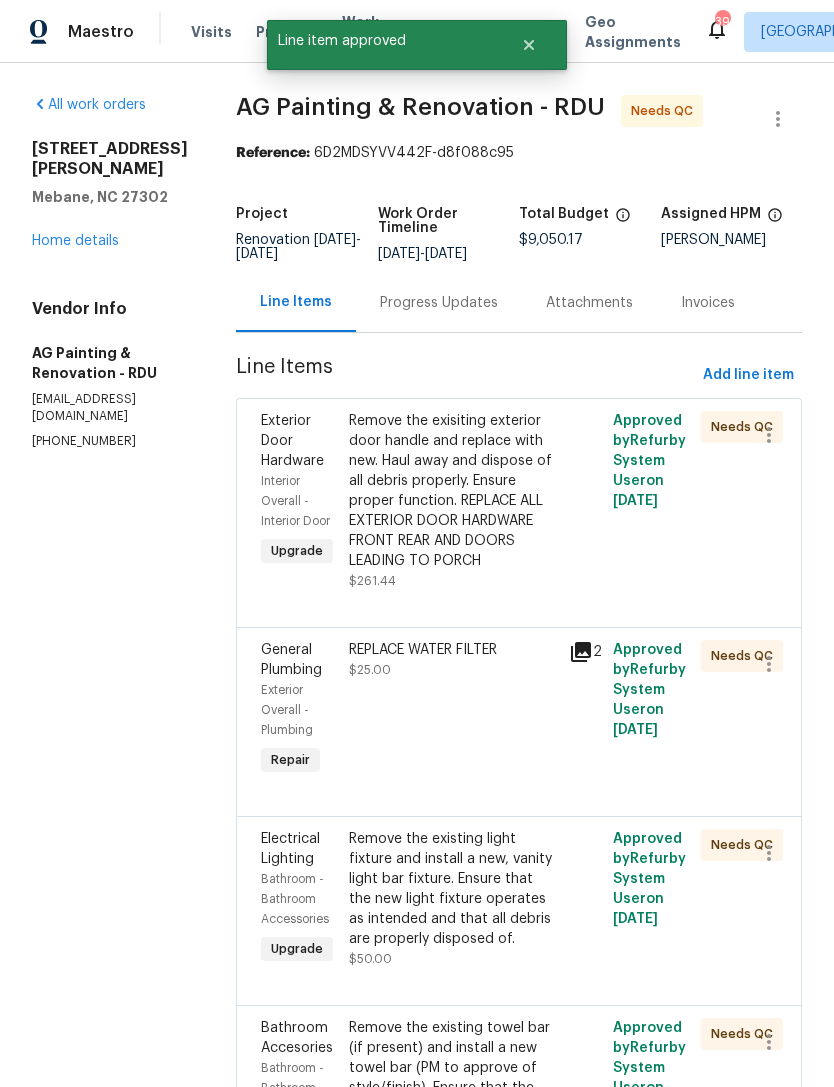 click at bounding box center (585, 501) 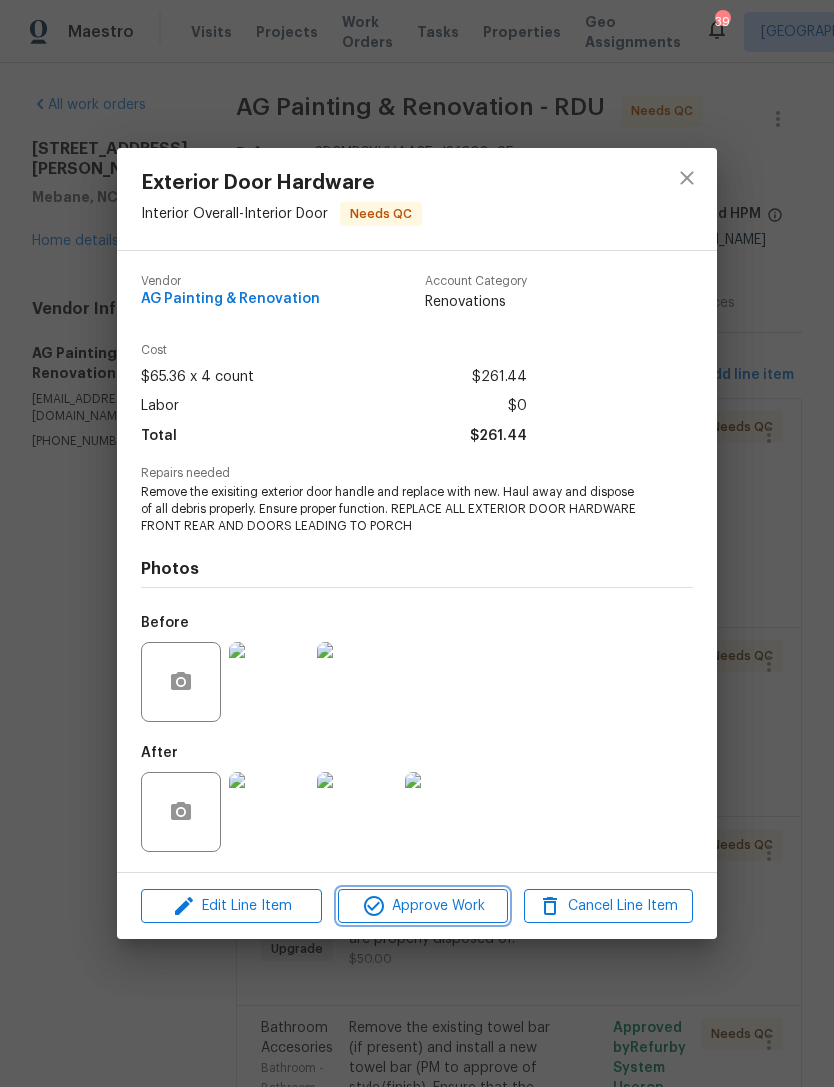 click on "Approve Work" at bounding box center [422, 906] 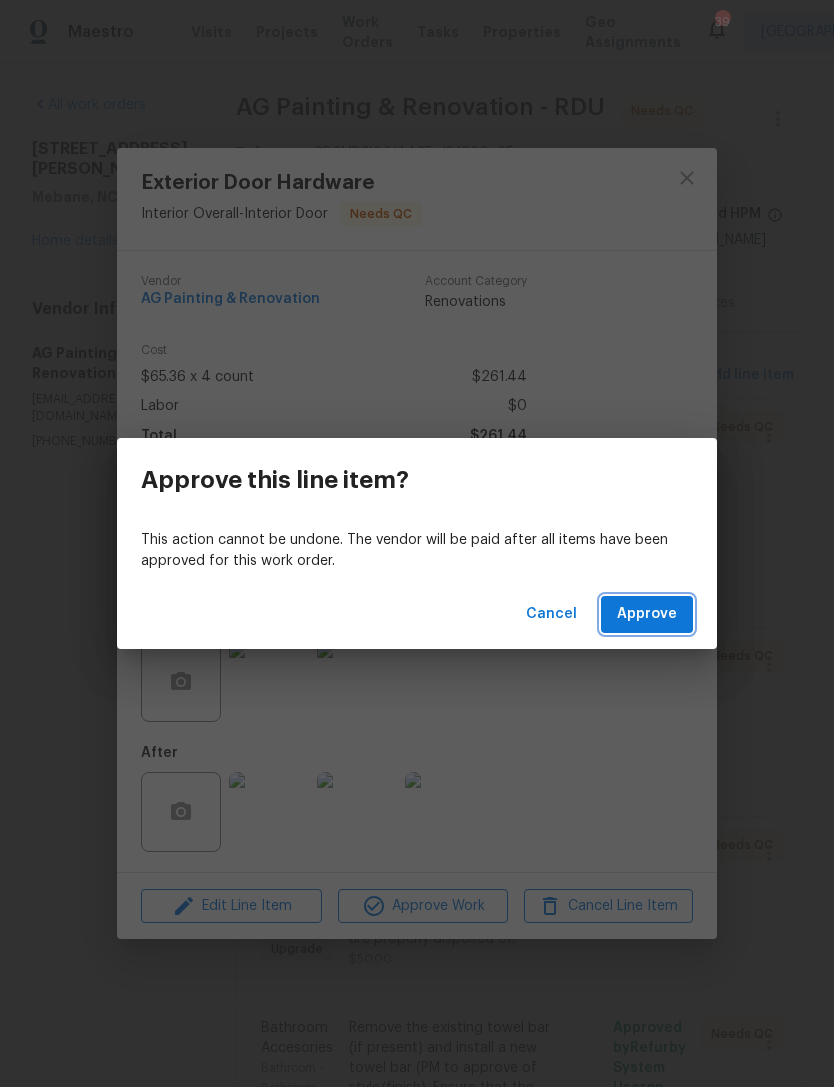 click on "Approve" at bounding box center (647, 614) 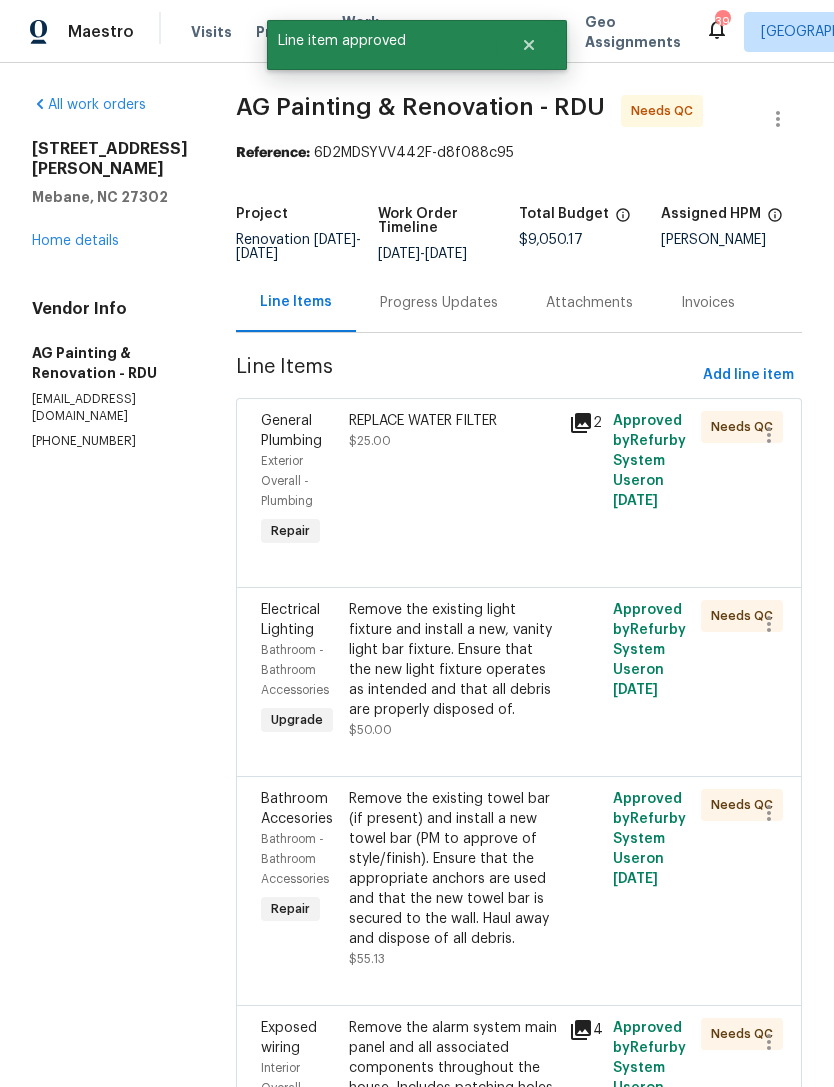 click on "REPLACE WATER FILTER $25.00" at bounding box center (453, 481) 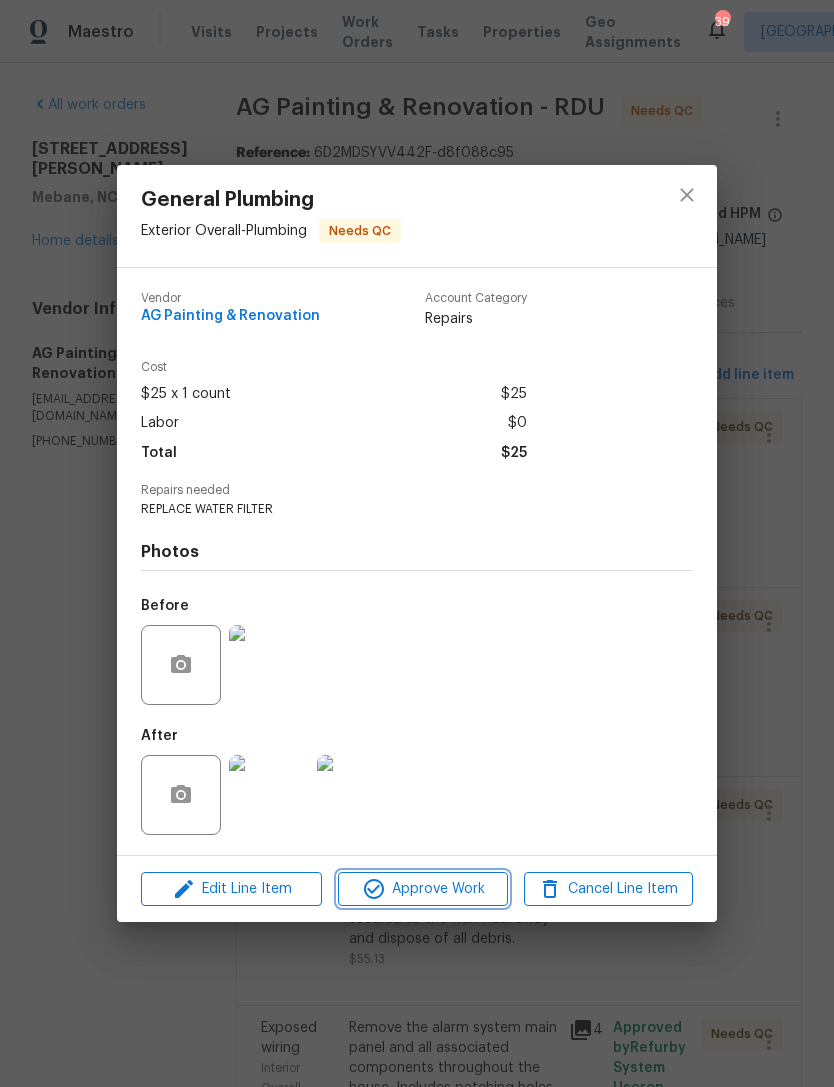 click on "Approve Work" at bounding box center [422, 889] 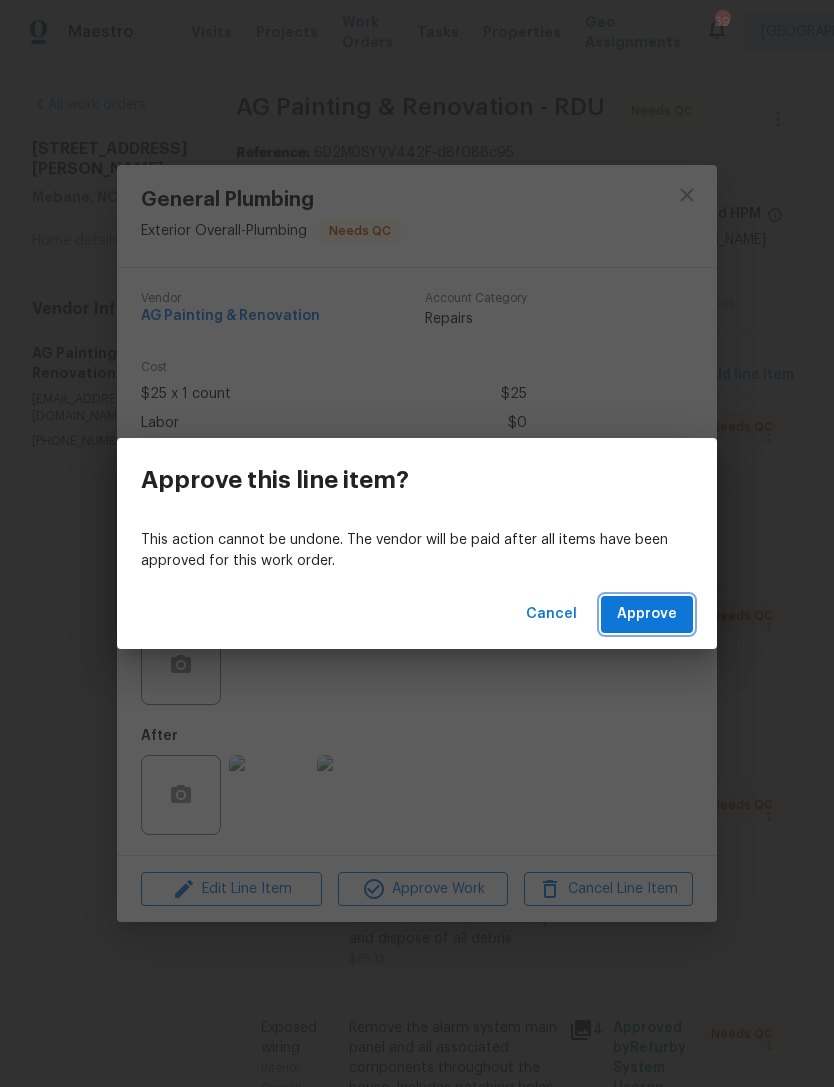 click on "Approve" at bounding box center [647, 614] 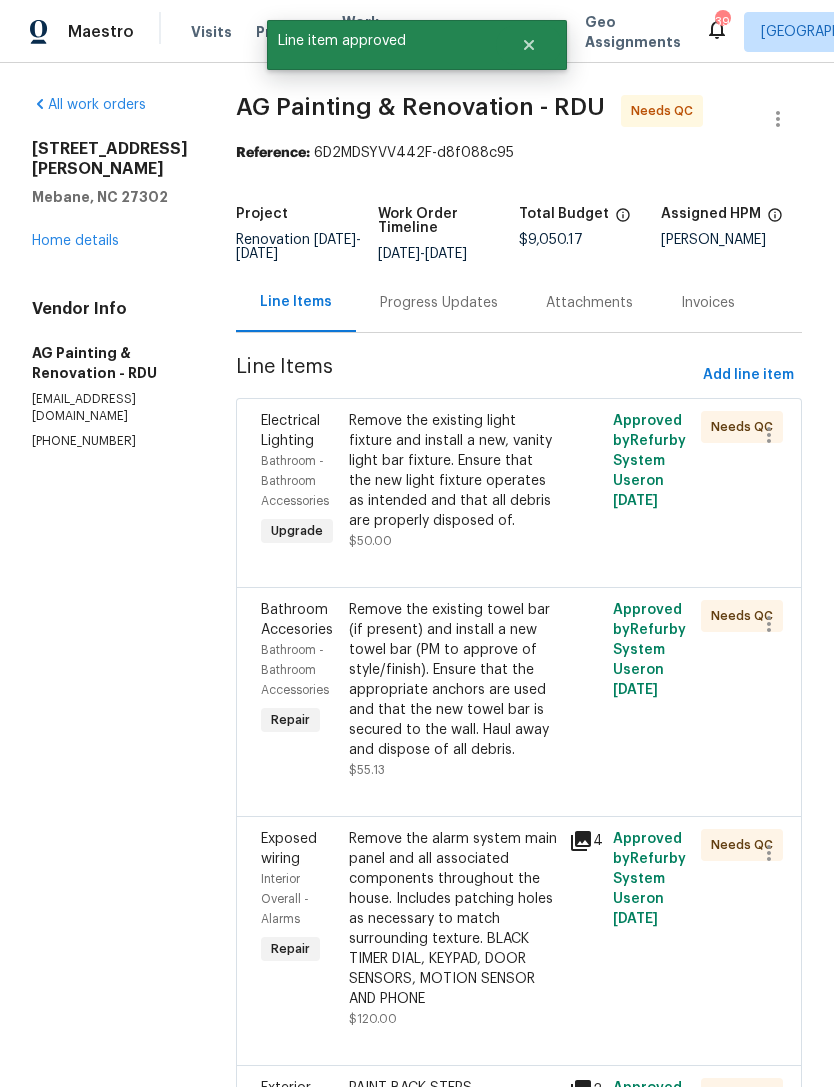 click on "Remove the existing light fixture and install a new, vanity light bar fixture. Ensure that the new light fixture operates as intended and that all debris are properly disposed of." at bounding box center [453, 471] 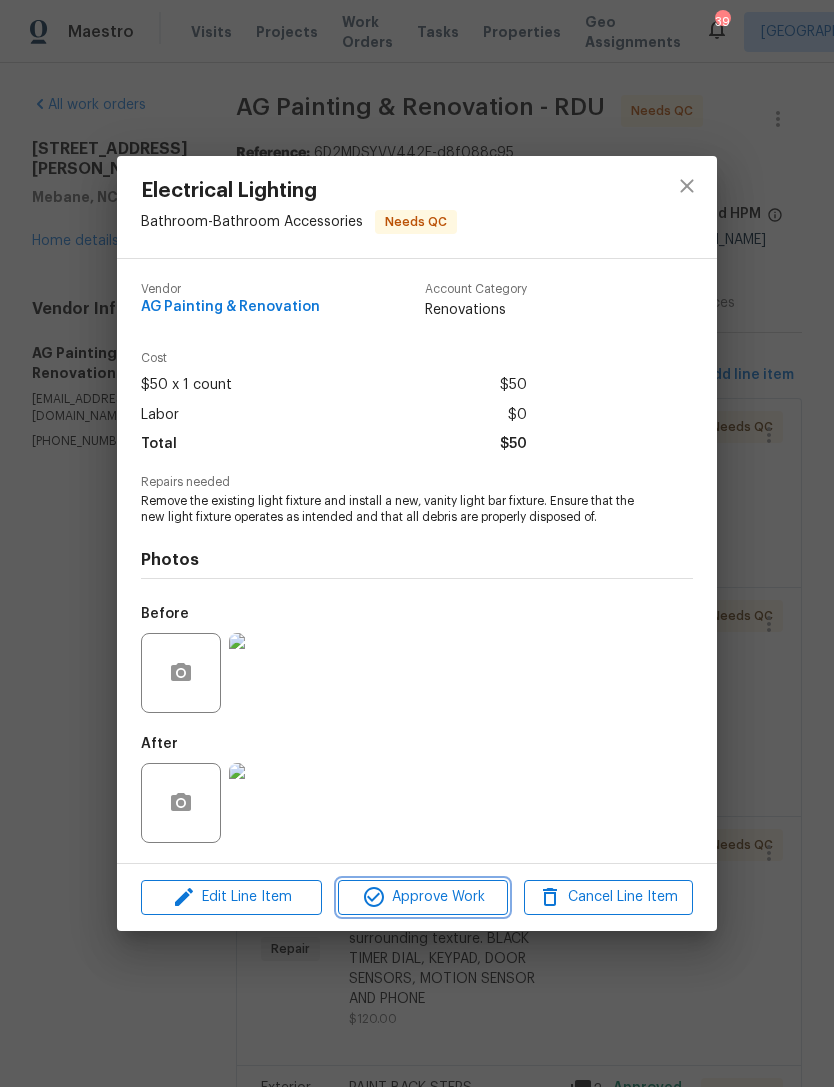 click on "Approve Work" at bounding box center [422, 897] 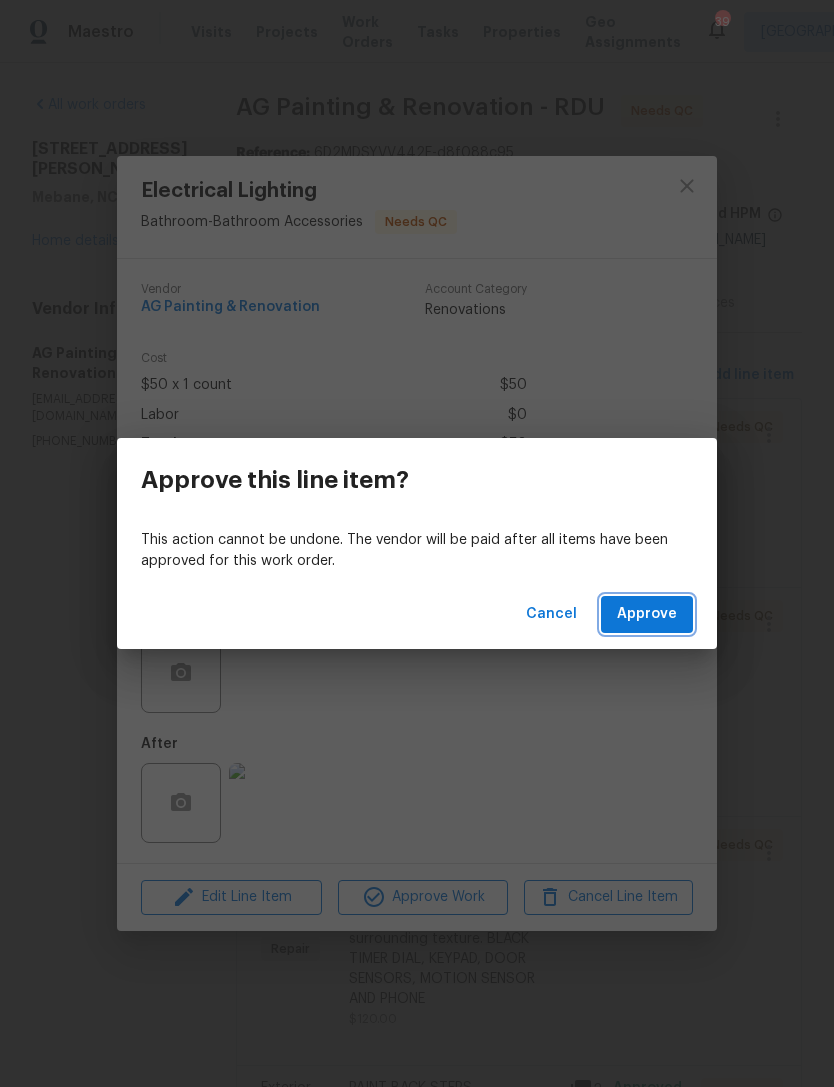 click on "Approve" at bounding box center (647, 614) 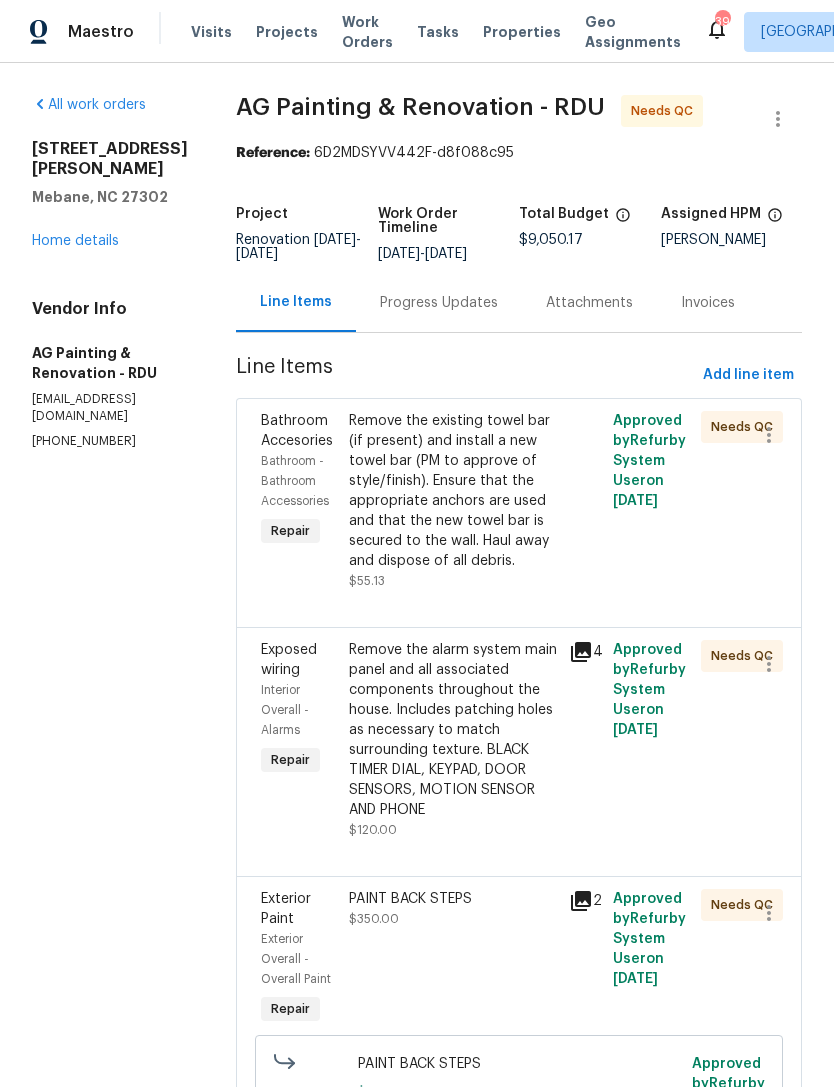 click on "Remove the existing towel bar (if present) and install a new towel bar (PM to approve of style/finish). Ensure that the appropriate anchors are used and that the new towel bar is secured to the wall. Haul away and dispose of all debris." at bounding box center [453, 491] 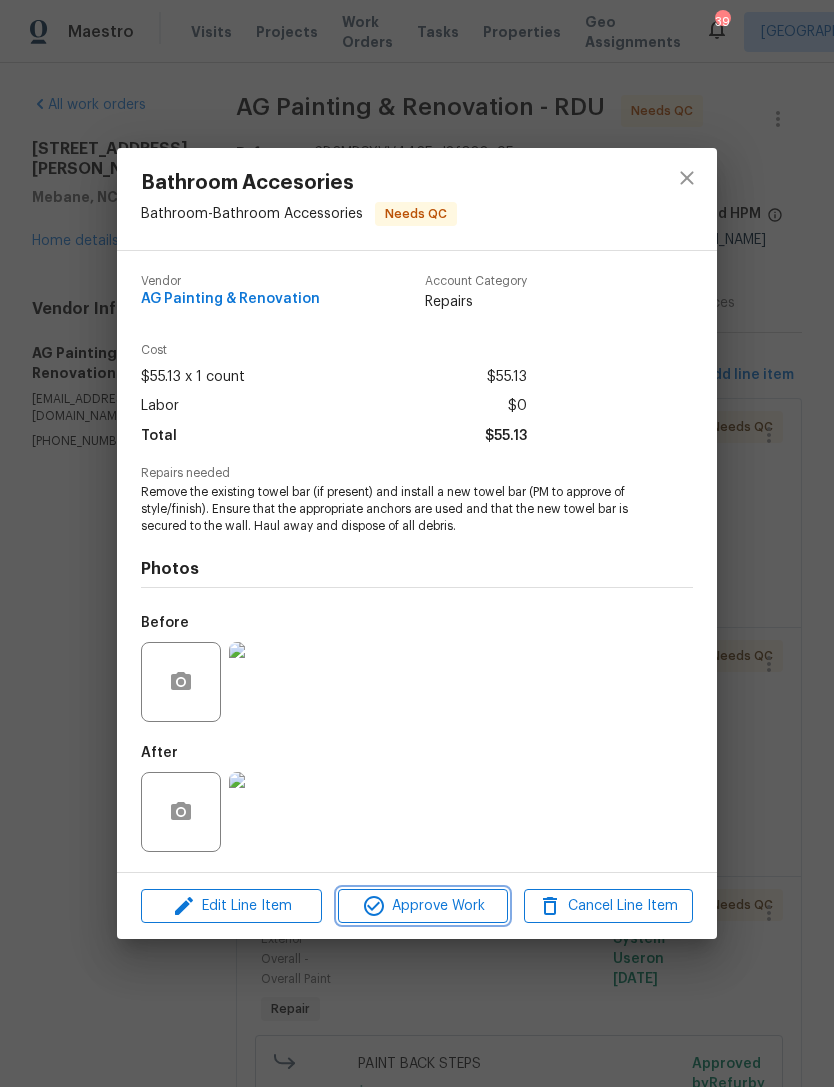 click on "Approve Work" at bounding box center (422, 906) 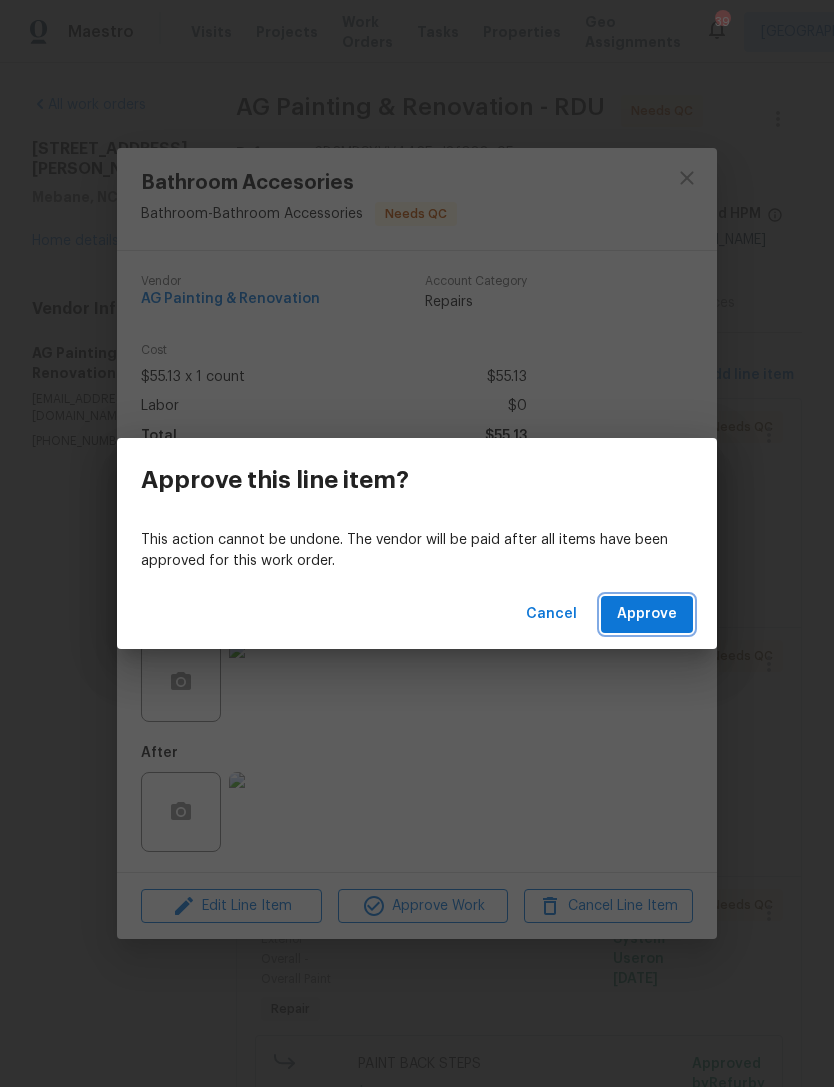 click on "Approve" at bounding box center (647, 614) 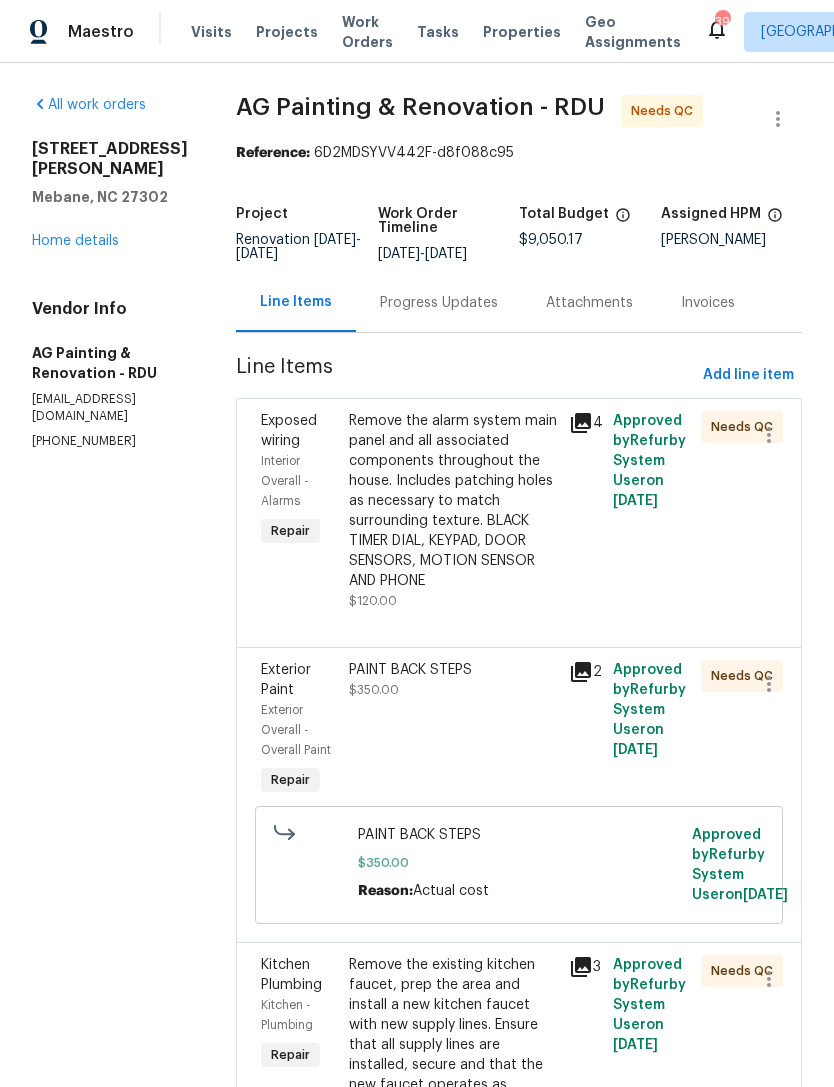 click on "Remove the alarm system main panel and all associated components throughout the house. Includes patching holes as necessary to match surrounding texture.
BLACK TIMER DIAL, KEYPAD, DOOR SENSORS, MOTION SENSOR AND PHONE" at bounding box center (453, 501) 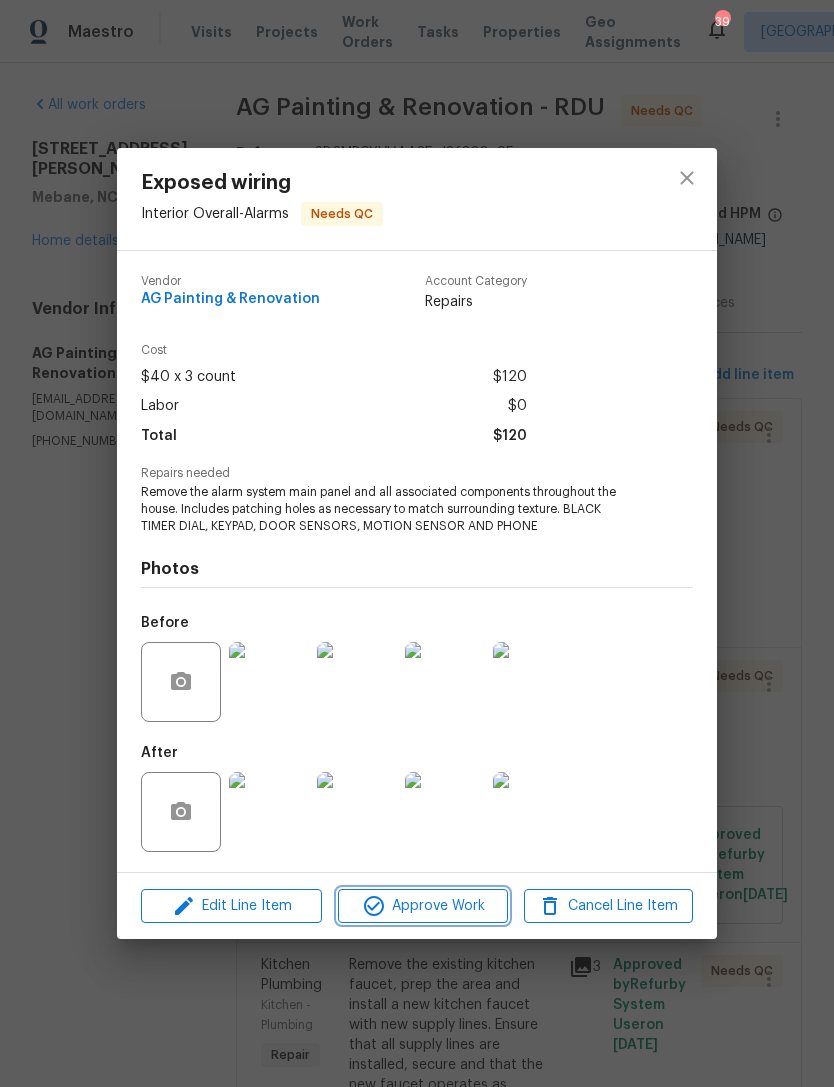 click on "Approve Work" at bounding box center (422, 906) 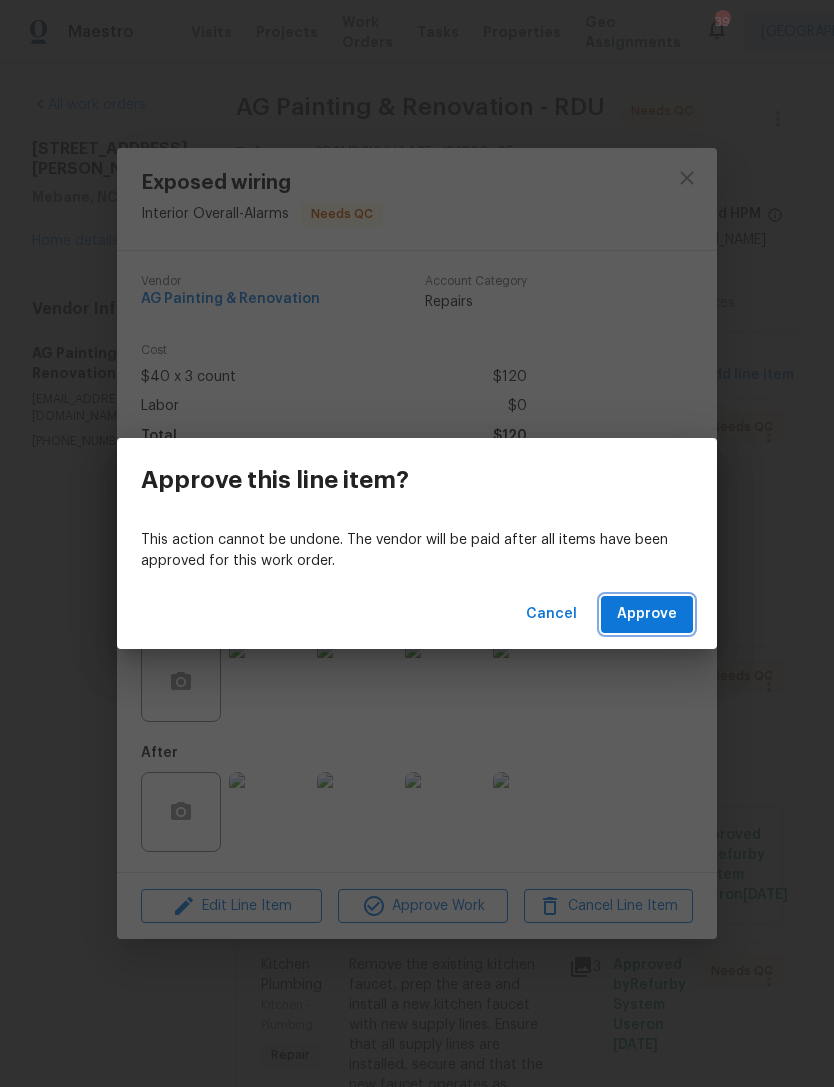 click on "Approve" at bounding box center [647, 614] 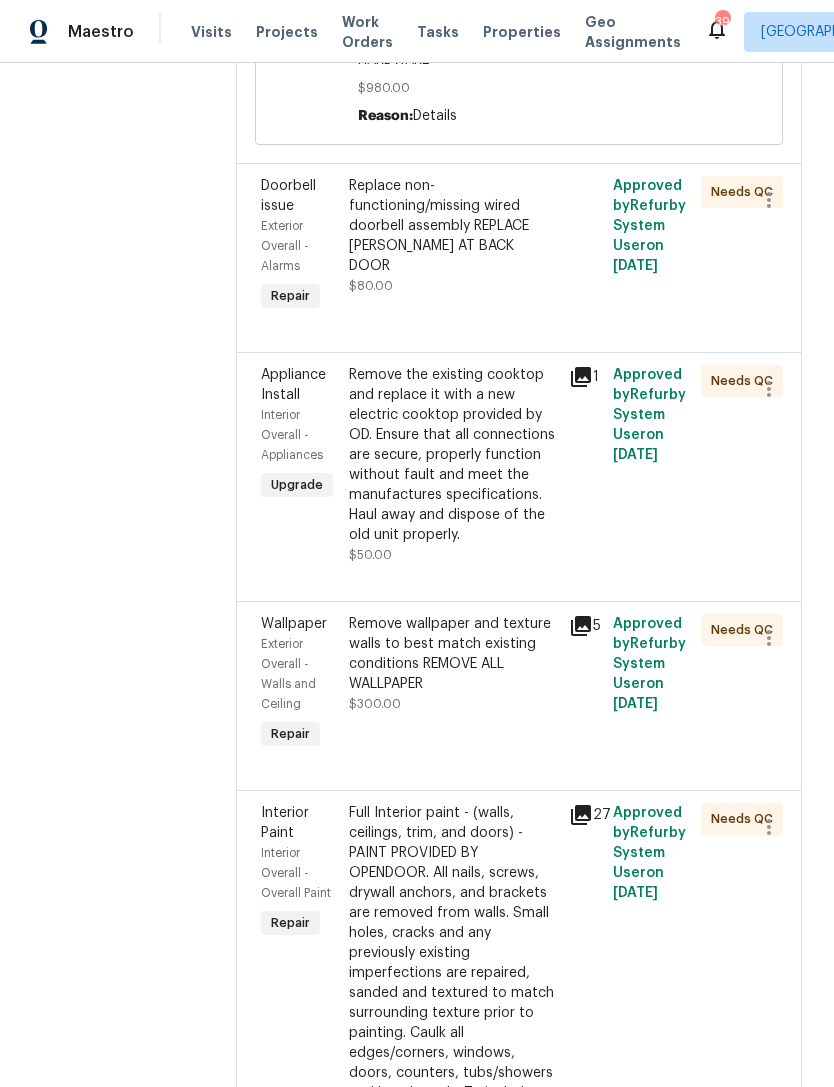 scroll, scrollTop: 2612, scrollLeft: 0, axis: vertical 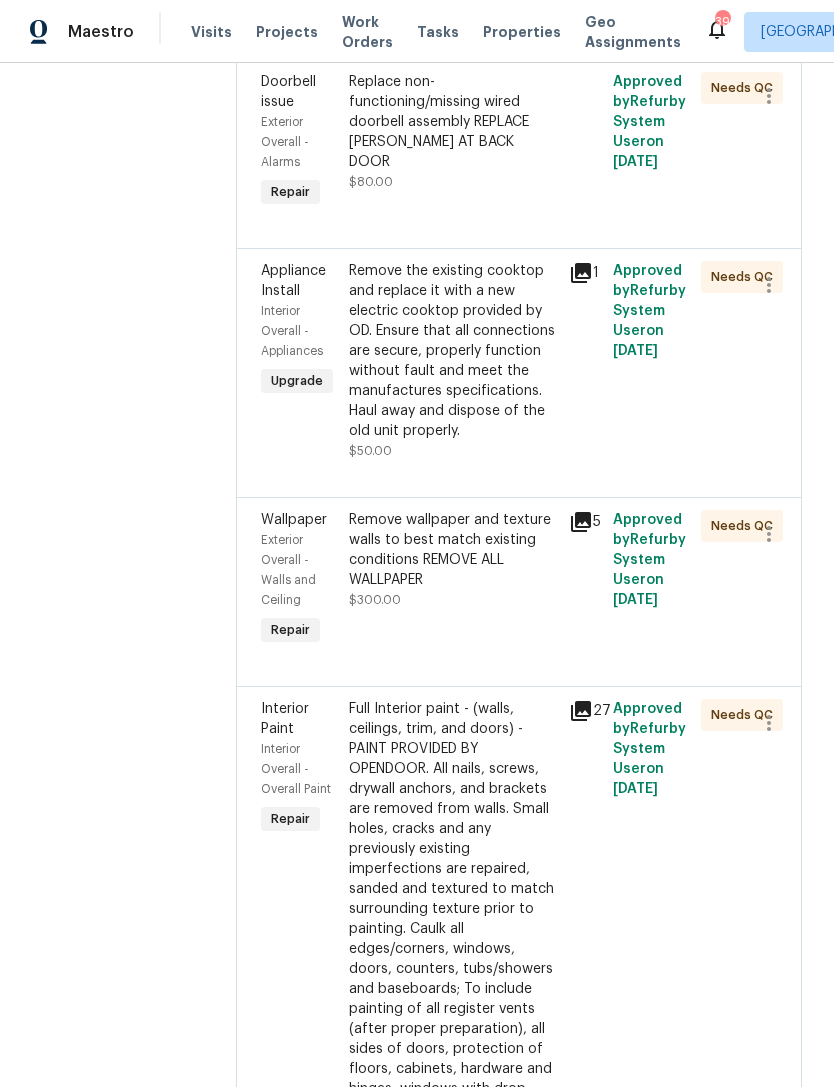 click on "Replace non-functioning/missing wired doorbell assembly
REPLACE DOORBELL AT BACK DOOR $80.00" at bounding box center [453, 132] 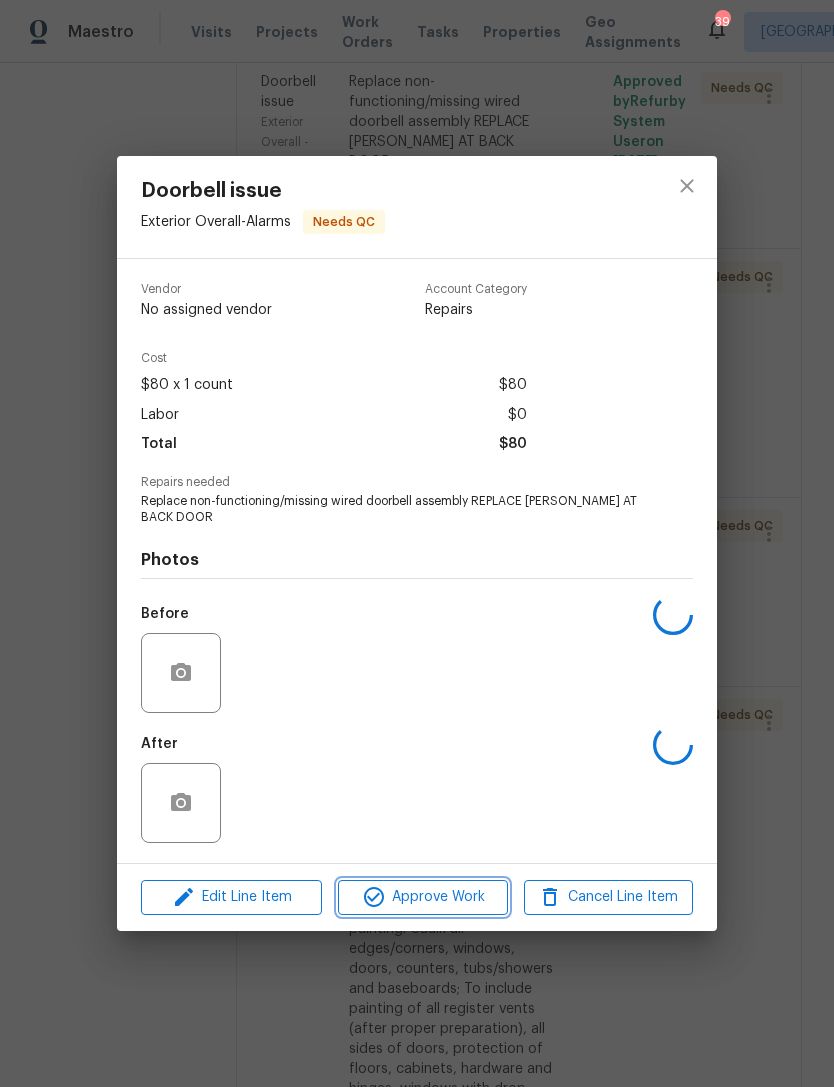 click on "Approve Work" at bounding box center (422, 897) 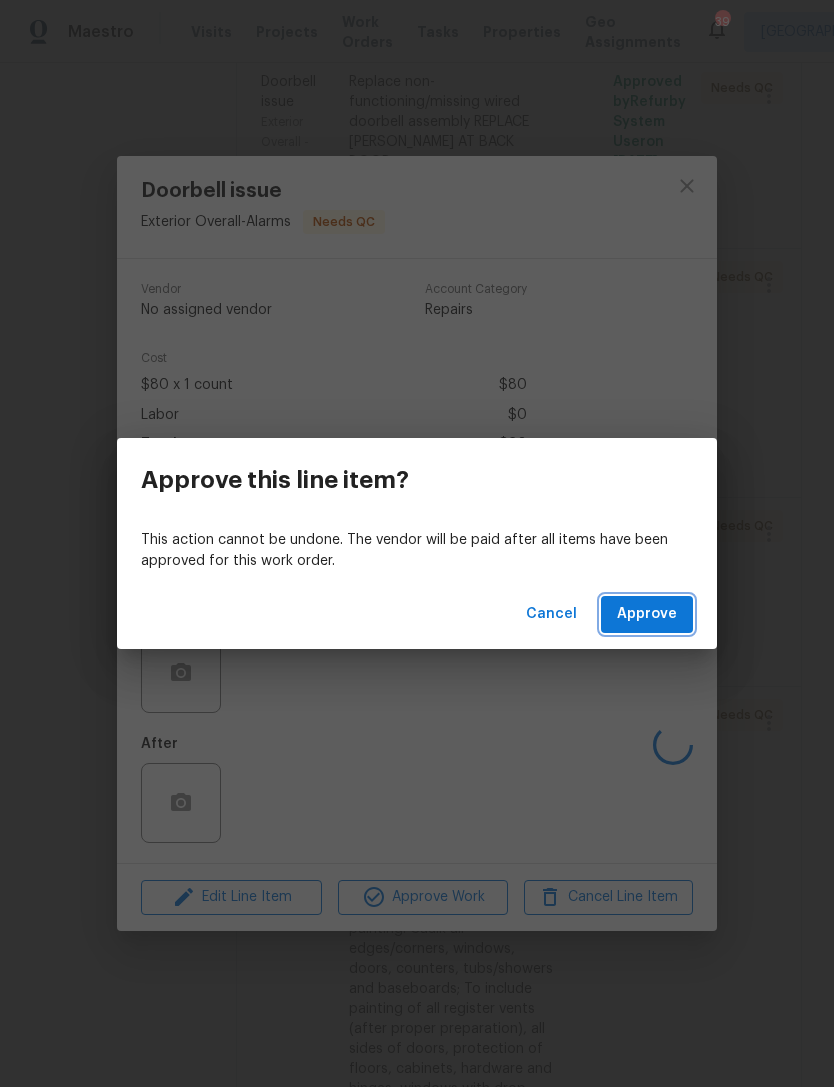 click on "Approve" at bounding box center (647, 614) 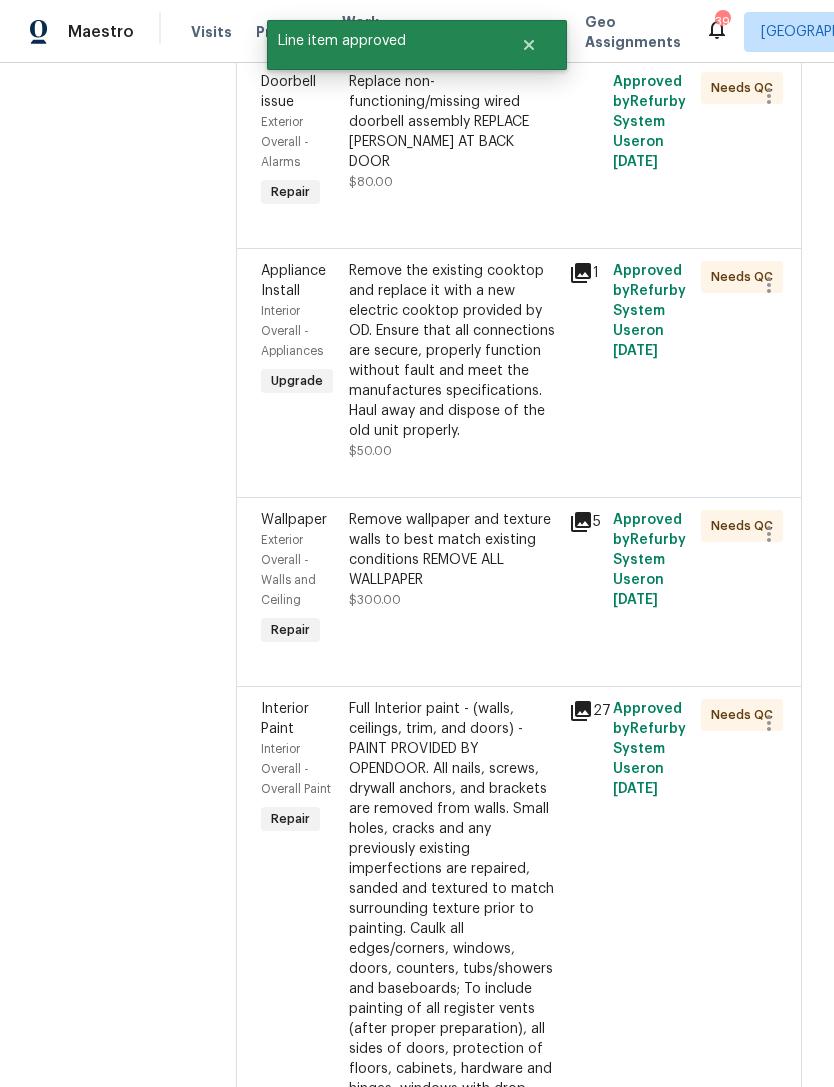 scroll, scrollTop: 0, scrollLeft: 0, axis: both 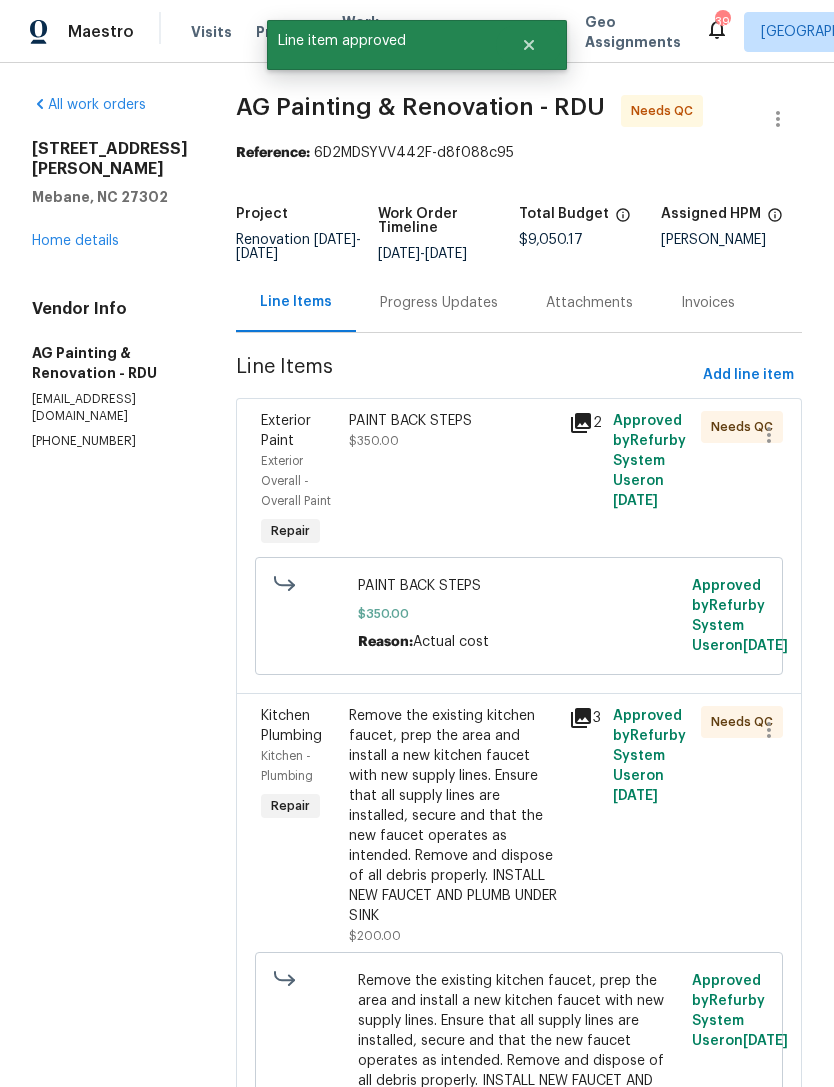 click on "PAINT BACK STEPS $350.00" at bounding box center [453, 481] 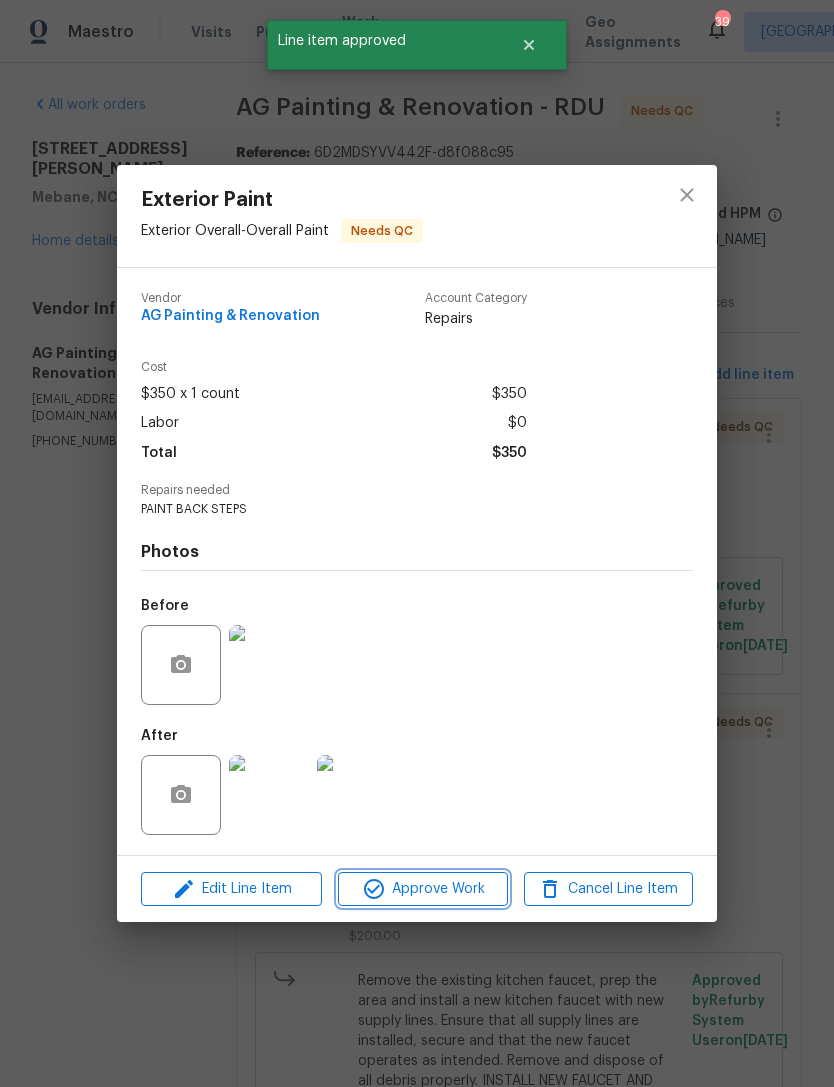 click on "Approve Work" at bounding box center (422, 889) 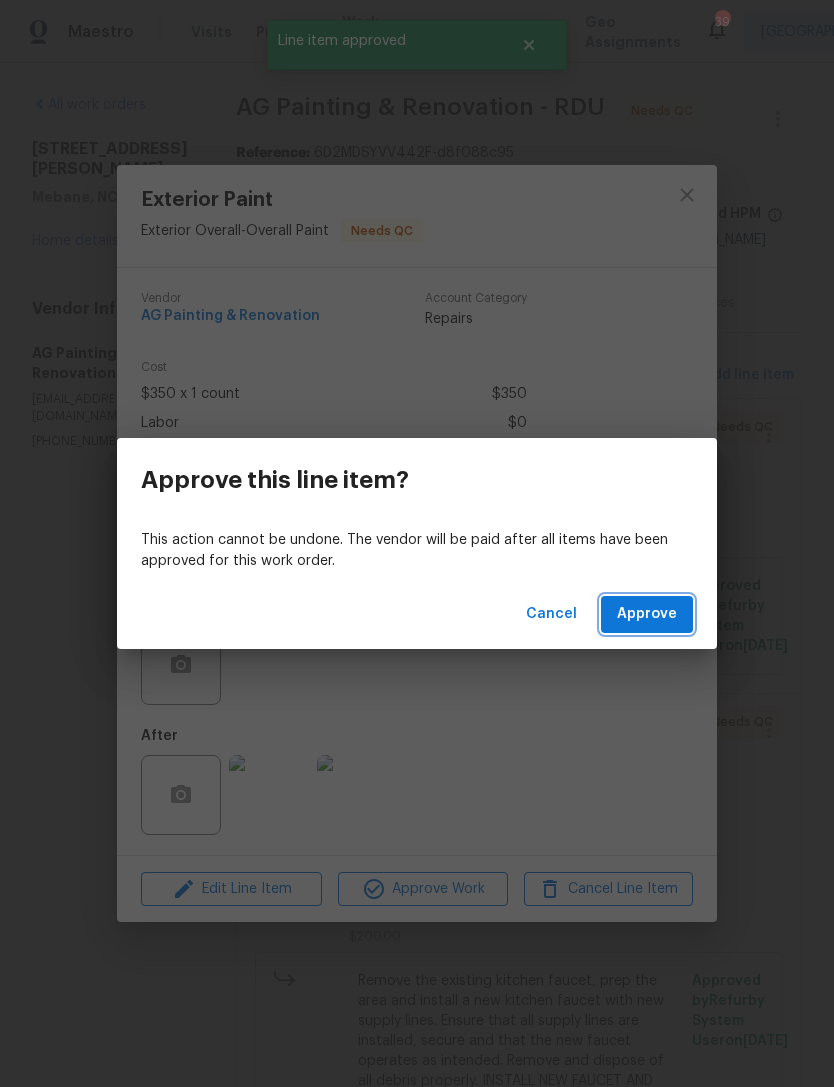click on "Approve" at bounding box center (647, 614) 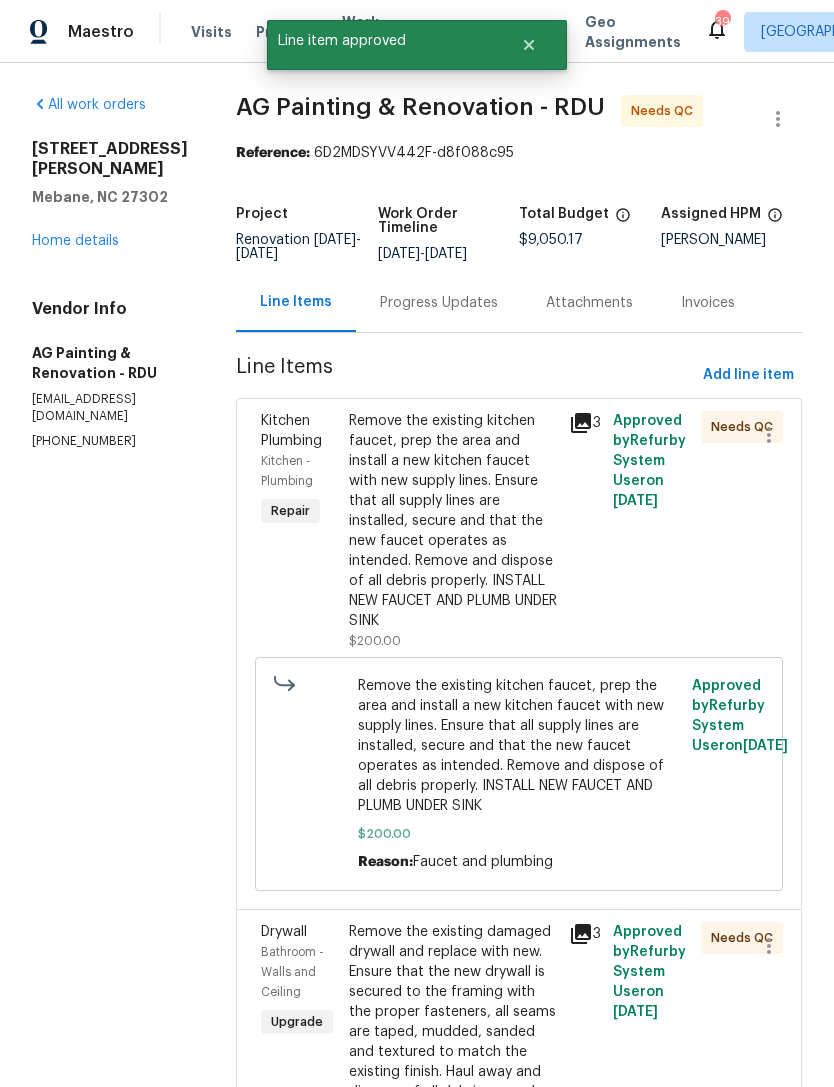 click on "Remove the existing kitchen faucet, prep the area and install a new kitchen faucet with new supply lines. Ensure that all supply lines are installed, secure and that the new faucet operates as intended. Remove and dispose of all debris properly.
INSTALL NEW FAUCET AND PLUMB UNDER SINK" at bounding box center (453, 521) 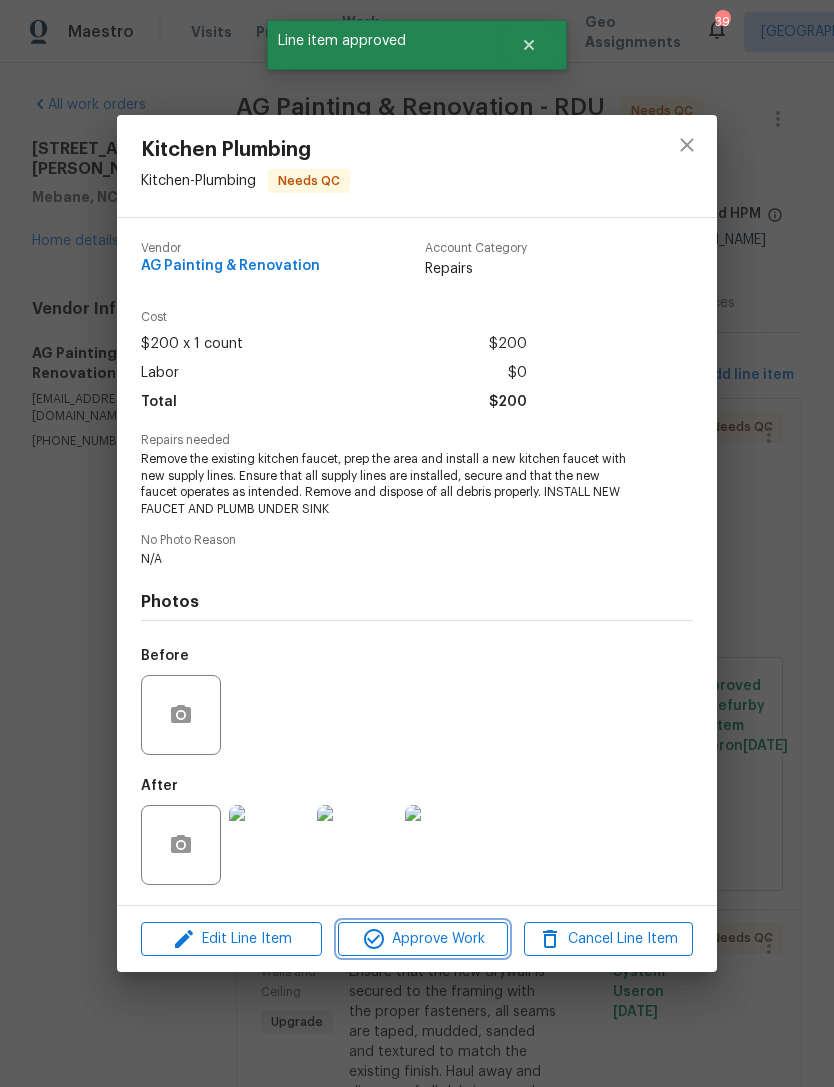 click on "Approve Work" at bounding box center [422, 939] 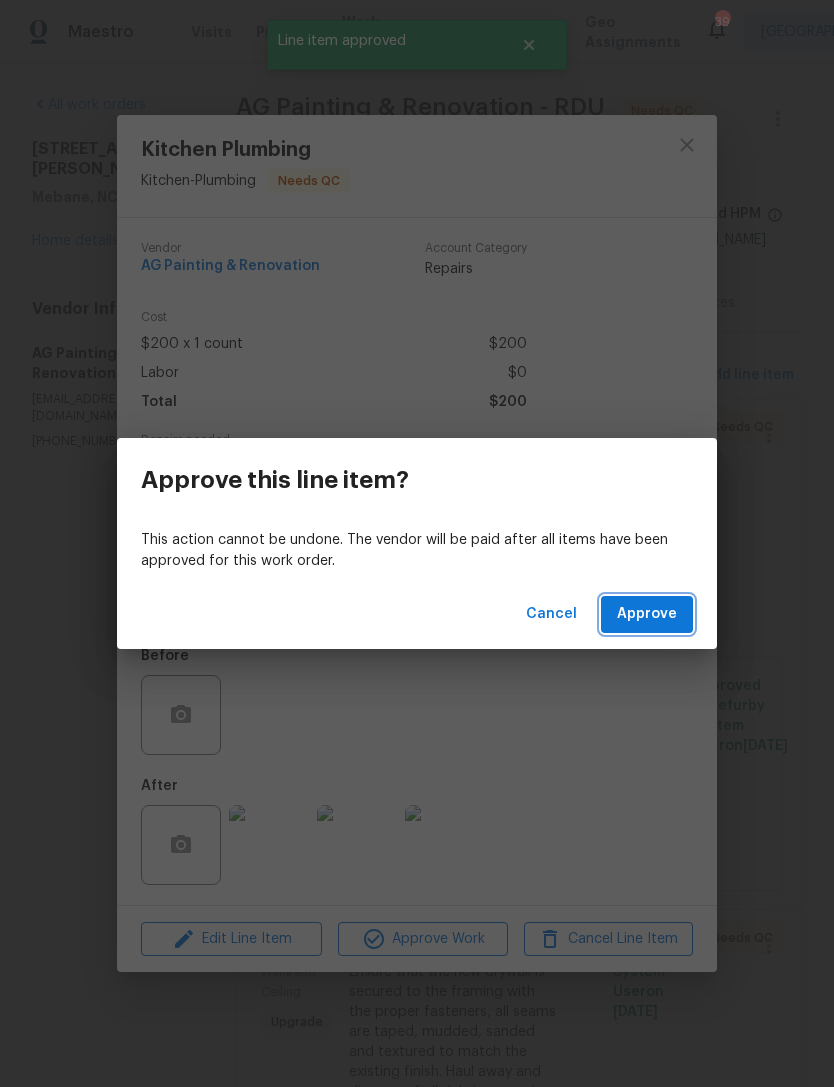 click on "Approve" at bounding box center [647, 614] 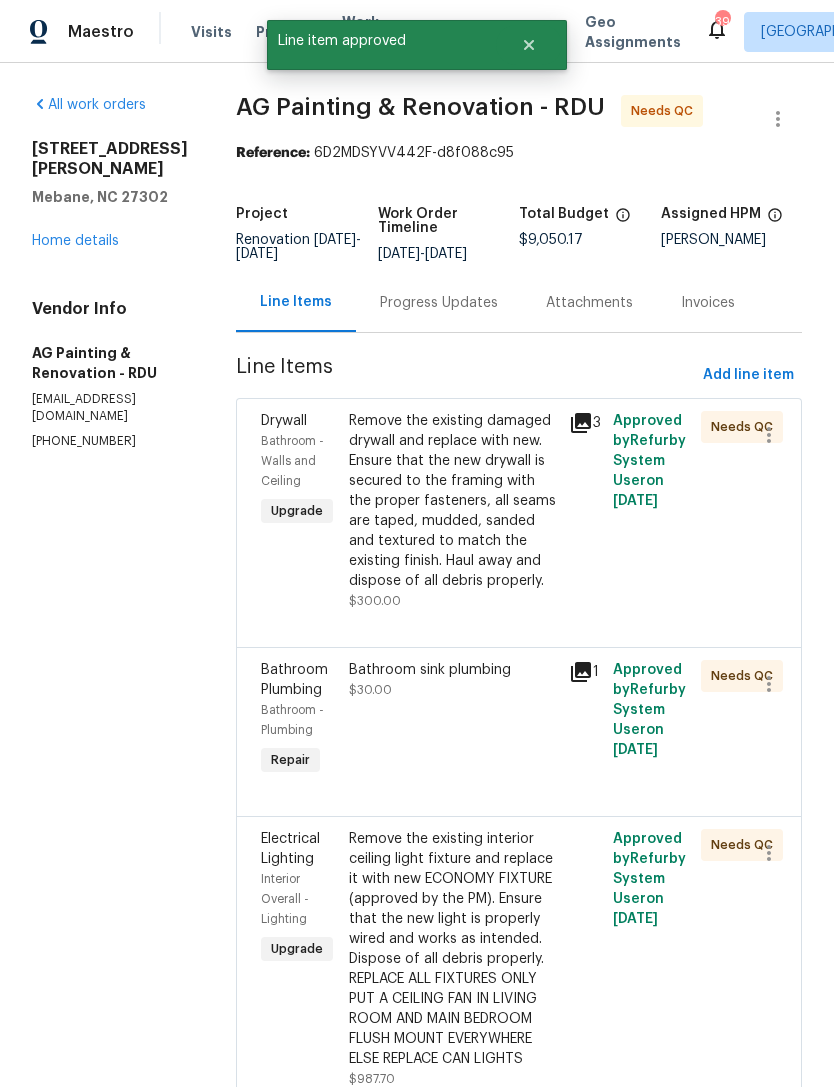 click on "Remove the existing damaged drywall and replace with new. Ensure that the new drywall is secured to the framing with the proper fasteners, all seams are taped, mudded, sanded and textured to match the existing finish. Haul away and dispose of all debris properly." at bounding box center (453, 501) 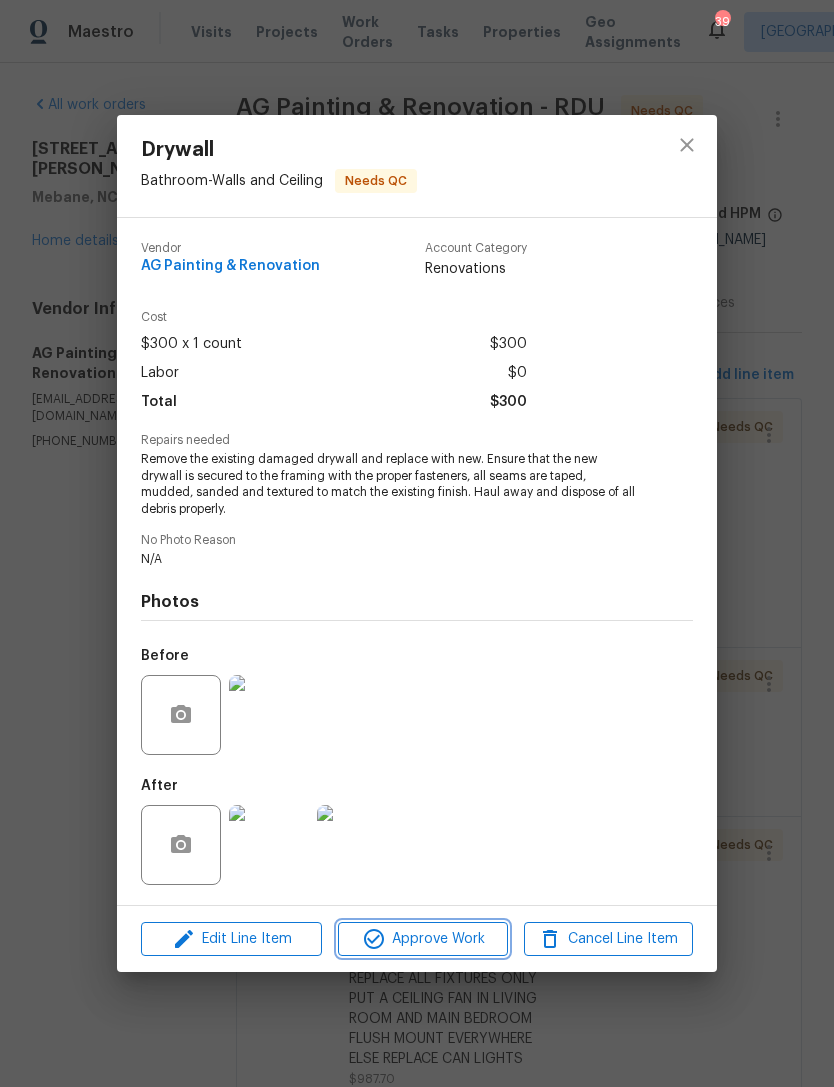 click on "Approve Work" at bounding box center (422, 939) 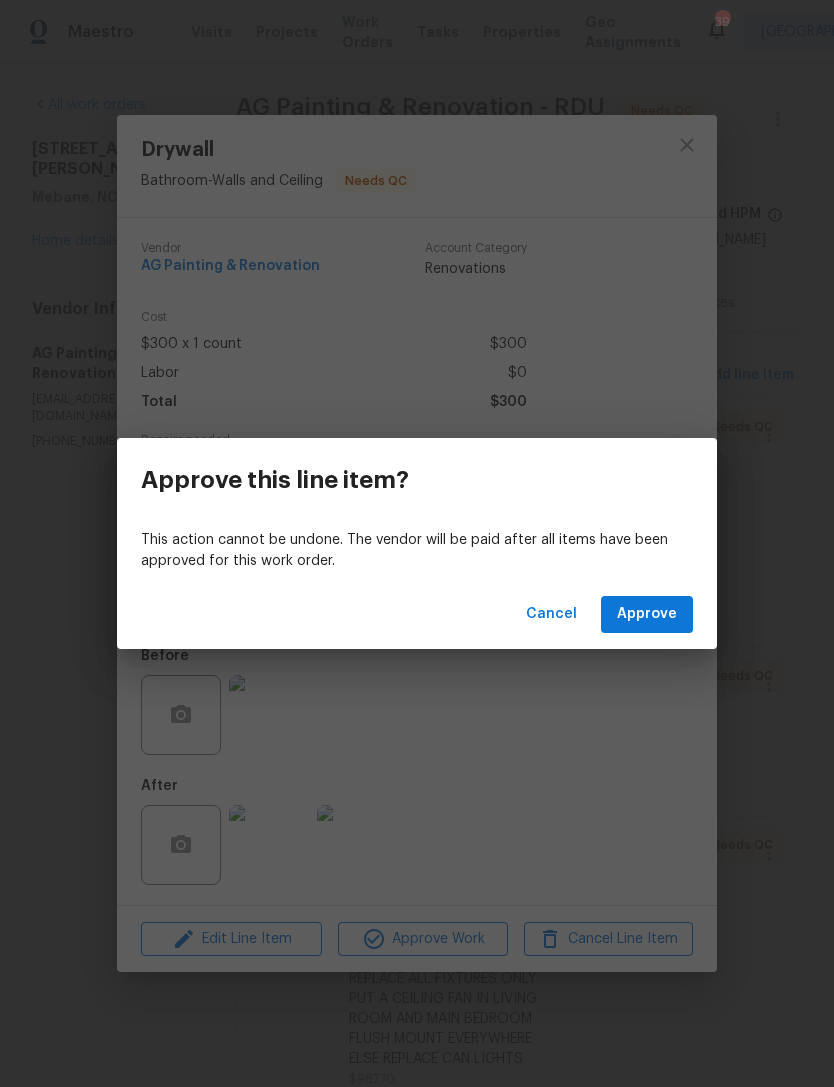 click on "Approve" at bounding box center [647, 614] 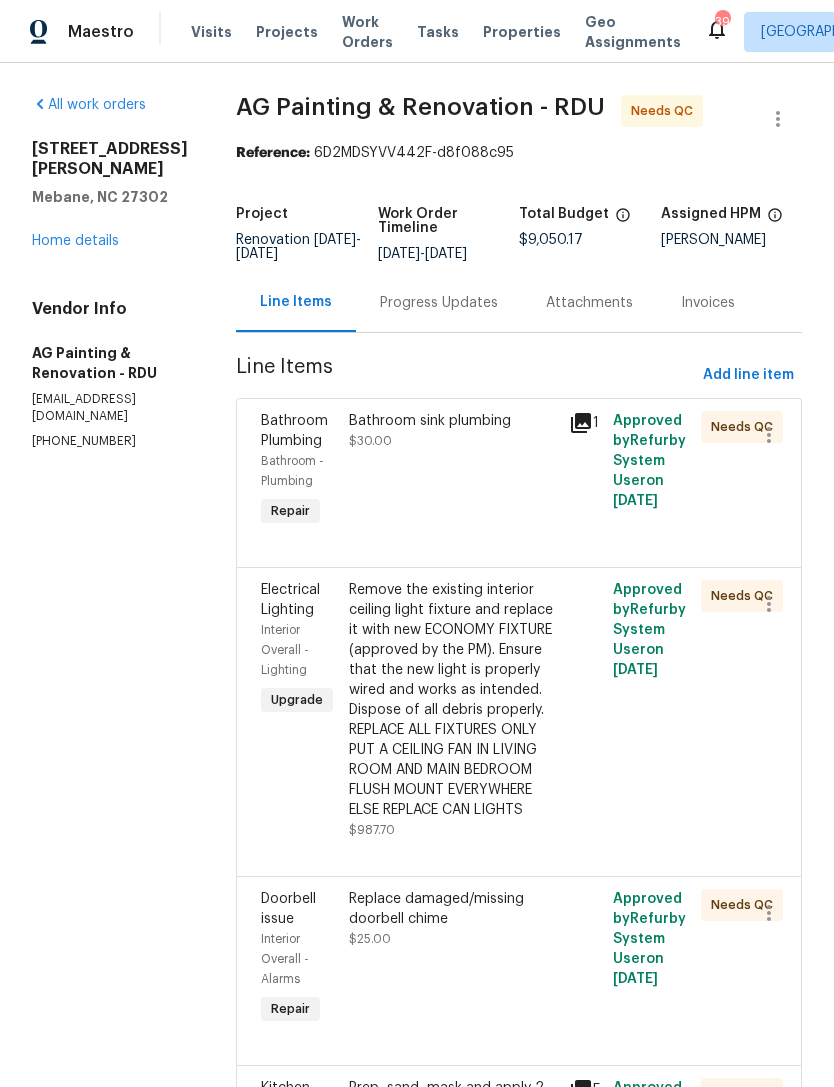 click on "Bathroom sink plumbing $30.00" at bounding box center [453, 471] 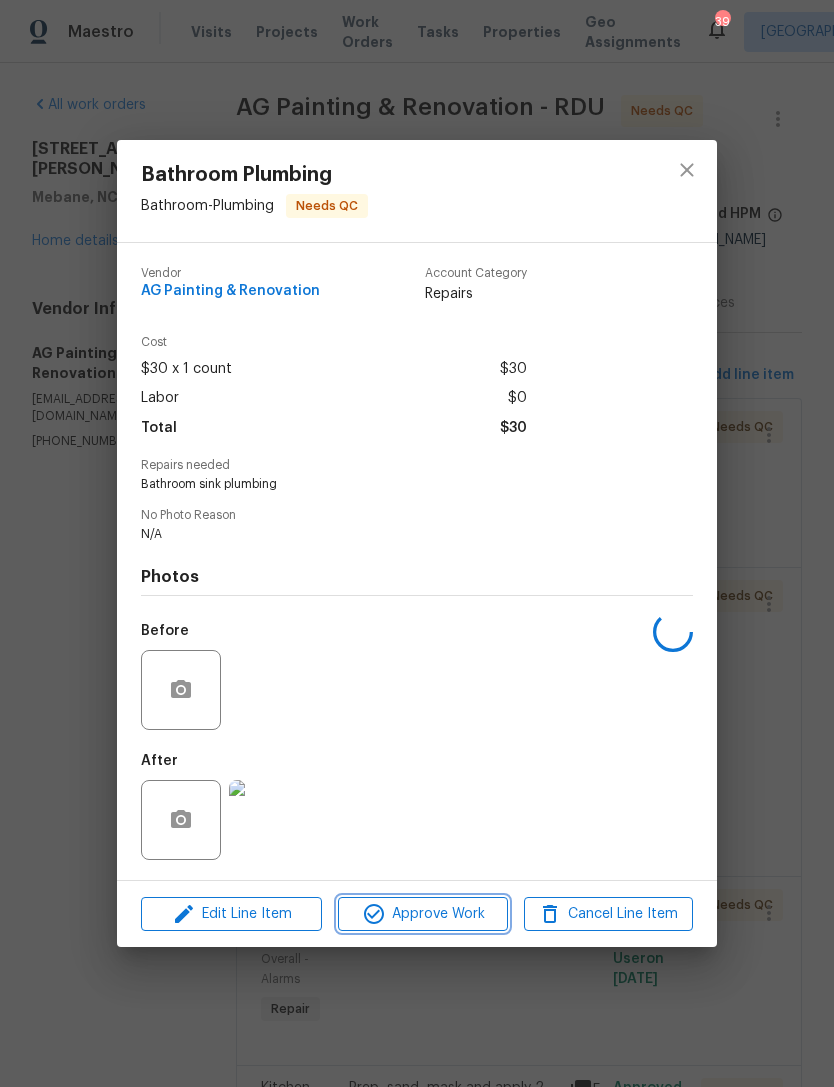 click on "Approve Work" at bounding box center [422, 914] 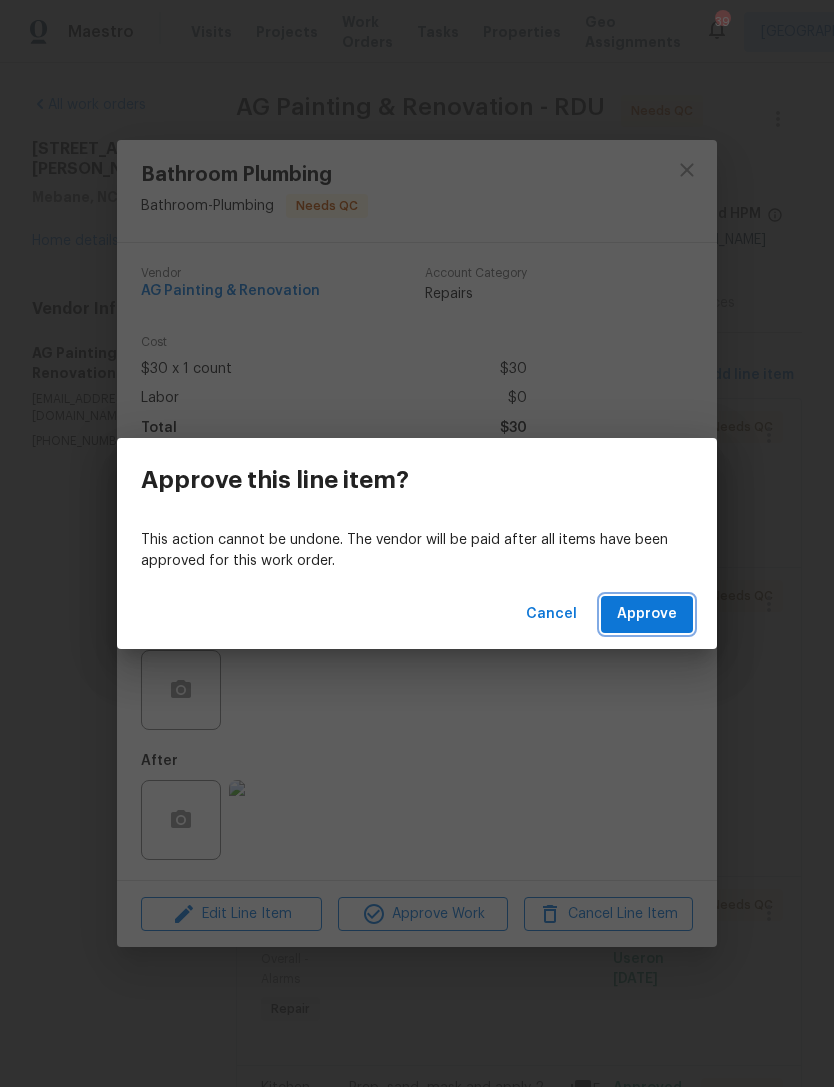 click on "Approve" at bounding box center (647, 614) 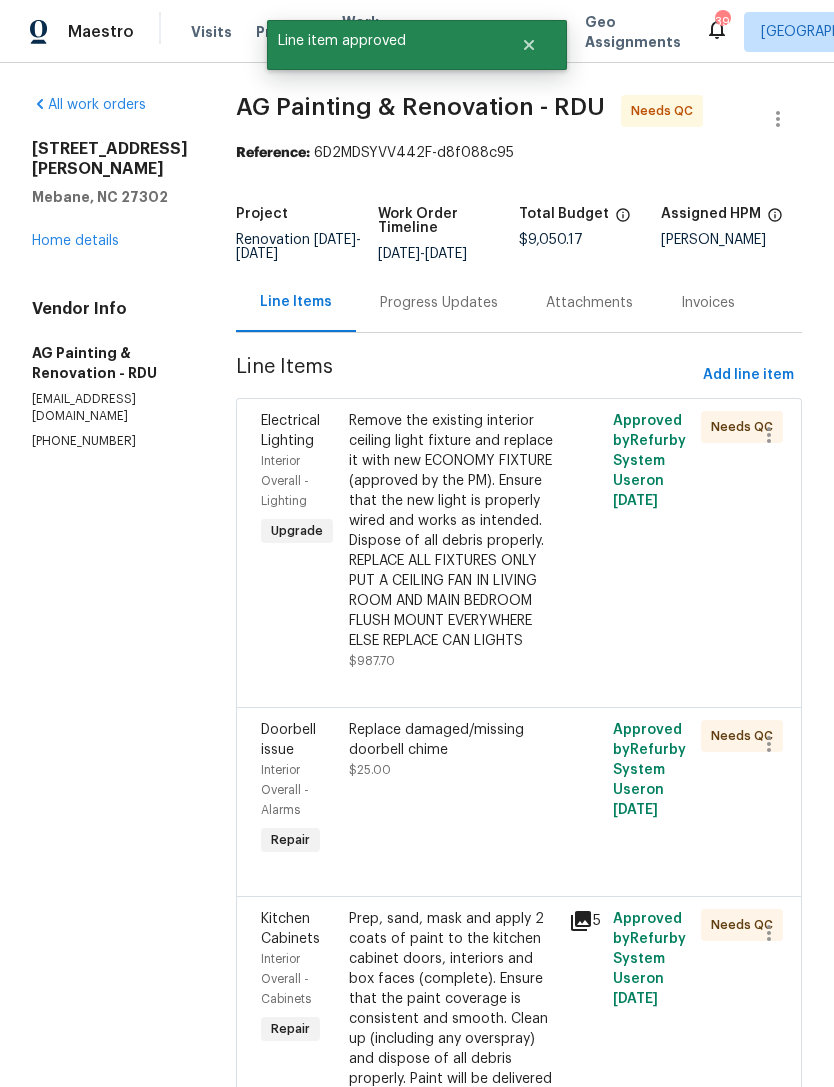click on "Remove the existing interior ceiling light fixture and replace it with new ECONOMY FIXTURE (approved by the PM). Ensure that the new light is properly wired and works as intended. Dispose of all debris properly.
REPLACE ALL FIXTURES
ONLY PUT A CEILING FAN IN LIVING ROOM AND MAIN BEDROOM FLUSH MOUNT EVERYWHERE ELSE
REPLACE CAN LIGHTS" at bounding box center [453, 531] 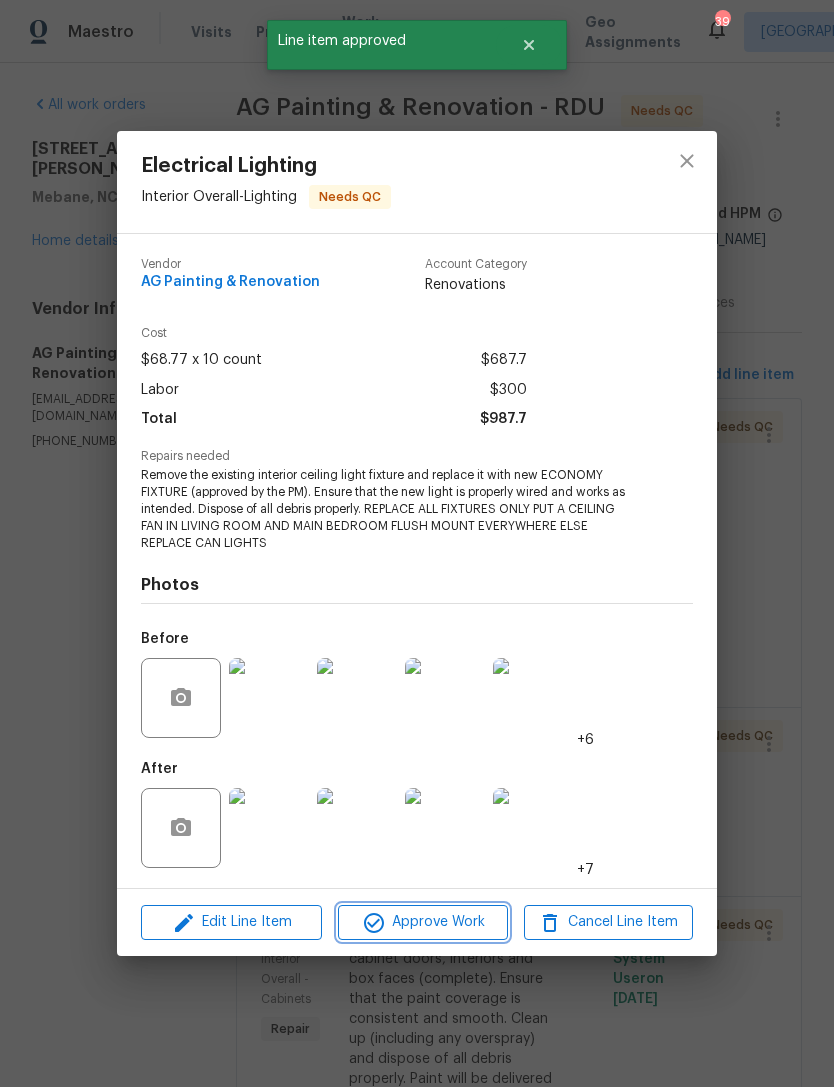 click on "Approve Work" at bounding box center (422, 922) 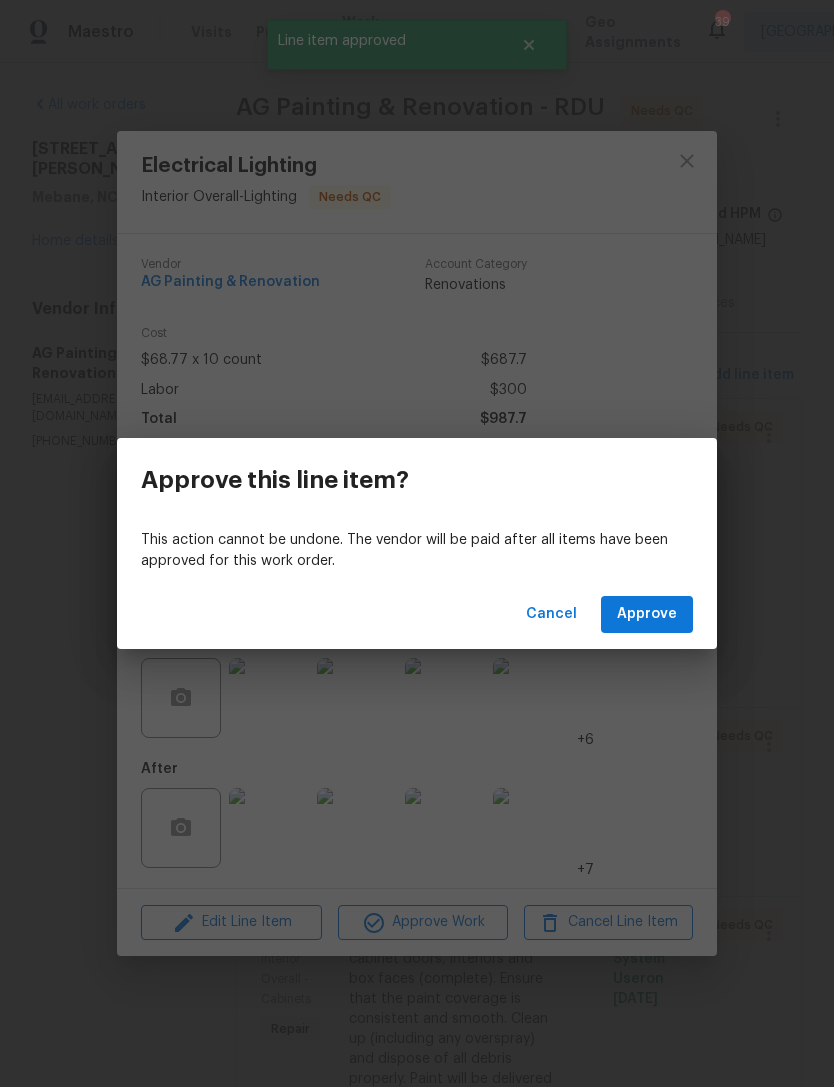 click on "Approve" at bounding box center (647, 614) 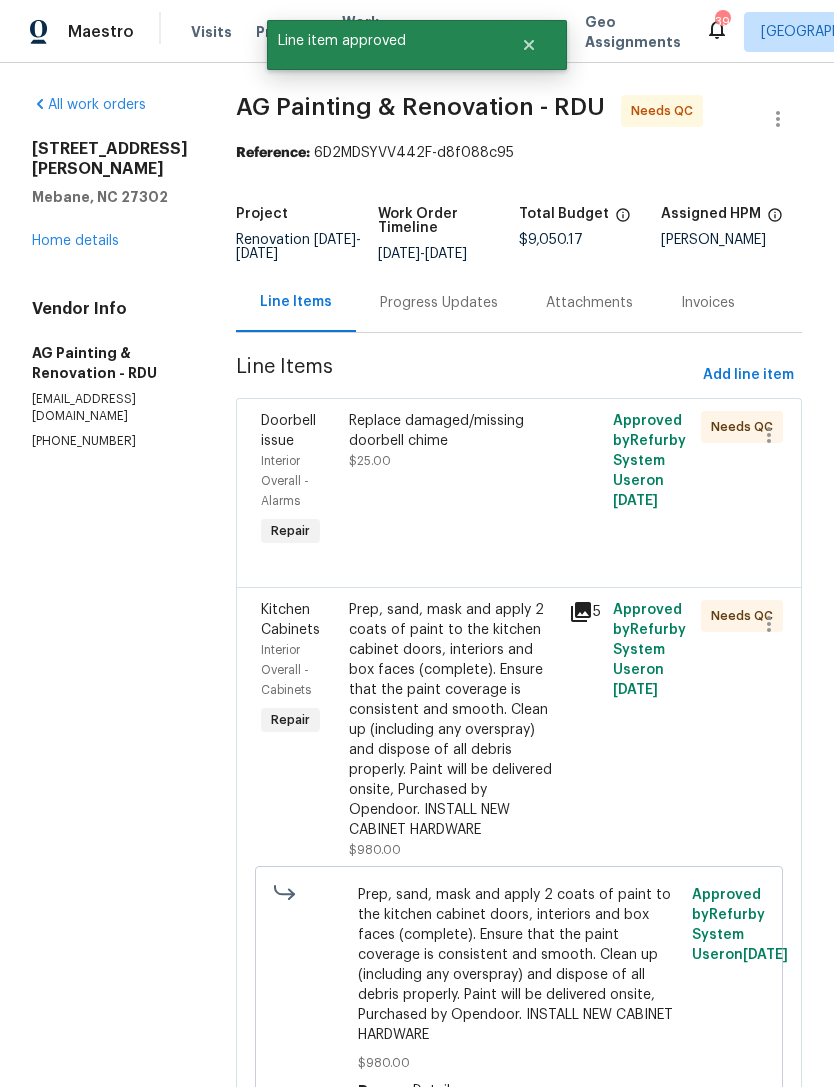 click on "Replace damaged/missing doorbell chime $25.00" at bounding box center [453, 481] 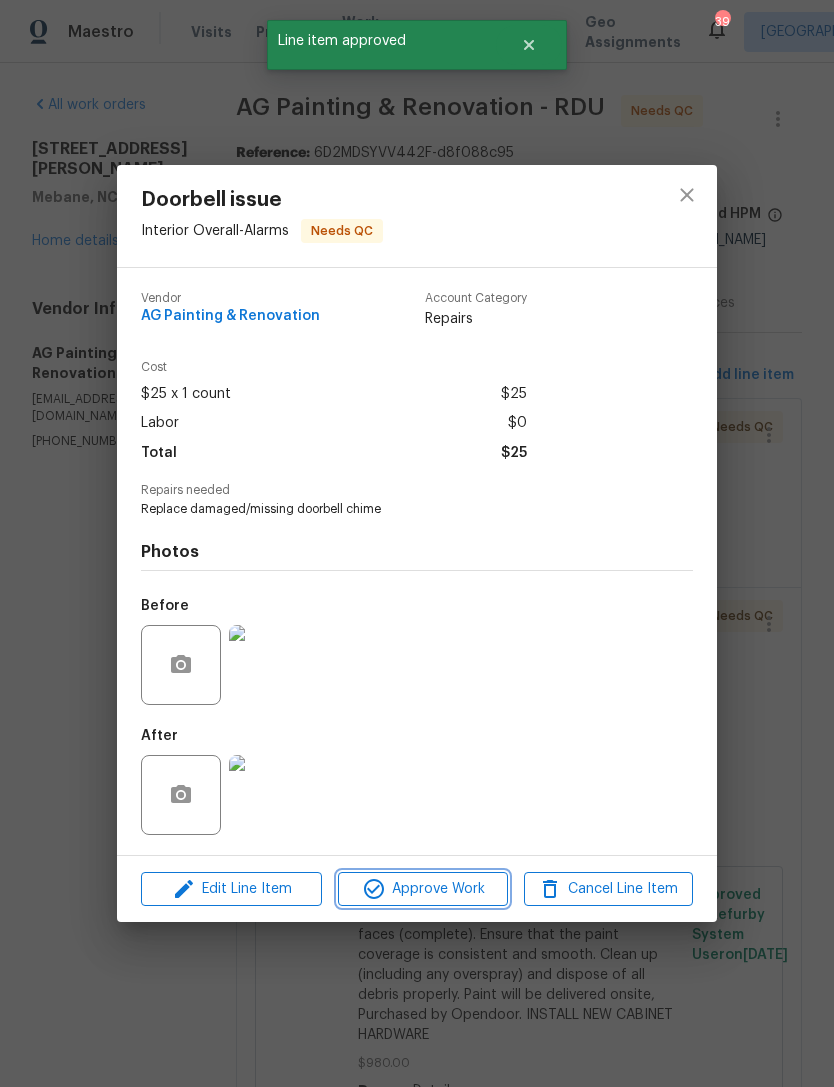 click on "Approve Work" at bounding box center [422, 889] 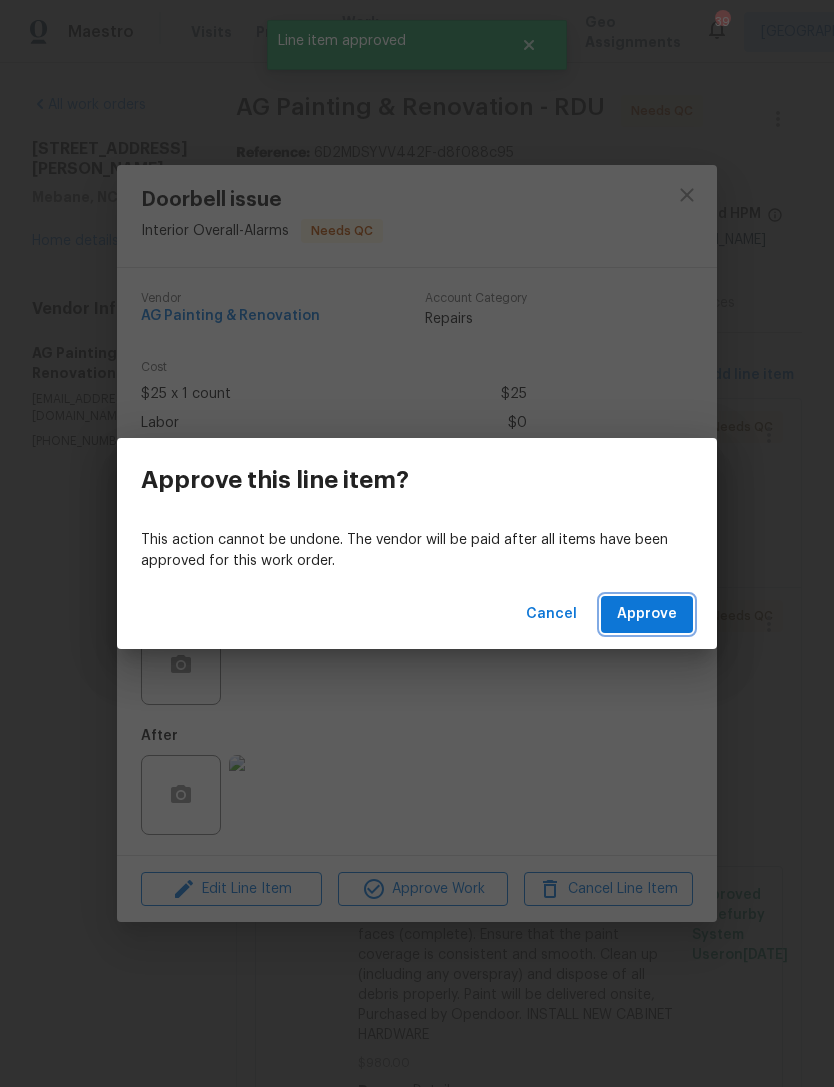 click on "Approve" at bounding box center (647, 614) 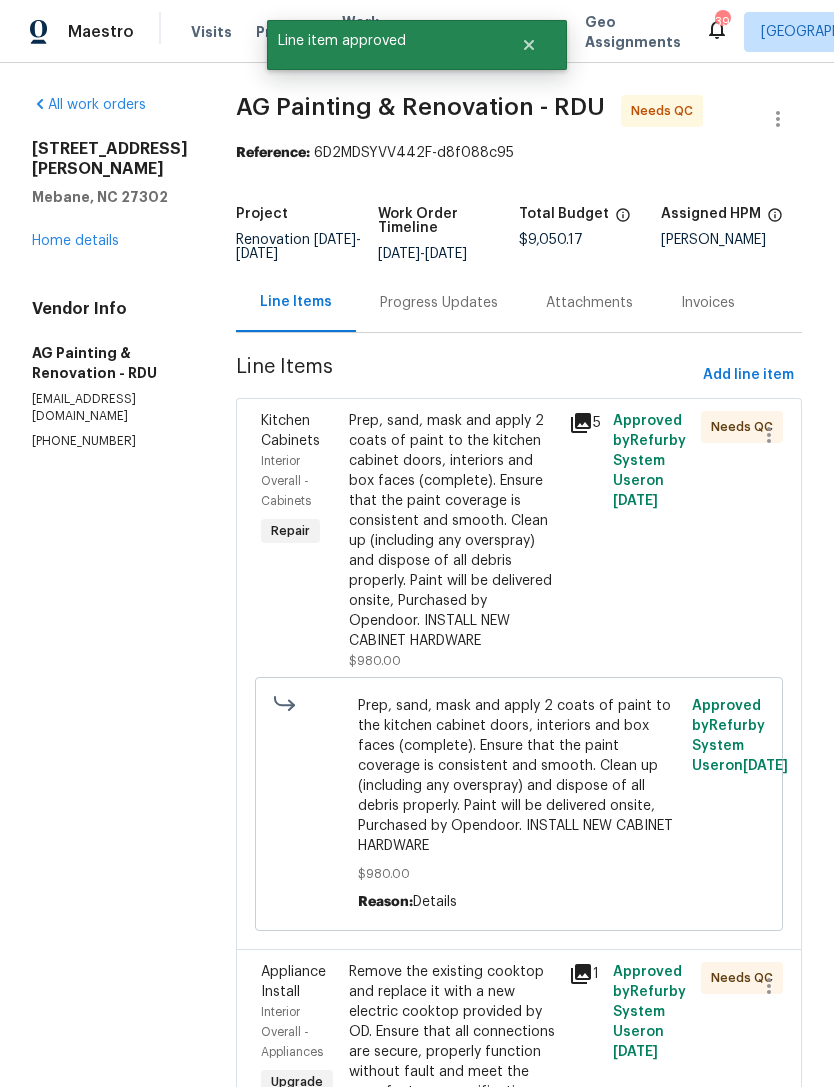 click on "Prep, sand, mask and apply 2 coats of paint to the kitchen cabinet doors, interiors and box faces (complete). Ensure that the paint coverage is consistent and smooth. Clean up (including any overspray) and dispose of all debris properly. Paint will be delivered onsite, Purchased by Opendoor.
INSTALL NEW CABINET HARDWARE" at bounding box center [453, 531] 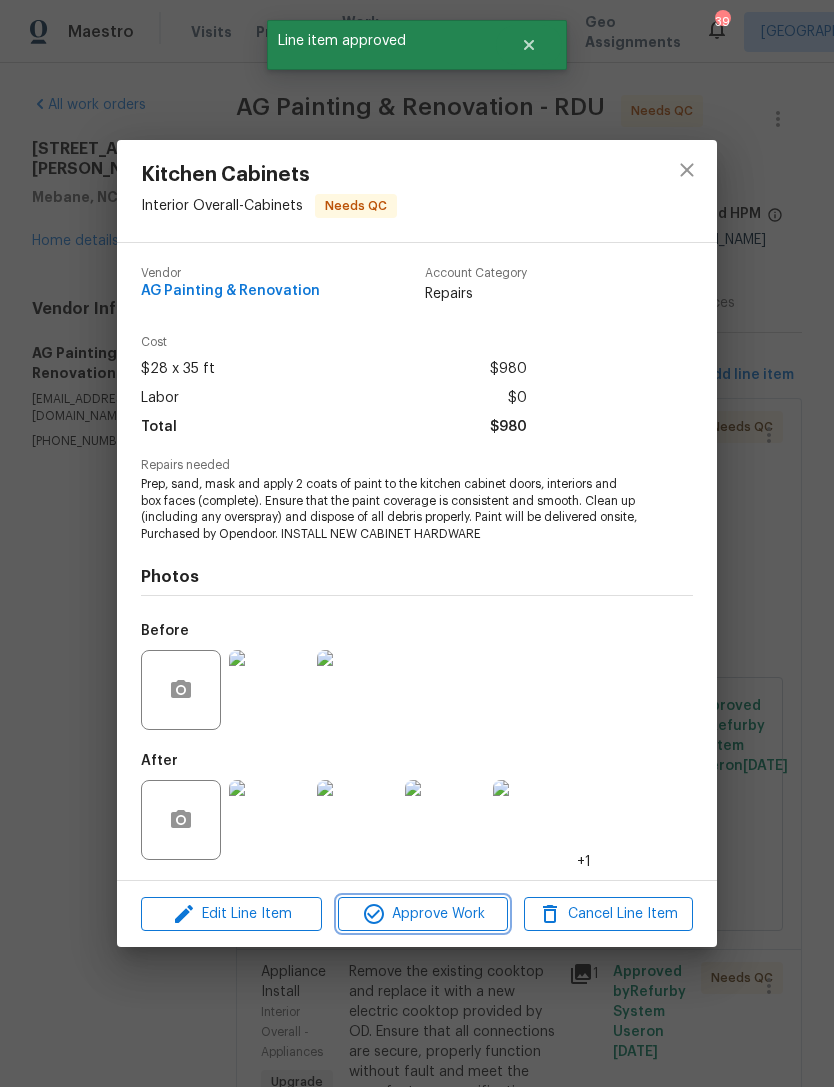click on "Approve Work" at bounding box center [422, 914] 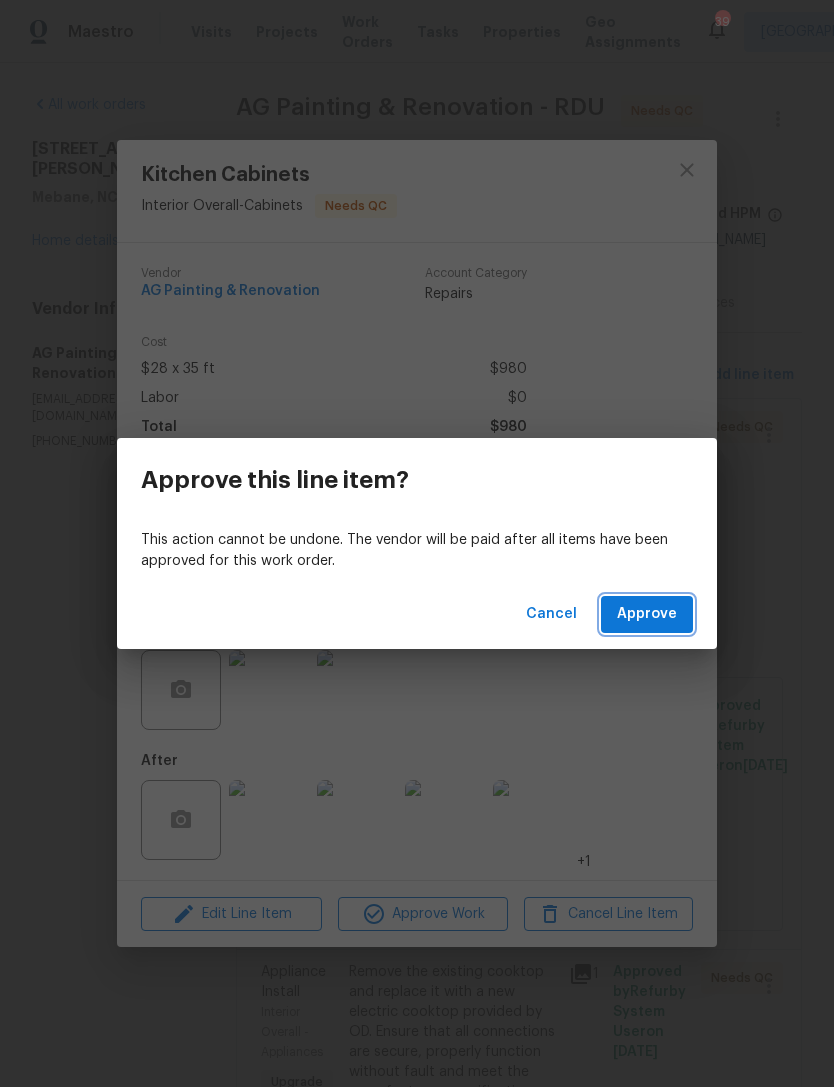 click on "Approve" at bounding box center (647, 614) 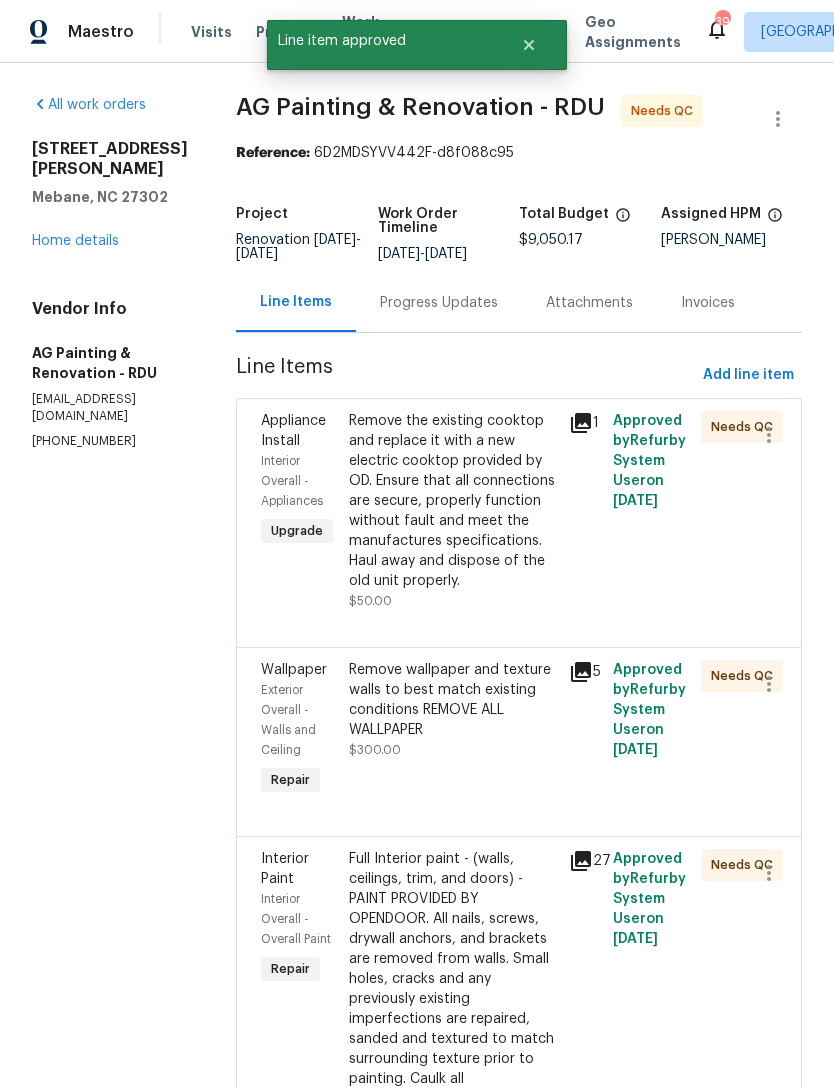click on "Remove the existing cooktop and replace it with a new electric cooktop provided by OD. Ensure that all  connections are secure, properly function without fault and meet the manufactures specifications. Haul away and dispose of the old unit properly." at bounding box center (453, 501) 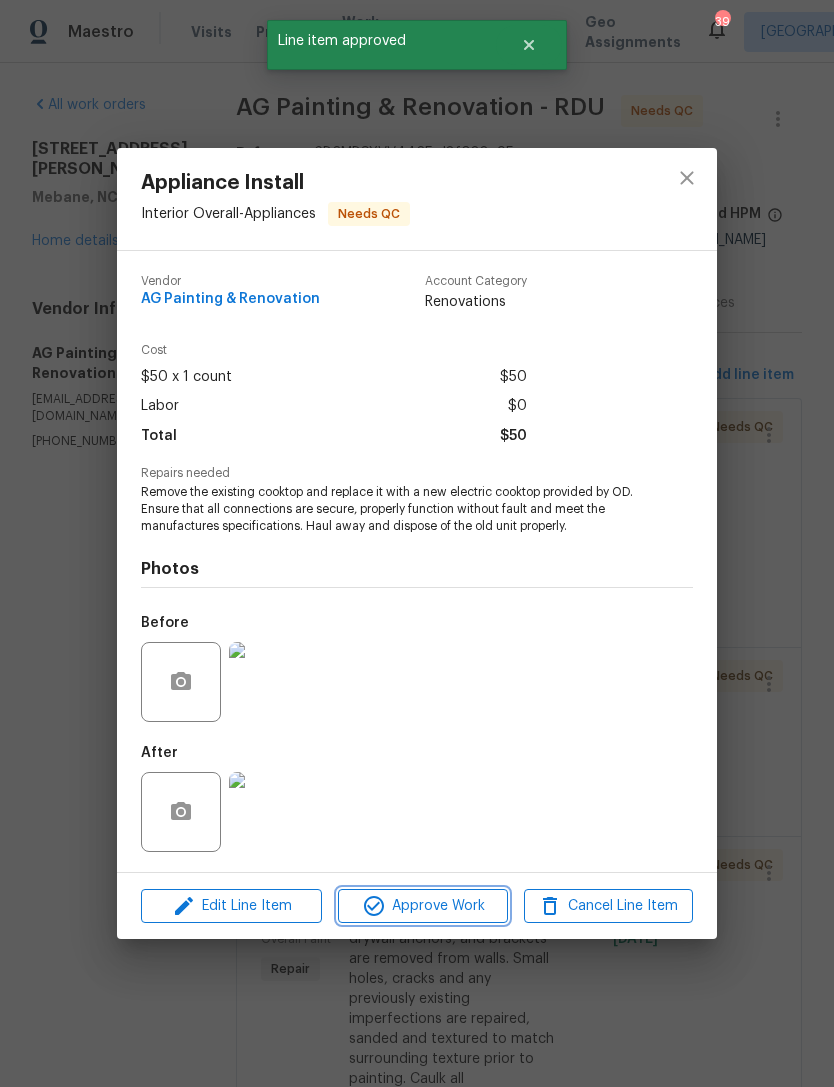 click on "Approve Work" at bounding box center (422, 906) 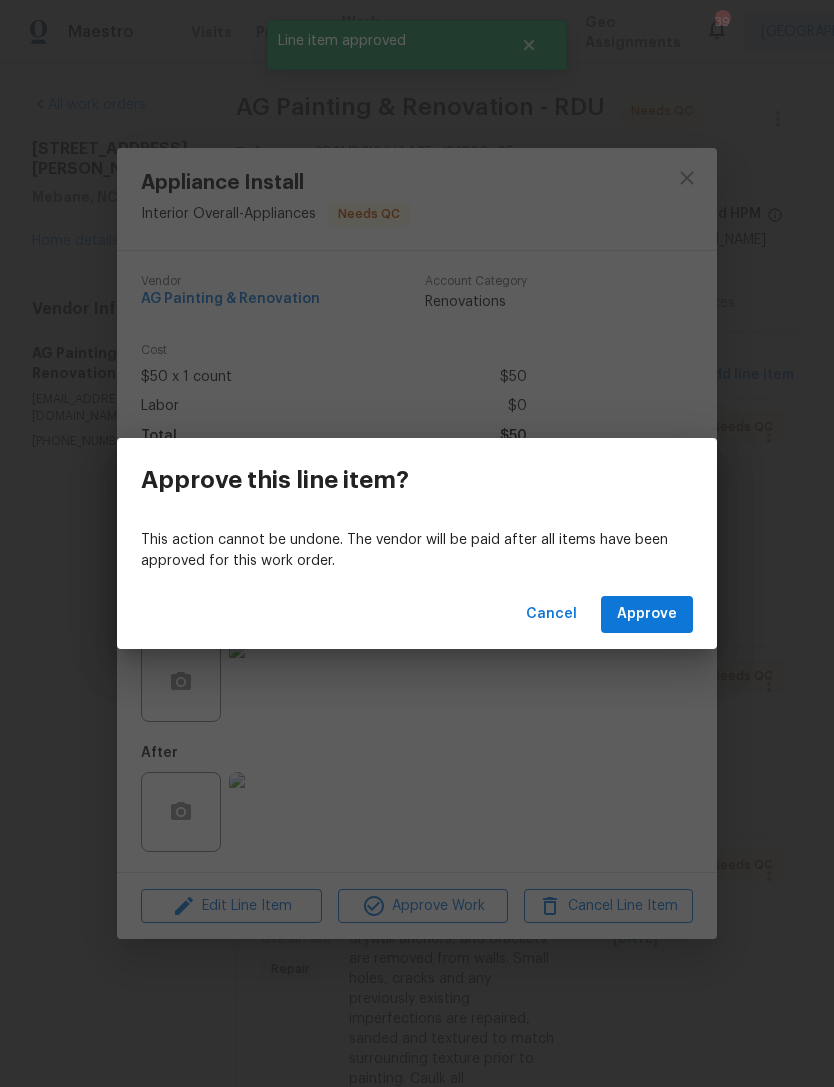 click on "Cancel Approve" at bounding box center [417, 614] 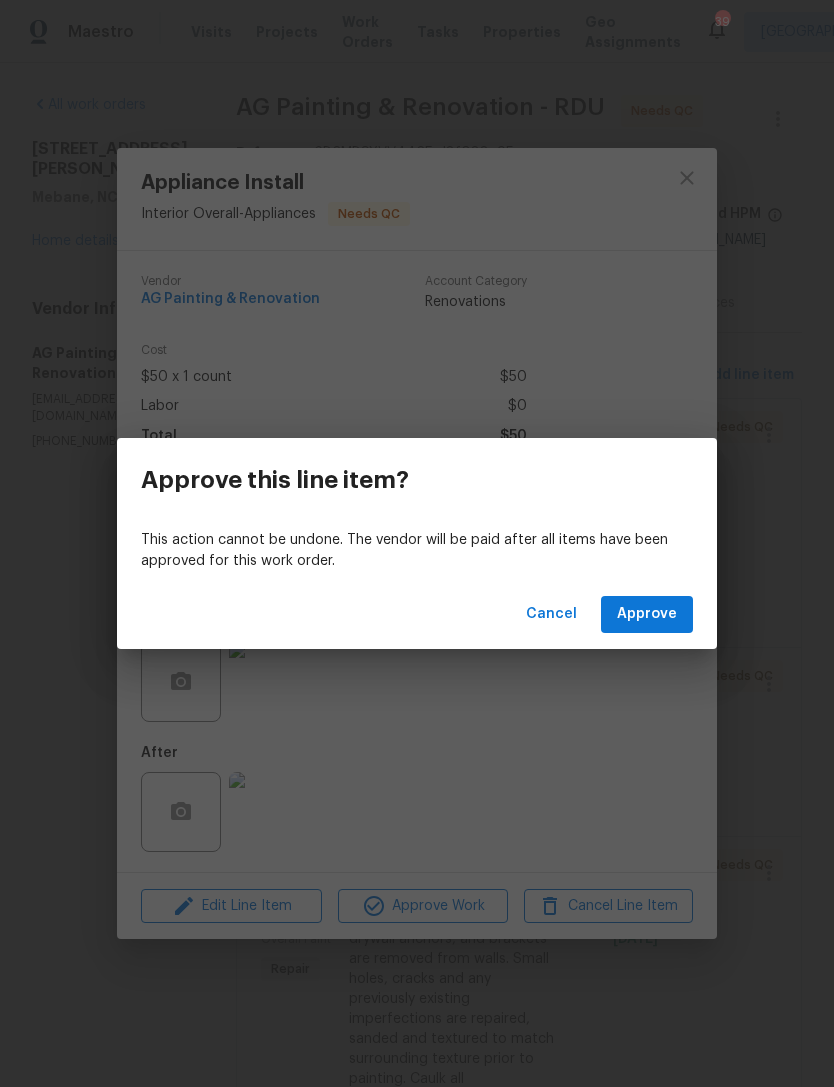 click on "Cancel Approve" at bounding box center (417, 614) 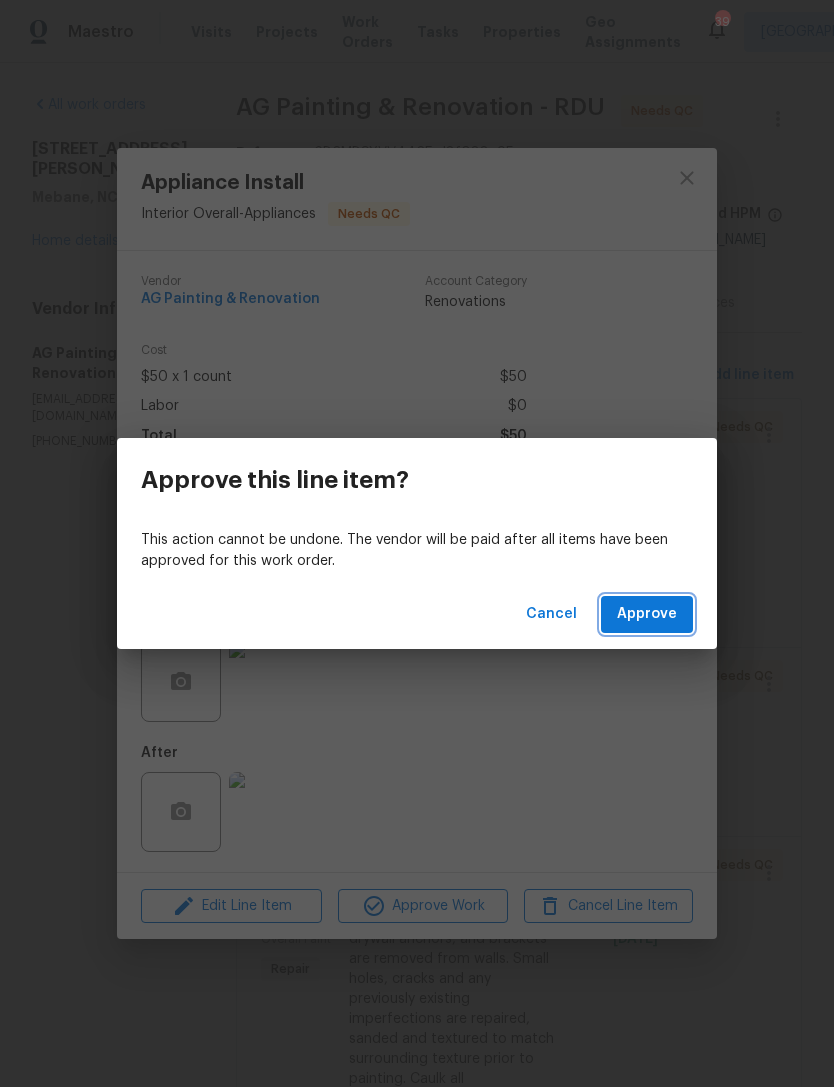 click on "Approve" at bounding box center [647, 614] 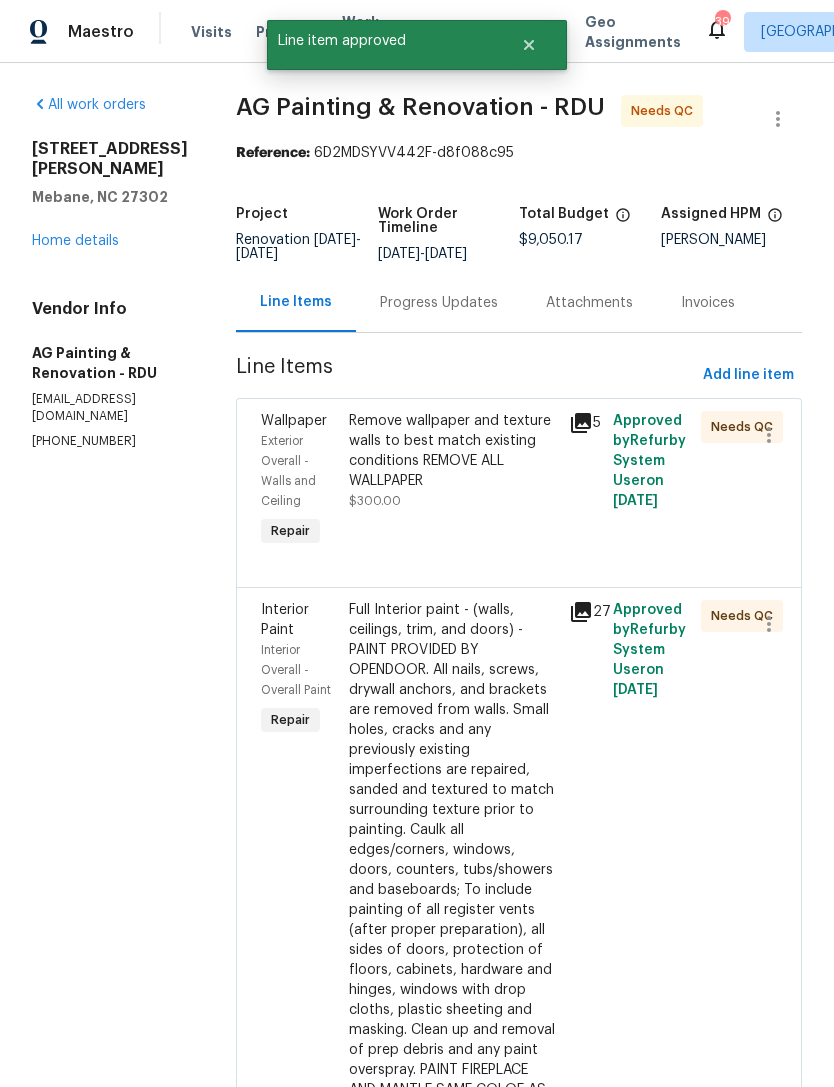 click on "Remove wallpaper and texture walls to best match existing conditions
REMOVE ALL WALLPAPER $300.00" at bounding box center [453, 461] 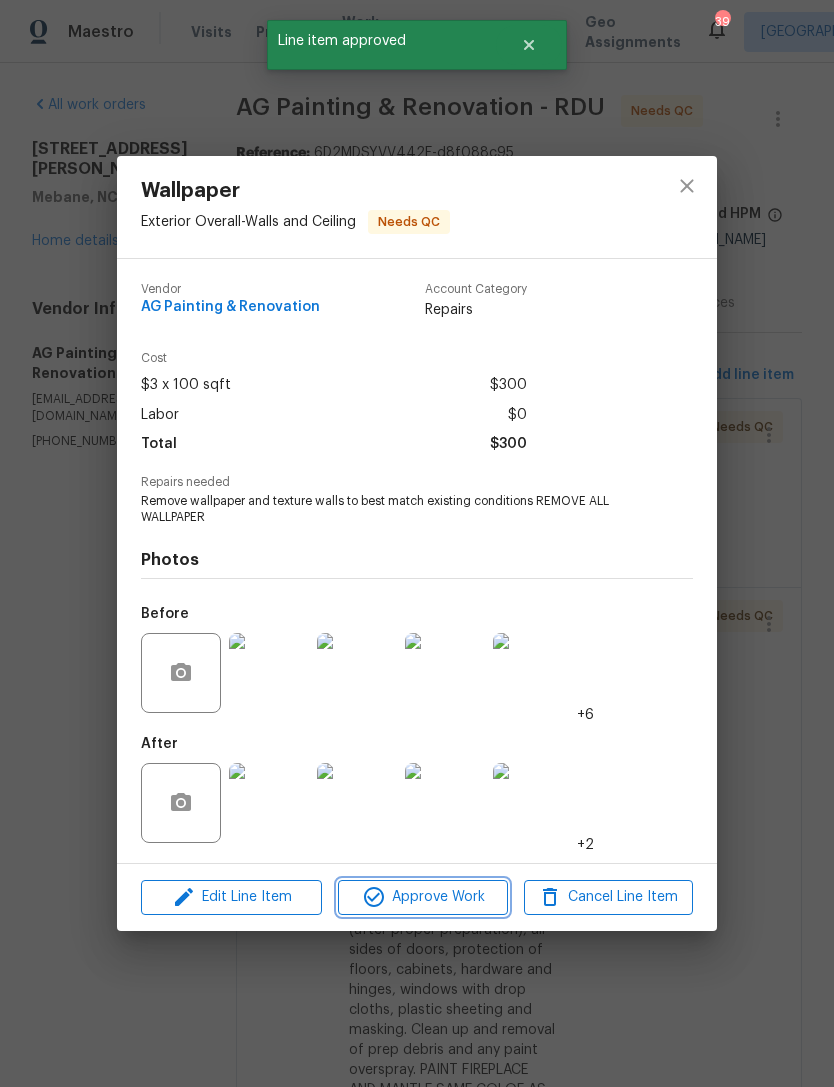 click on "Approve Work" at bounding box center [422, 897] 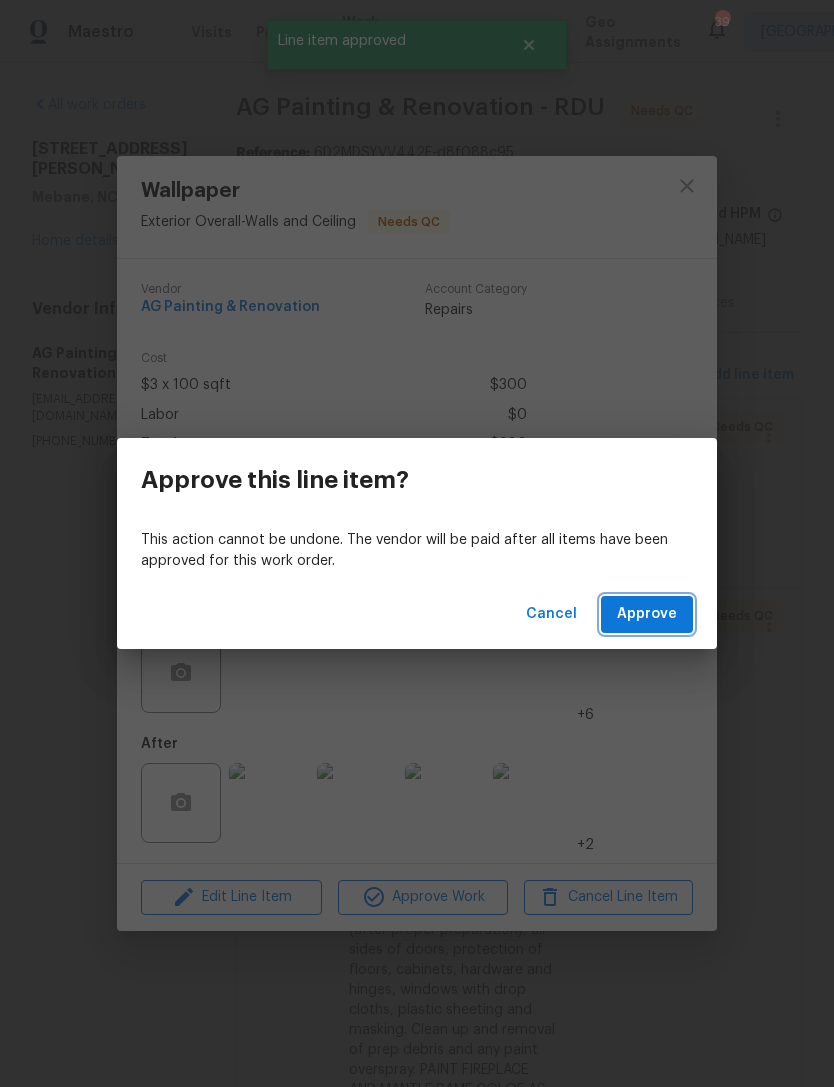 click on "Approve" at bounding box center [647, 614] 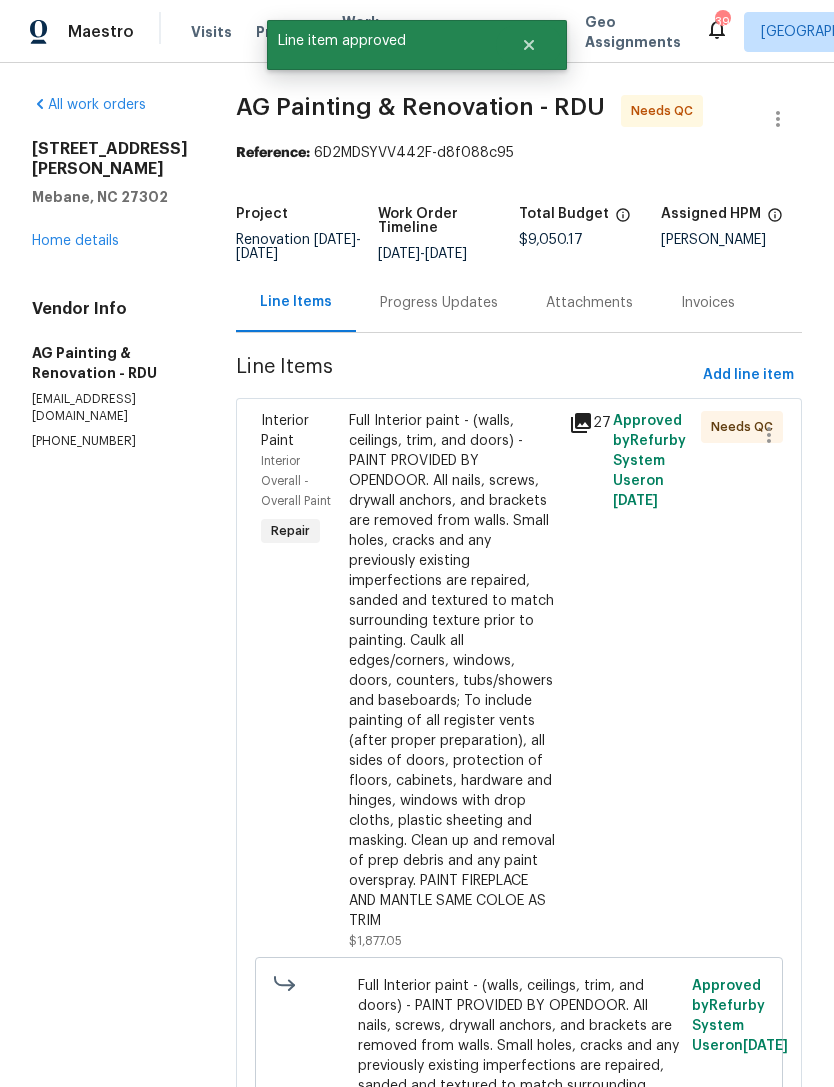 click on "Full Interior paint - (walls, ceilings, trim, and doors) - PAINT PROVIDED BY OPENDOOR. All nails, screws, drywall anchors, and brackets are removed from walls. Small holes, cracks and any previously existing imperfections are repaired, sanded and textured to match surrounding texture prior to painting. Caulk all edges/corners, windows, doors, counters, tubs/showers and baseboards; To include painting of all register vents (after proper preparation), all sides of doors, protection of floors, cabinets, hardware and hinges, windows with drop cloths, plastic sheeting and masking. Clean up and removal of prep debris and any paint overspray.
PAINT FIREPLACE AND MANTLE SAME COLOE AS TRIM" at bounding box center (453, 671) 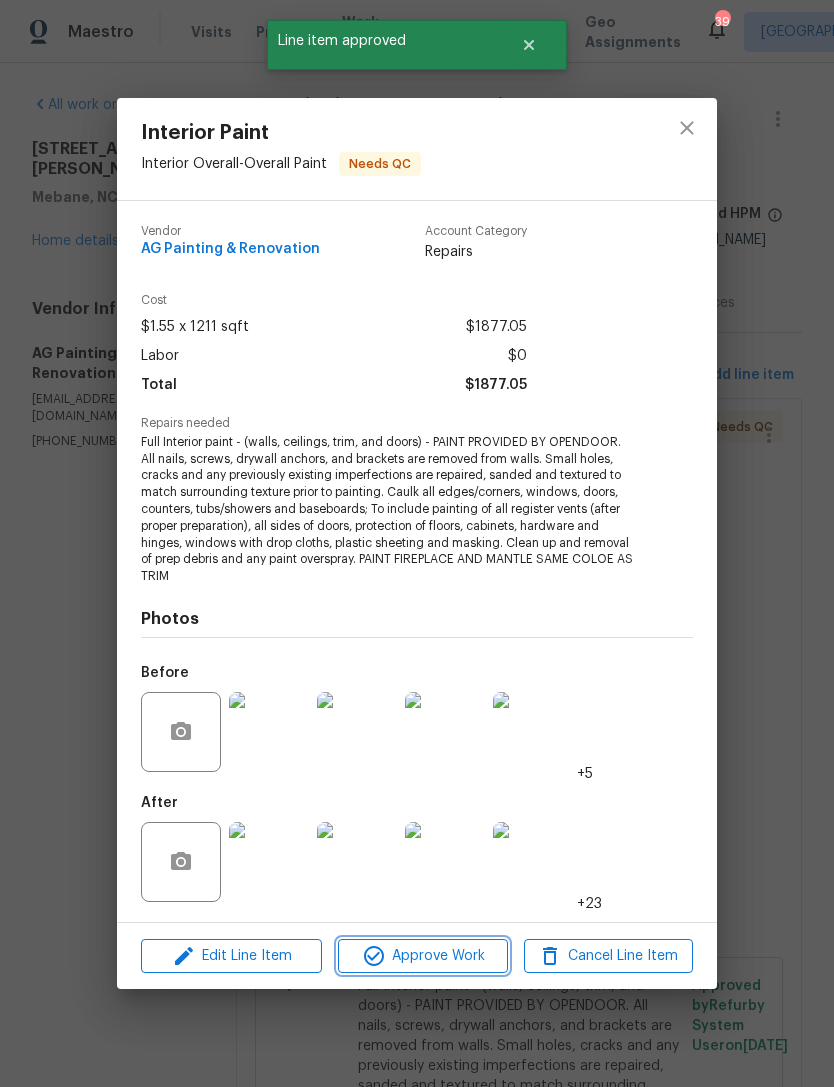 click on "Approve Work" at bounding box center [422, 956] 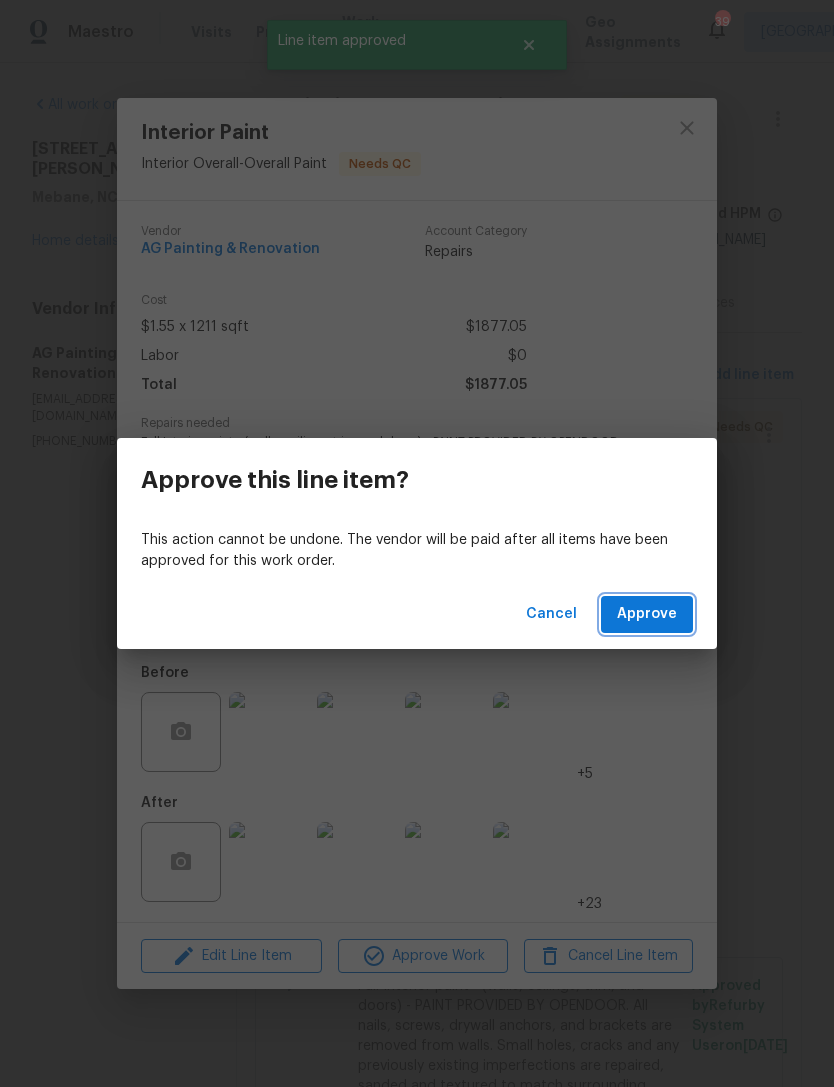 click on "Approve" at bounding box center (647, 614) 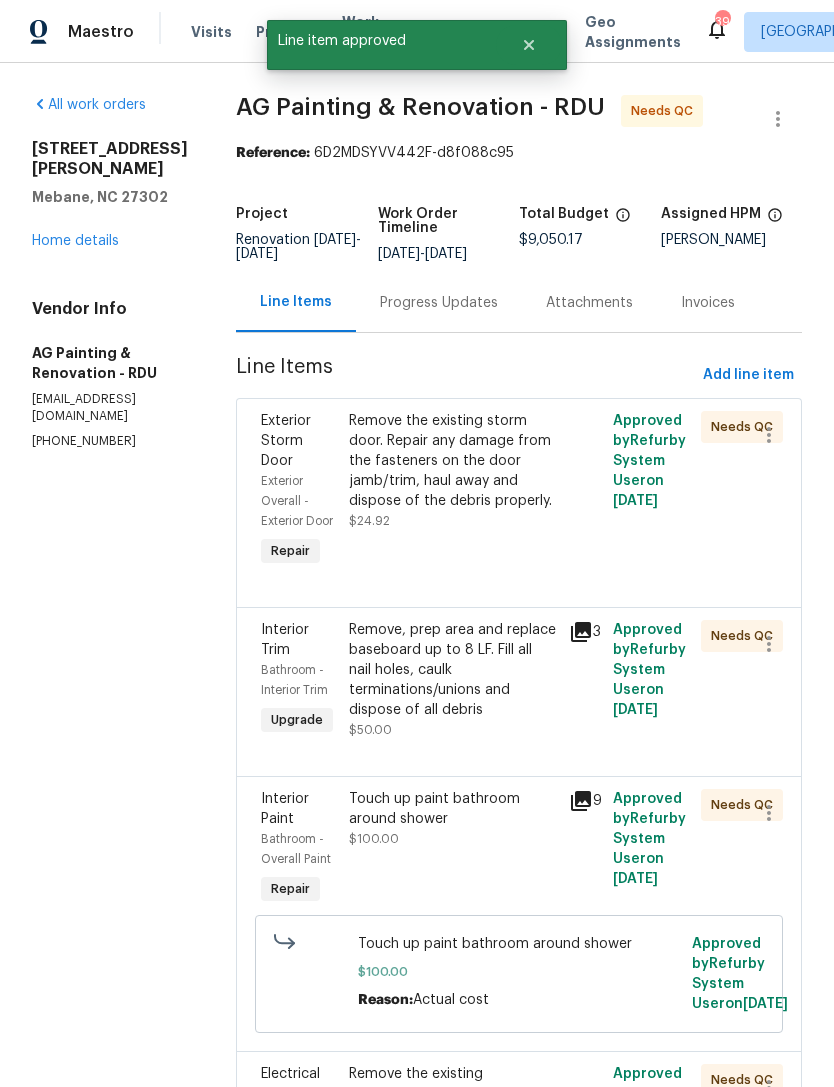 click on "Remove the existing storm door. Repair any damage from the fasteners on the door jamb/trim, haul away and dispose of the debris properly." at bounding box center [453, 461] 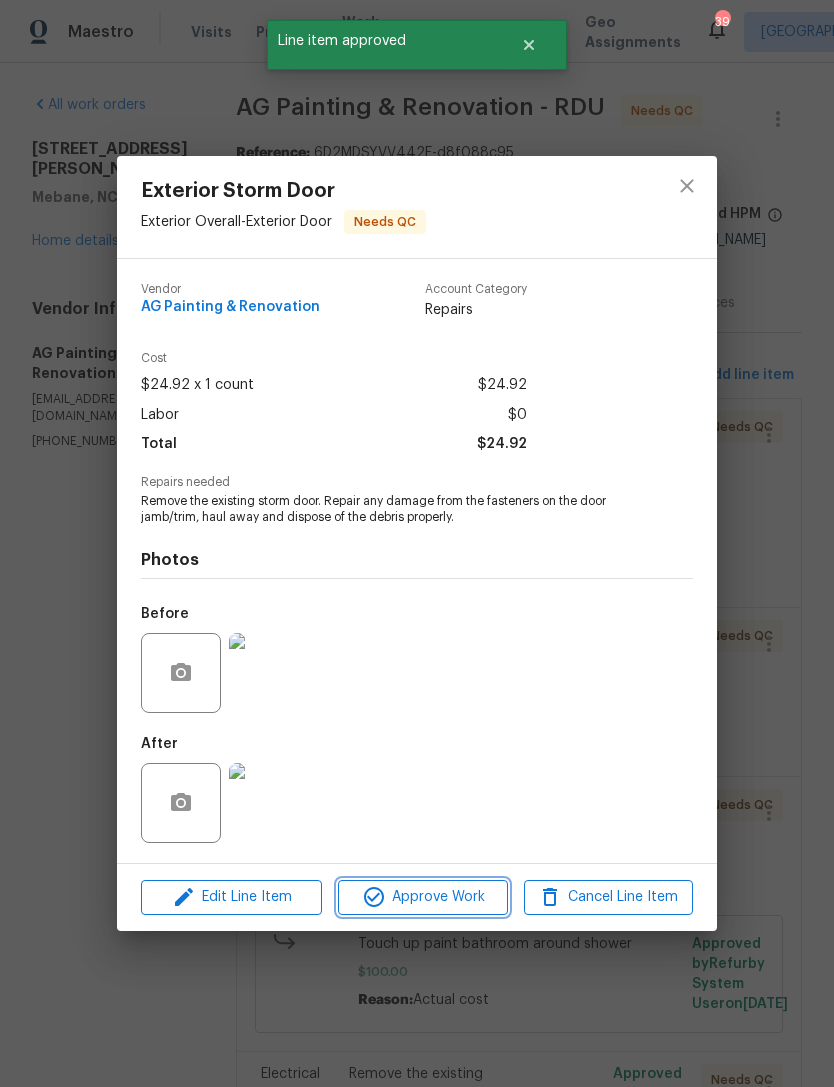click on "Approve Work" at bounding box center (422, 897) 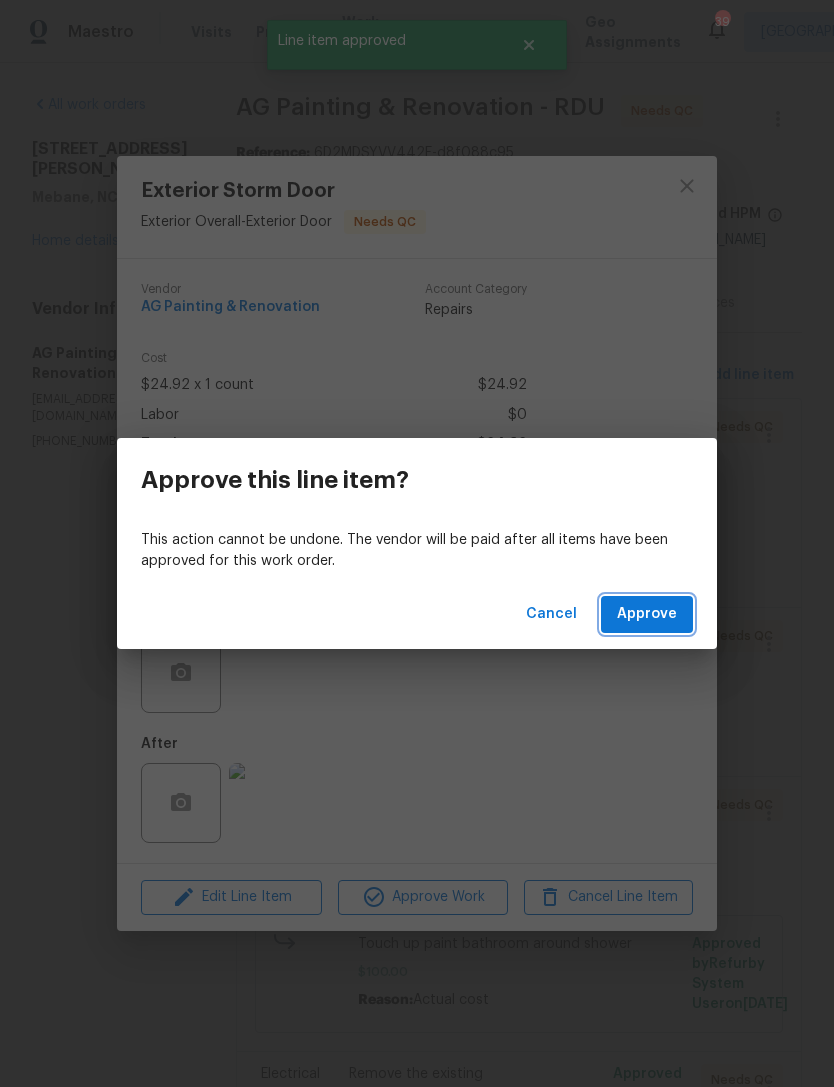 click on "Approve" at bounding box center [647, 614] 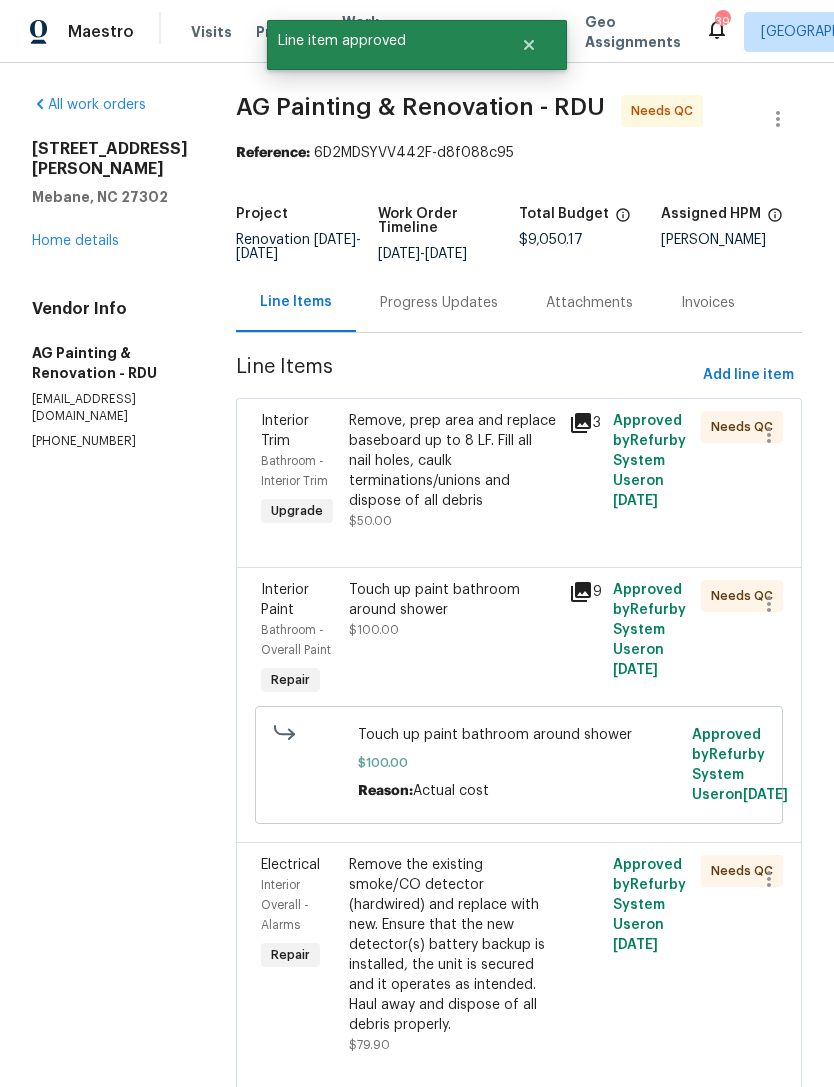 click on "Remove, prep area and replace baseboard up to 8 LF. Fill all nail holes, caulk terminations/unions and dispose of all debris" at bounding box center [453, 461] 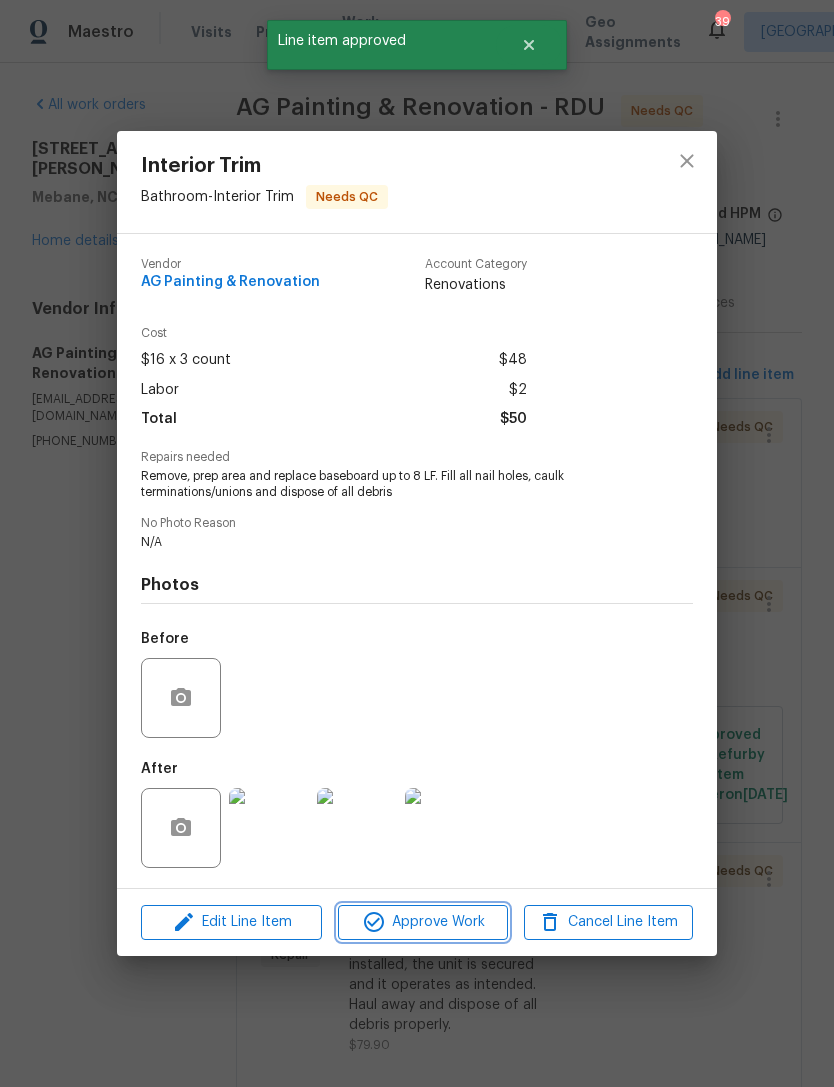 click on "Approve Work" at bounding box center [422, 922] 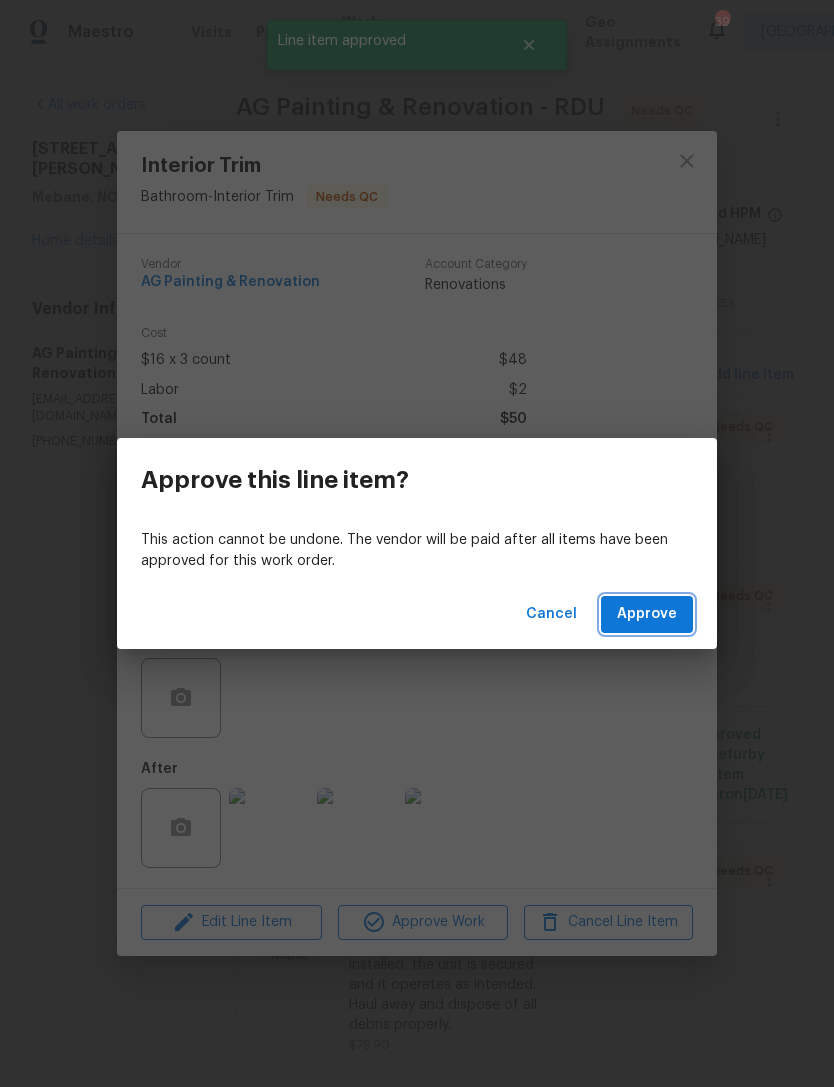 click on "Approve" at bounding box center (647, 614) 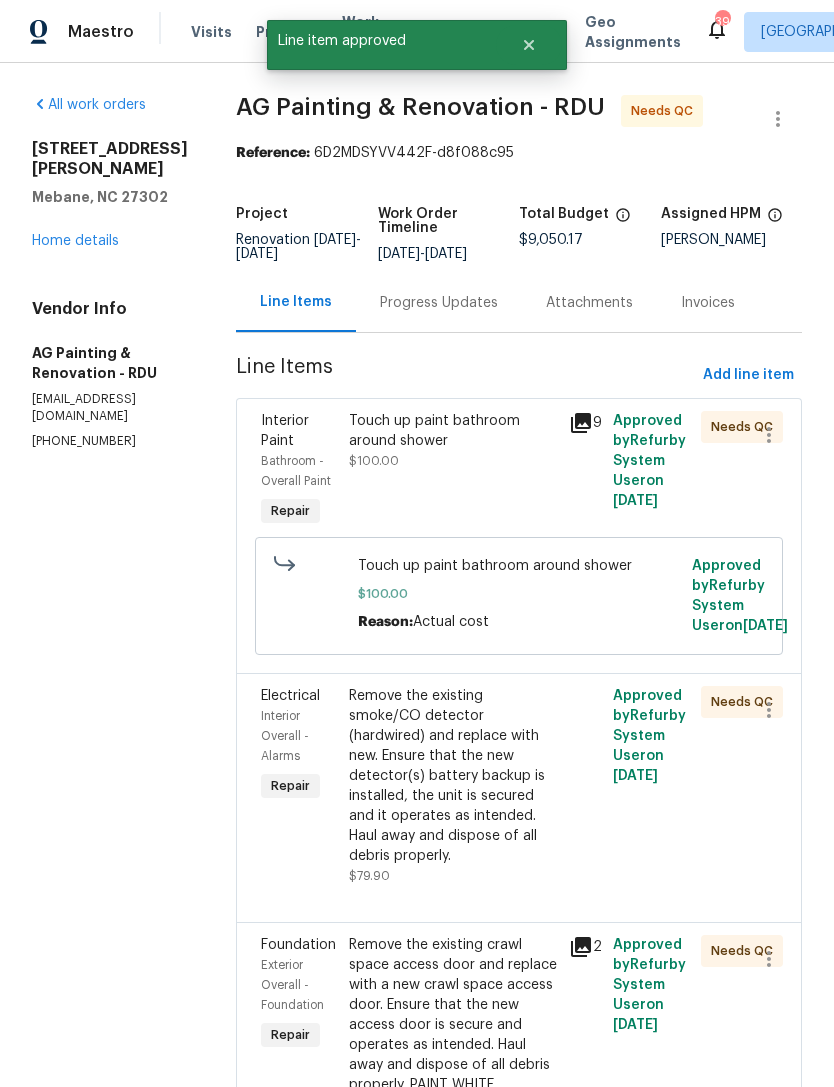 click on "Touch up paint bathroom around shower $100.00" at bounding box center (453, 471) 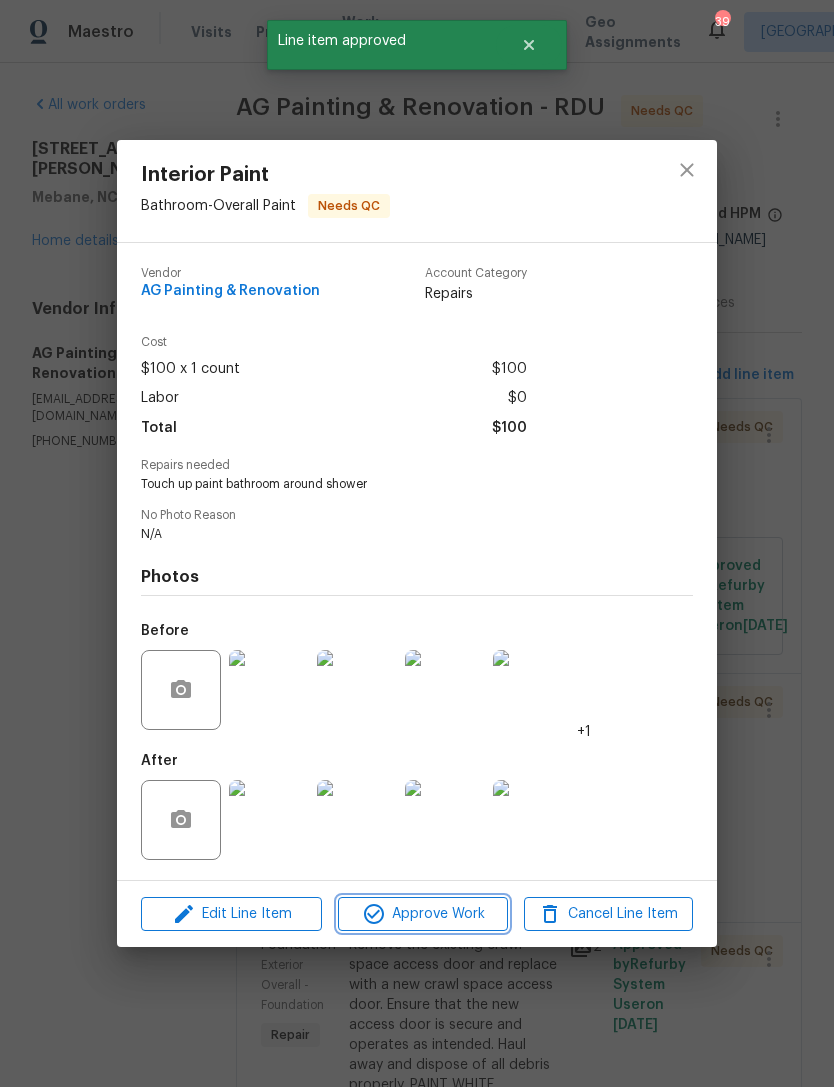 click on "Approve Work" at bounding box center [422, 914] 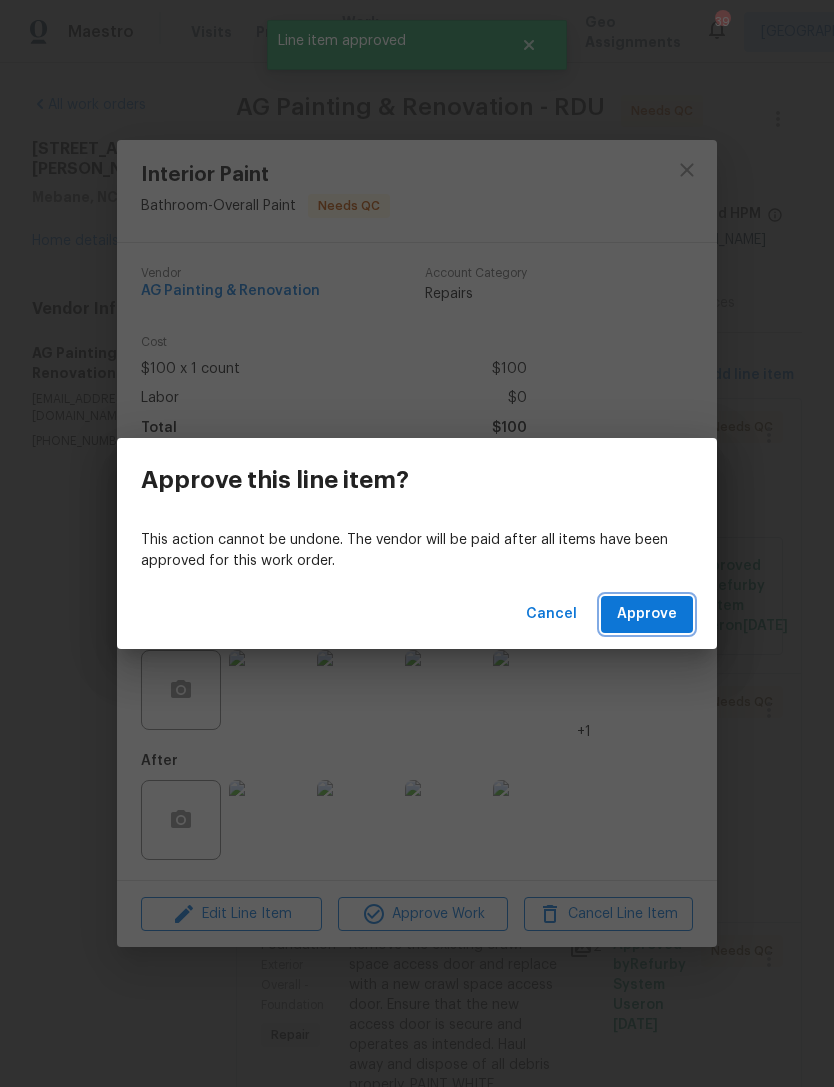 click on "Approve" at bounding box center [647, 614] 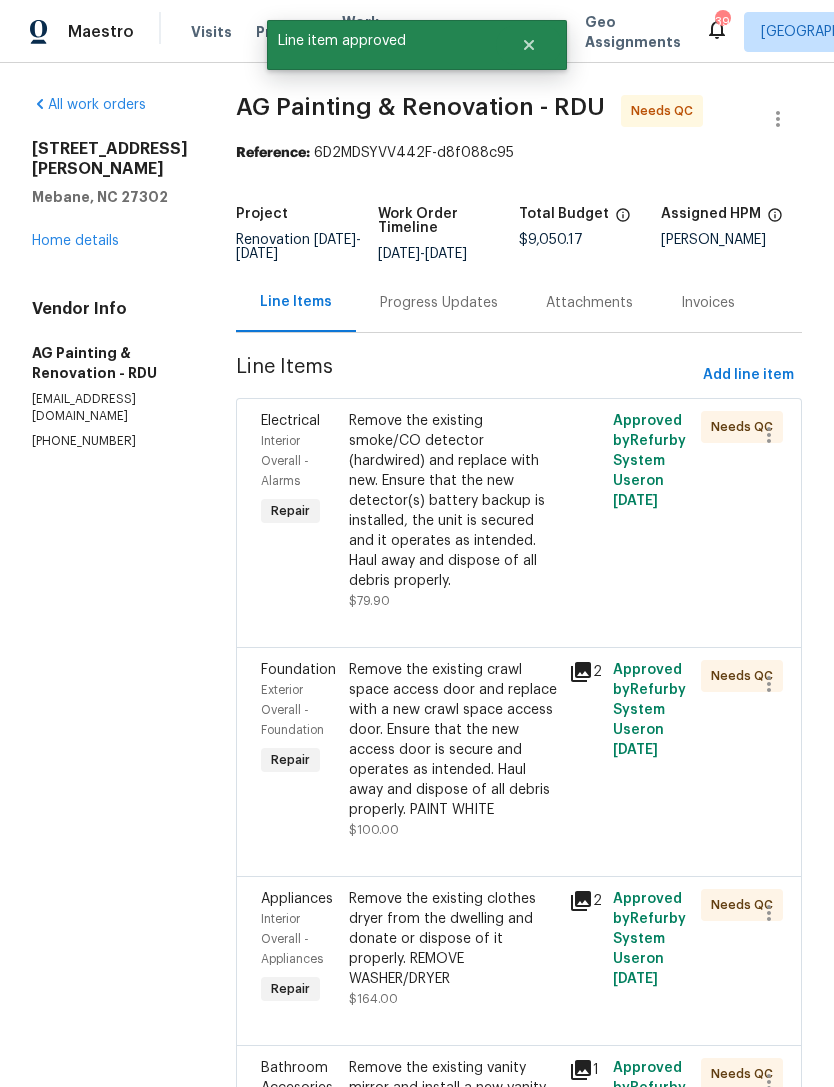 click on "Remove the existing smoke/CO detector (hardwired) and replace with new. Ensure that the new detector(s) battery backup is installed, the unit is secured and it operates as intended. Haul away and dispose of all debris properly." at bounding box center [453, 501] 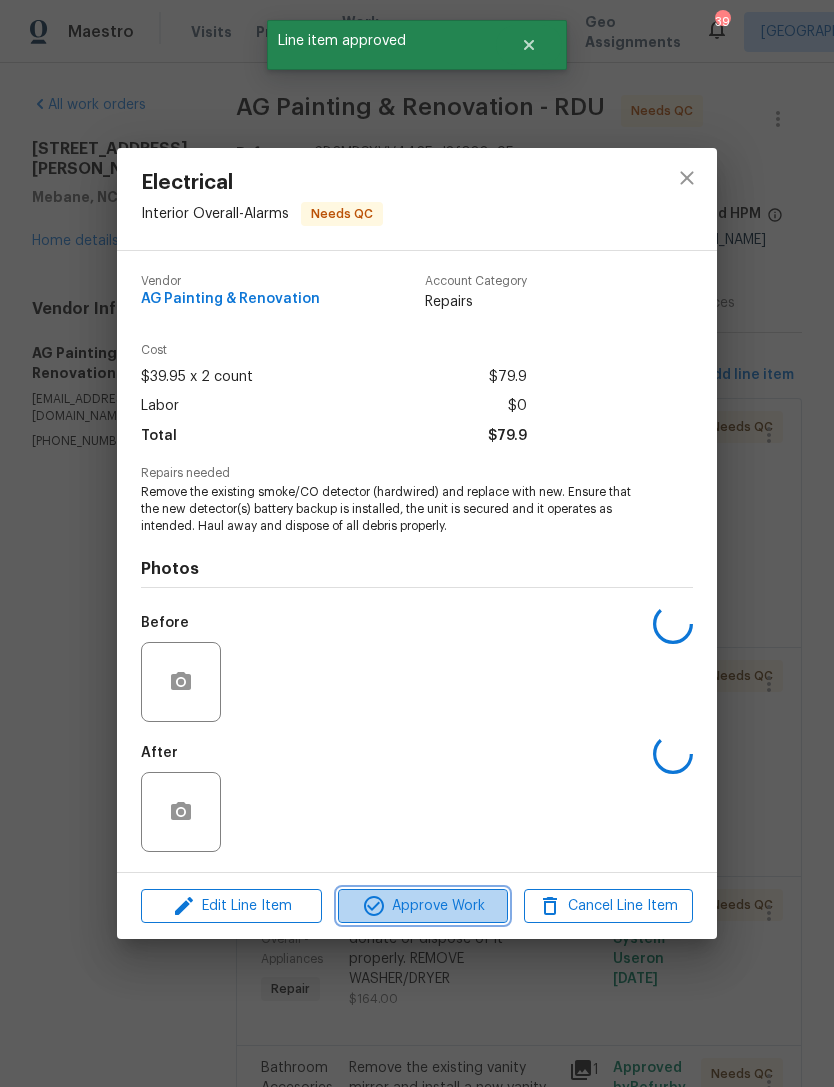 click on "Approve Work" at bounding box center (422, 906) 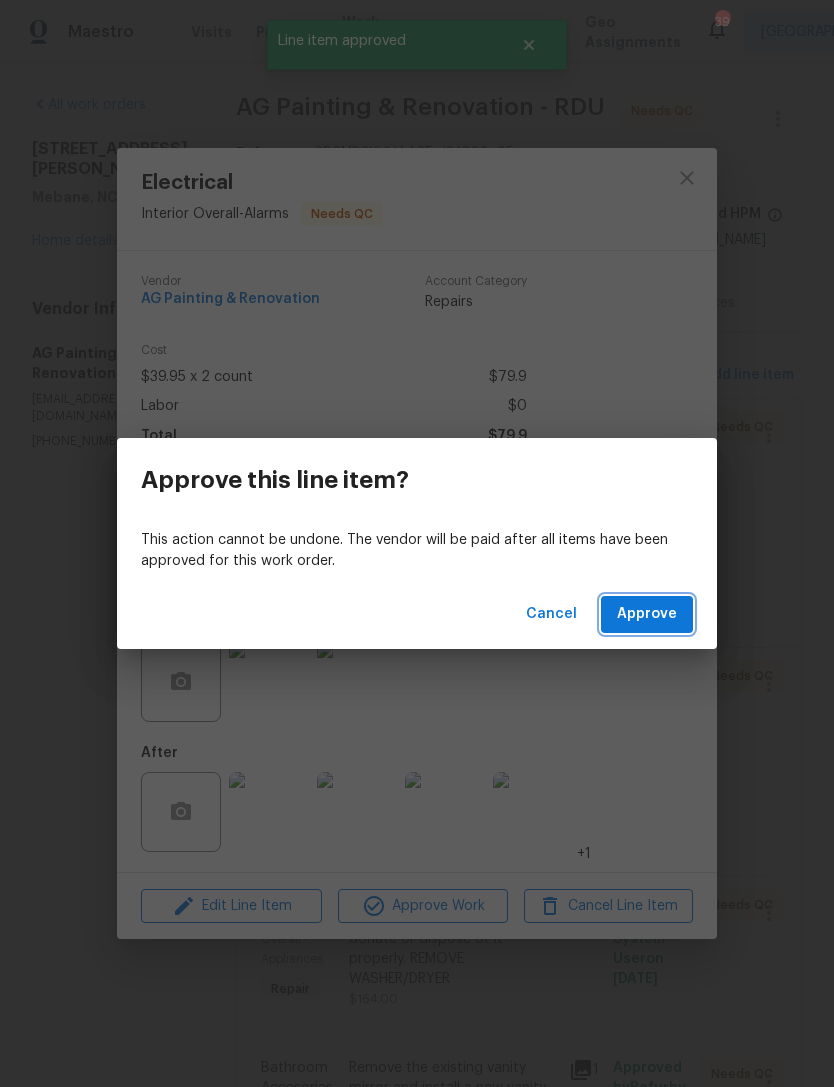 click on "Approve" at bounding box center (647, 614) 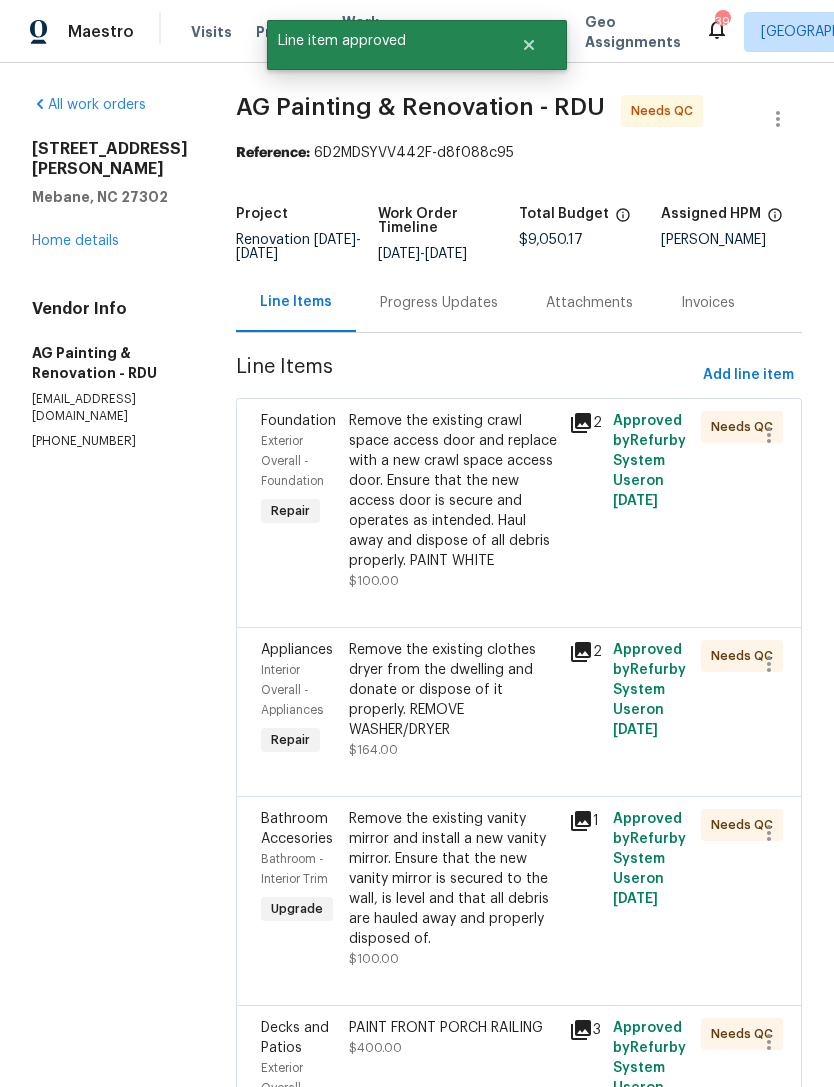 click on "Remove the existing crawl space access door and replace with a new crawl space access door. Ensure that the new access door is secure and operates as intended. Haul away and dispose of all debris properly.
PAINT WHITE" at bounding box center [453, 491] 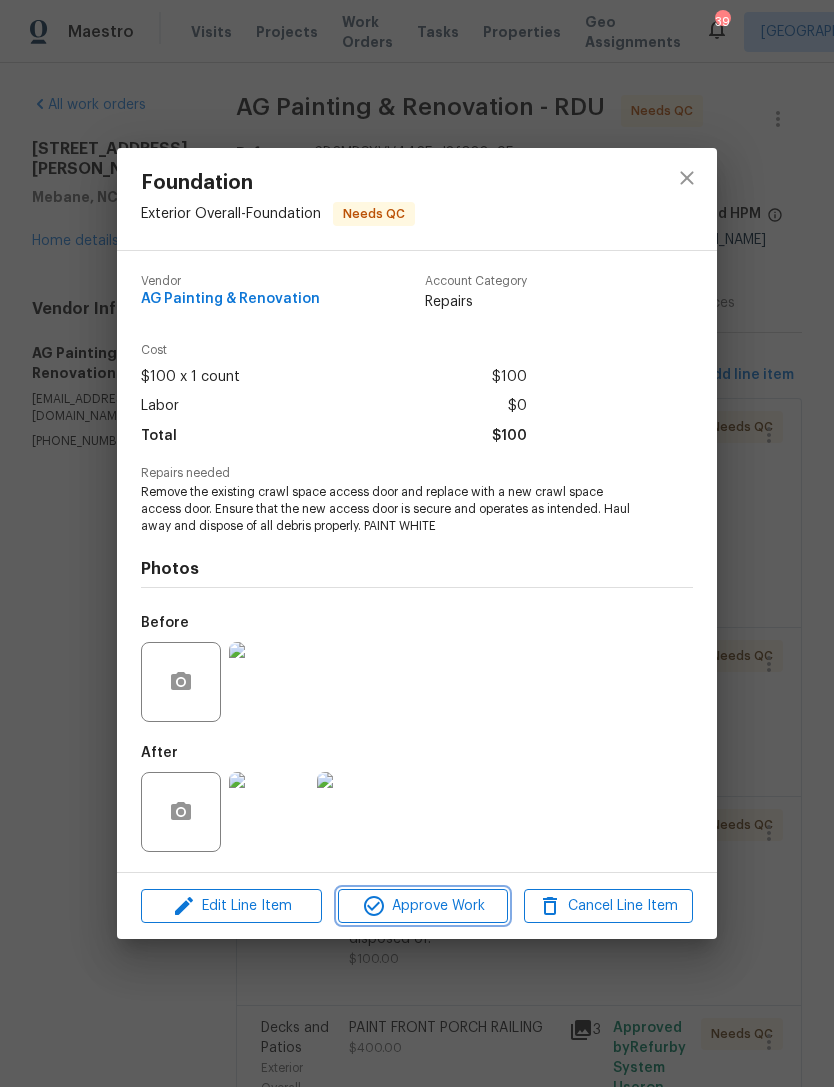click on "Approve Work" at bounding box center [422, 906] 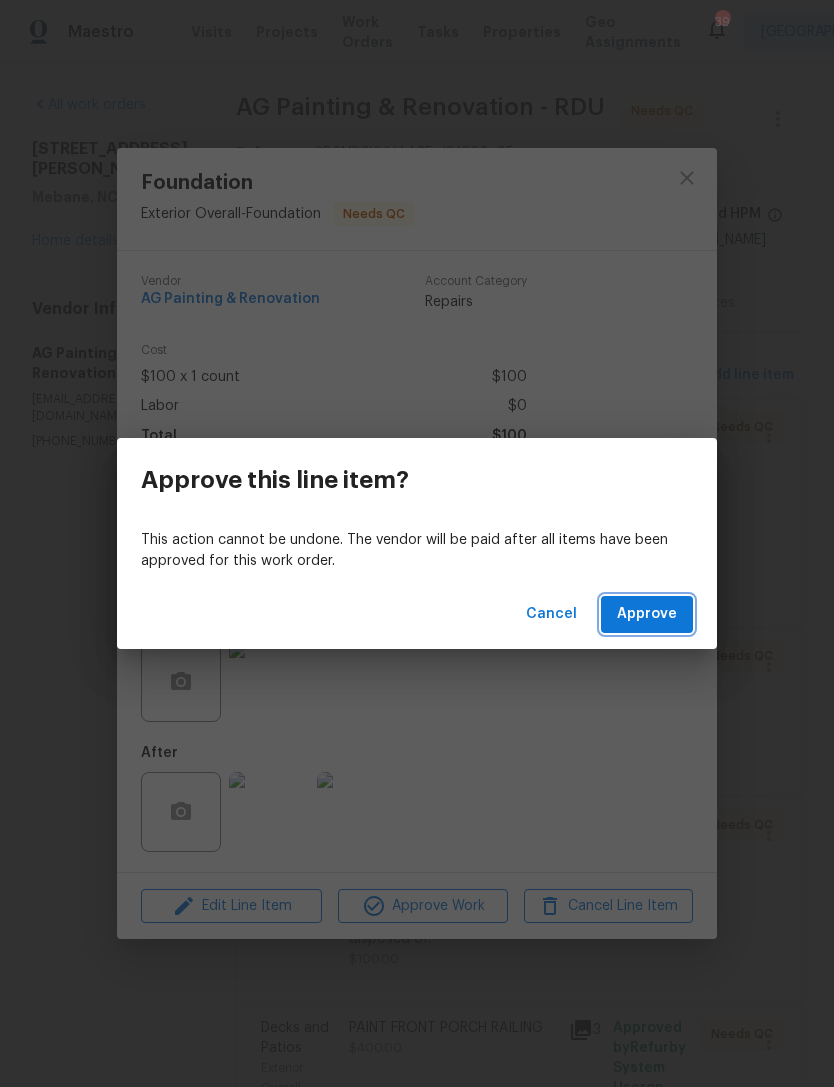 click on "Approve" at bounding box center (647, 614) 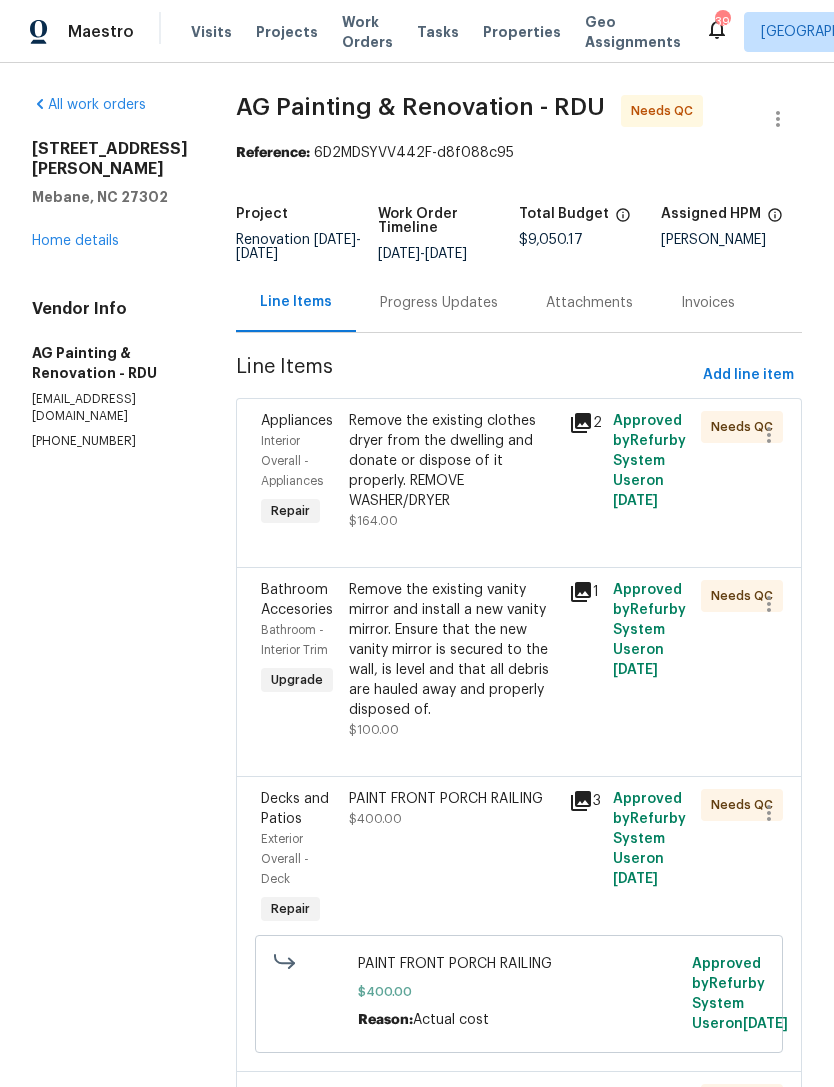 click on "Remove the existing clothes dryer from the dwelling and donate or dispose of it properly.
REMOVE WASHER/DRYER" at bounding box center (453, 461) 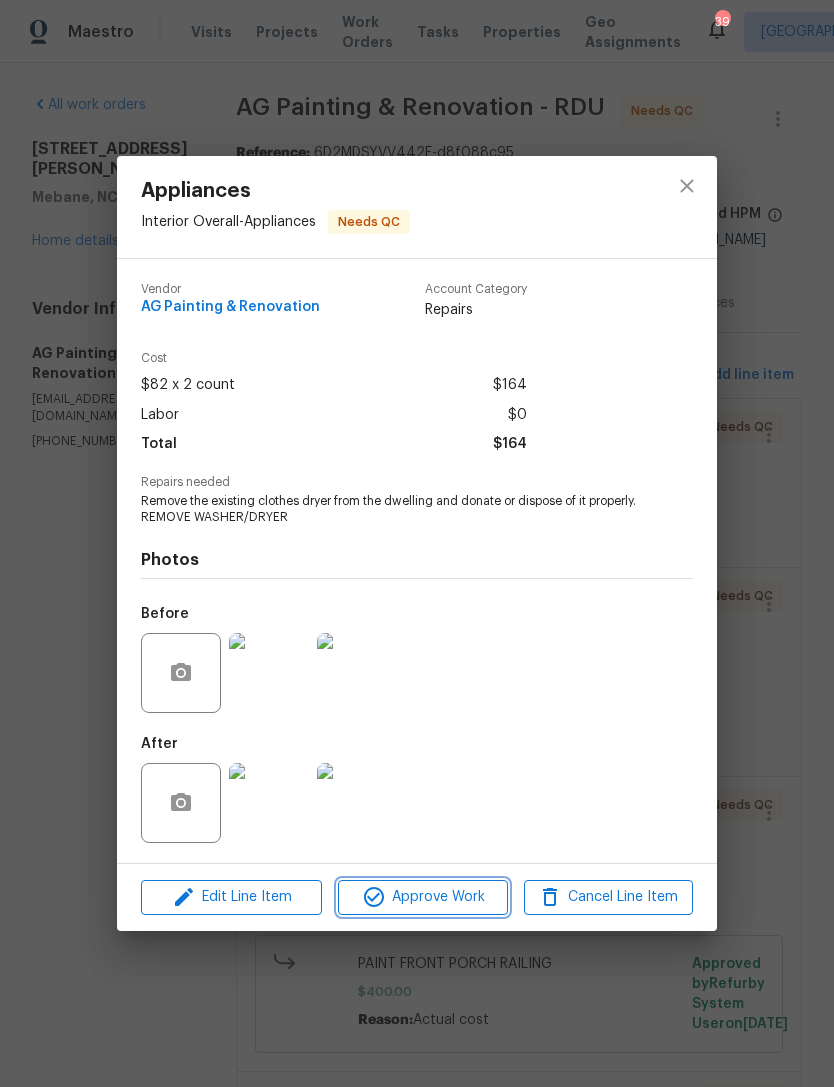 click on "Approve Work" at bounding box center (422, 897) 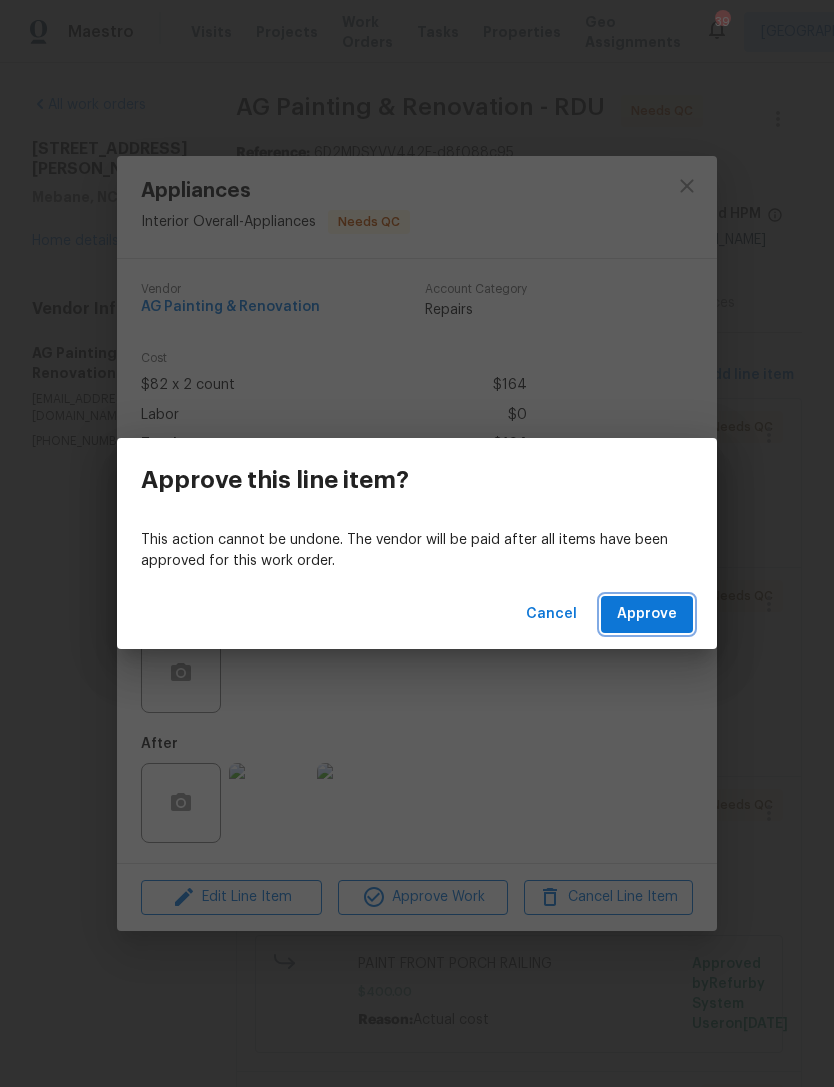 click on "Approve" at bounding box center (647, 614) 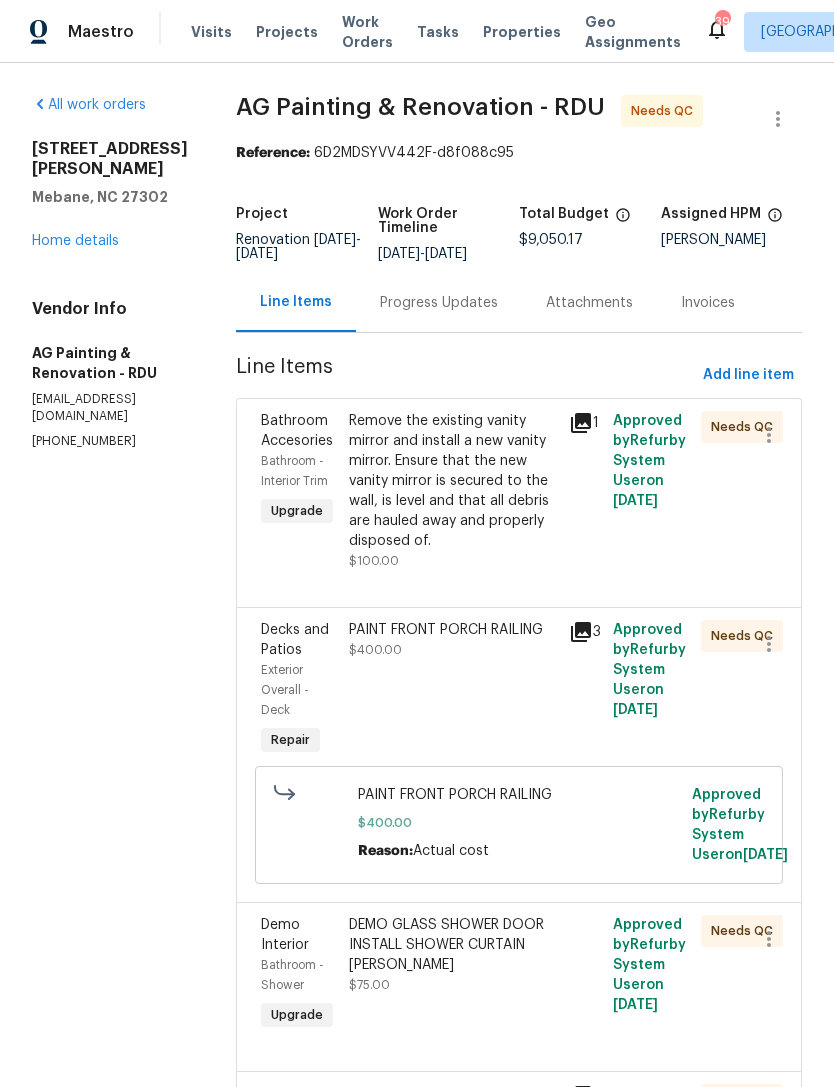 click on "Remove the existing vanity mirror and install a new vanity mirror. Ensure that the new vanity mirror is secured to the wall, is level and that all debris are hauled away and properly disposed of." at bounding box center [453, 481] 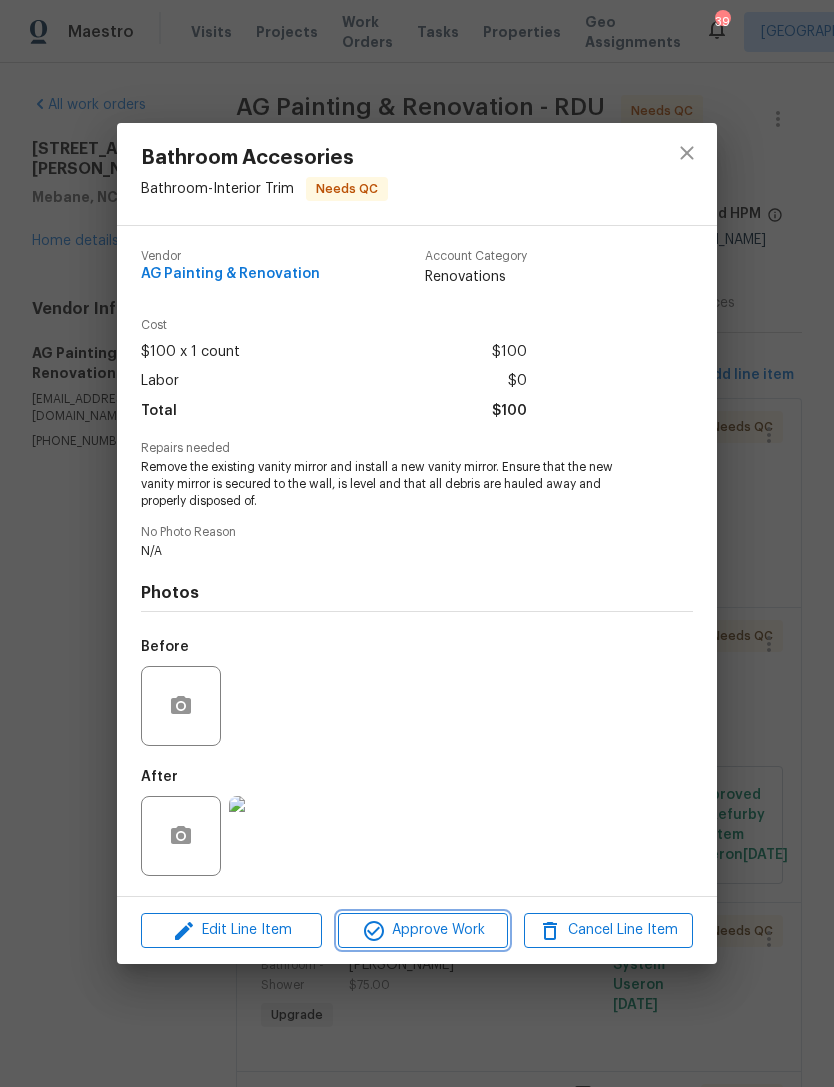 click on "Approve Work" at bounding box center [422, 930] 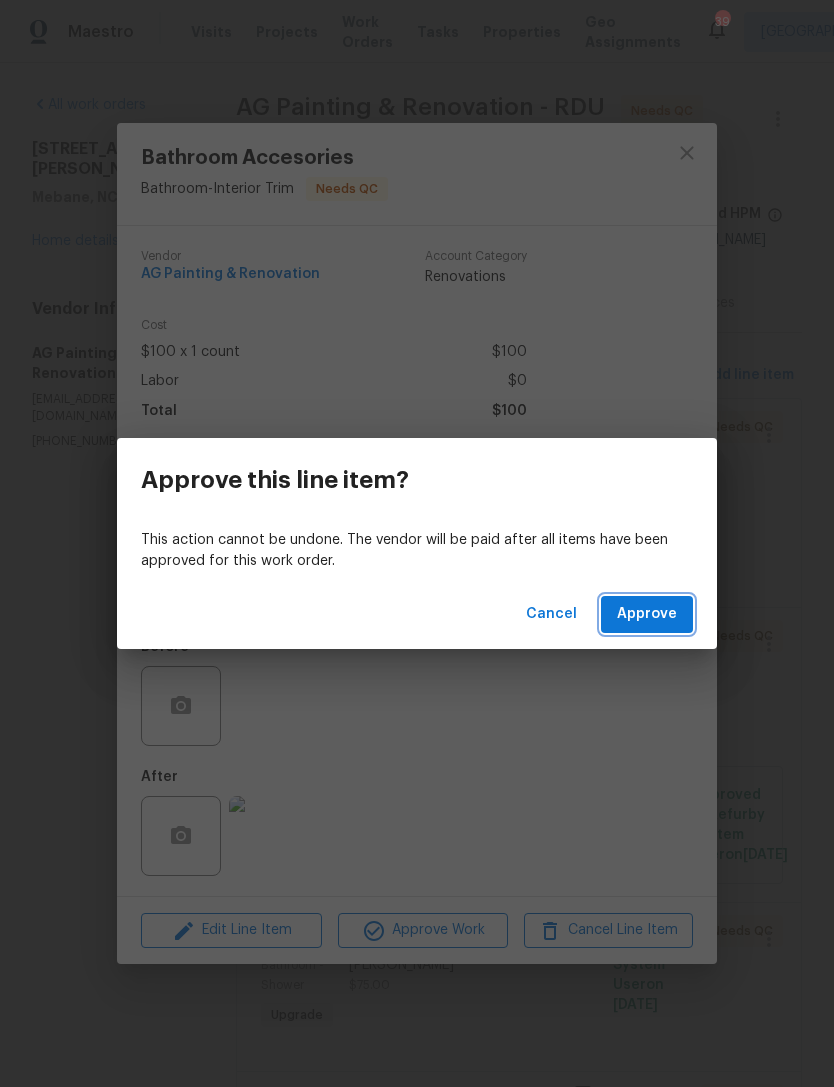 click on "Approve" at bounding box center [647, 614] 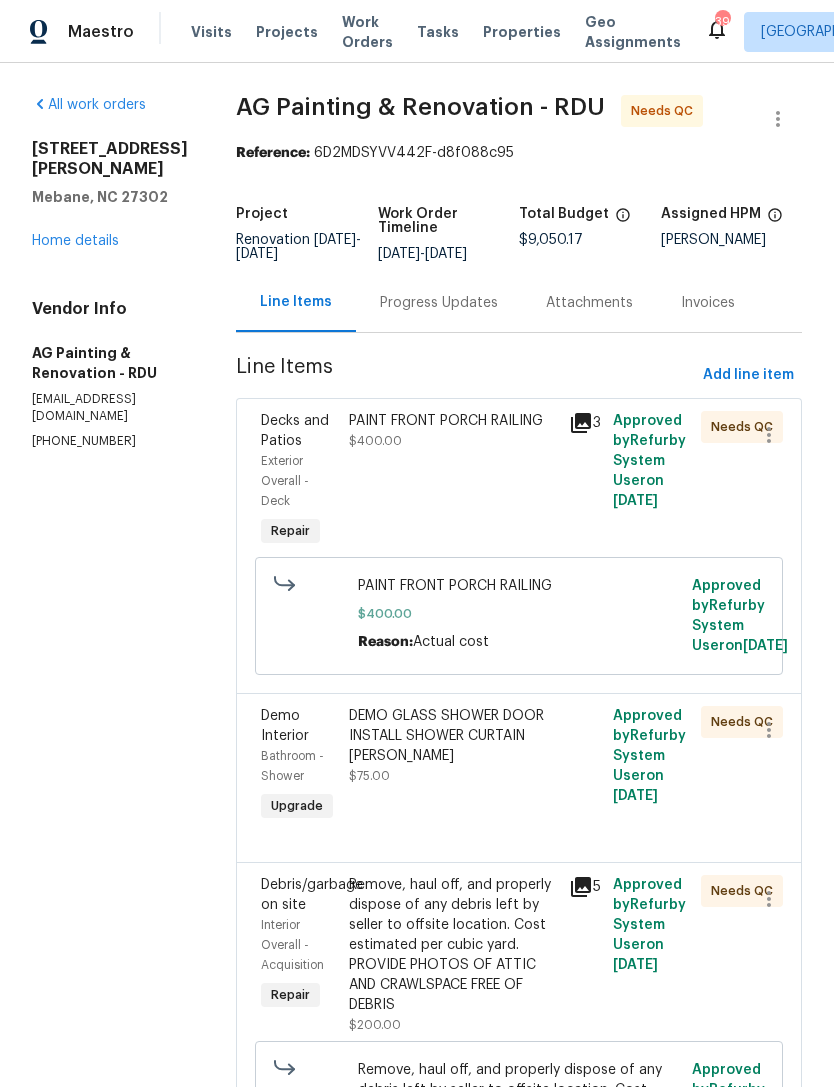 click on "PAINT FRONT PORCH RAILING $400.00" at bounding box center [453, 481] 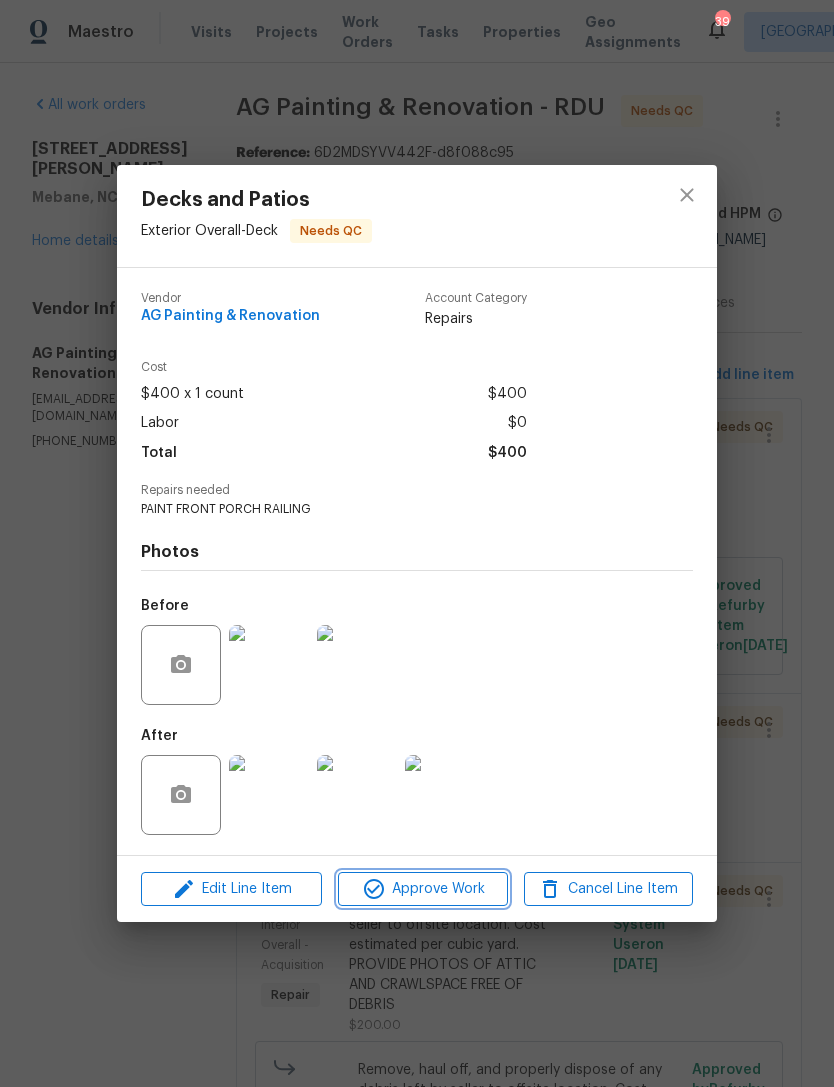 click on "Approve Work" at bounding box center (422, 889) 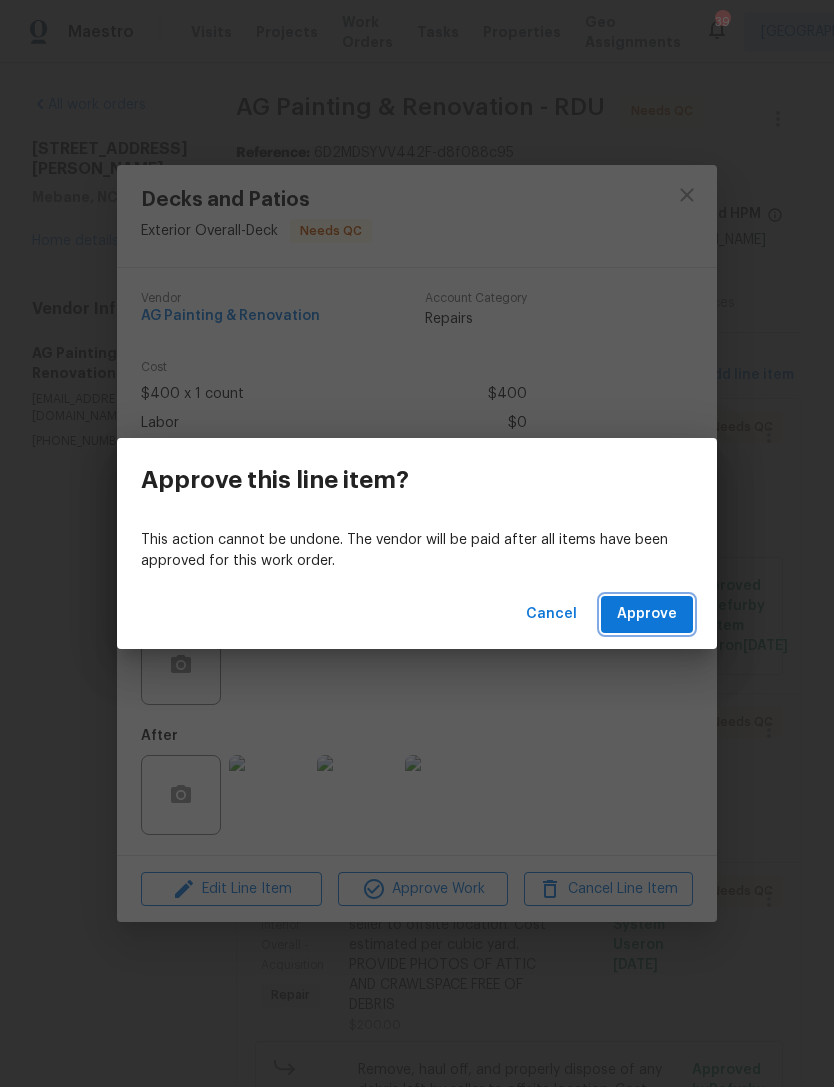 click on "Approve" at bounding box center [647, 614] 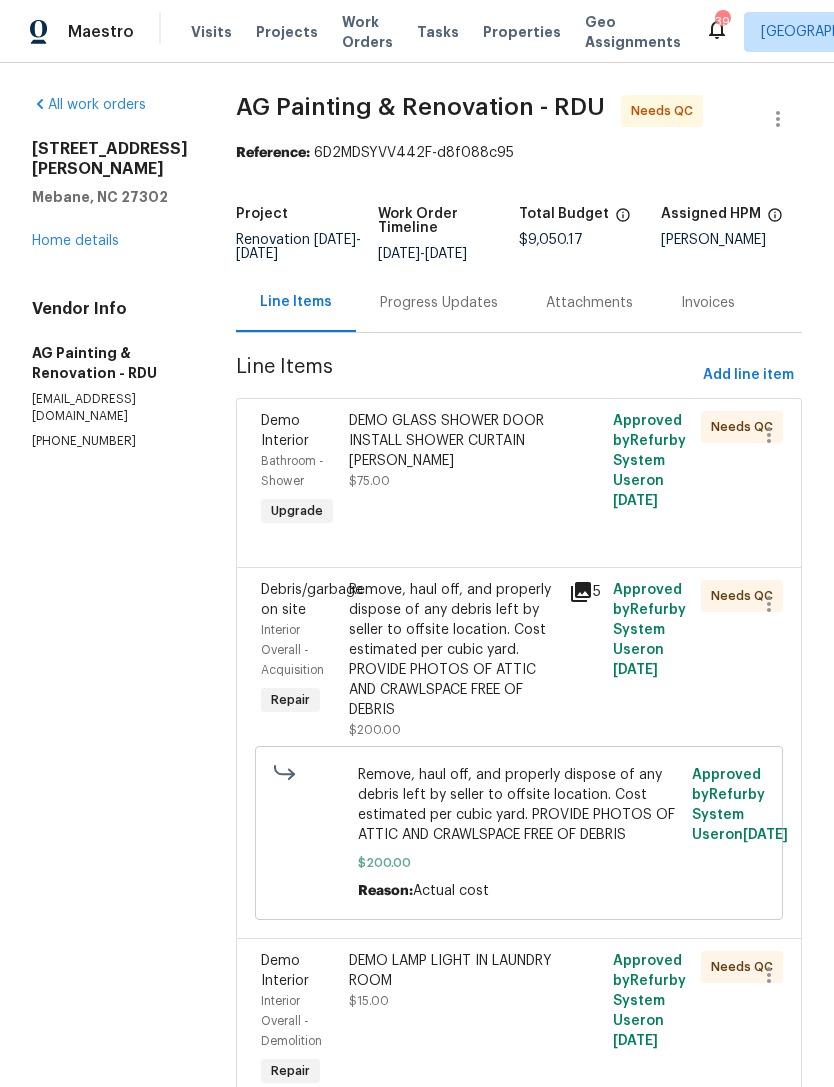 click on "DEMO GLASS SHOWER DOOR INSTALL SHOWER CURTAIN ROD" at bounding box center [453, 441] 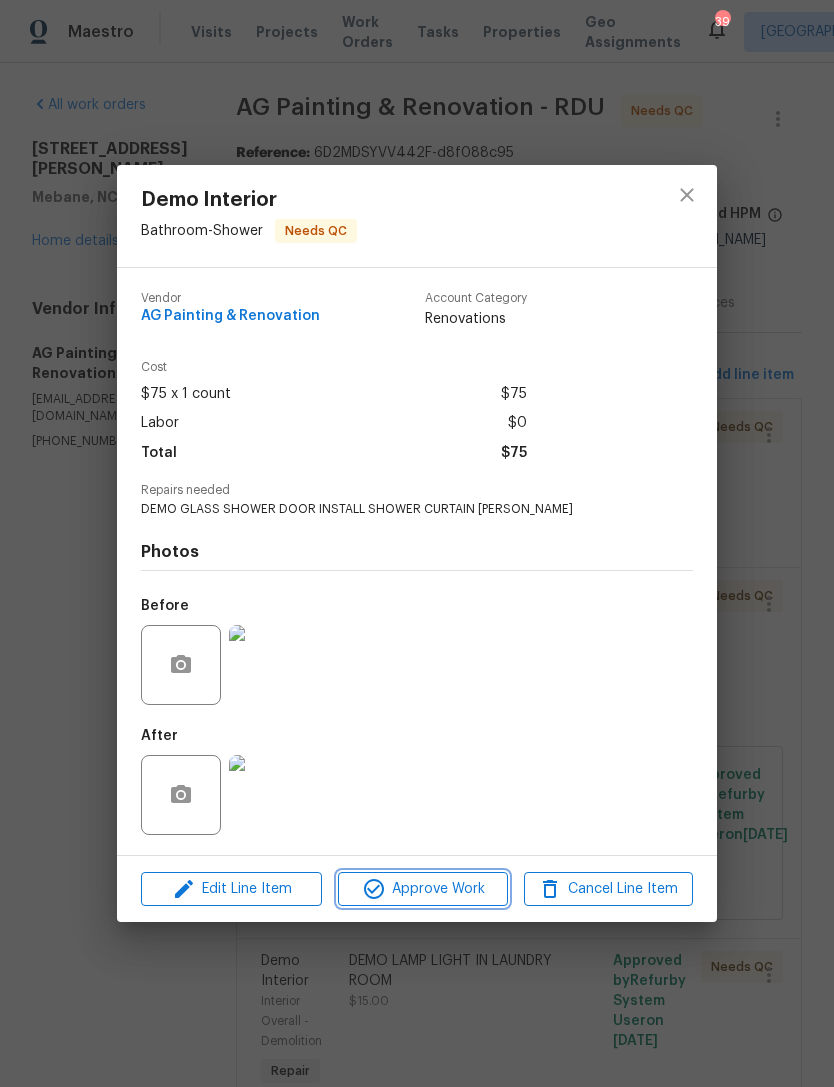 click on "Approve Work" at bounding box center [422, 889] 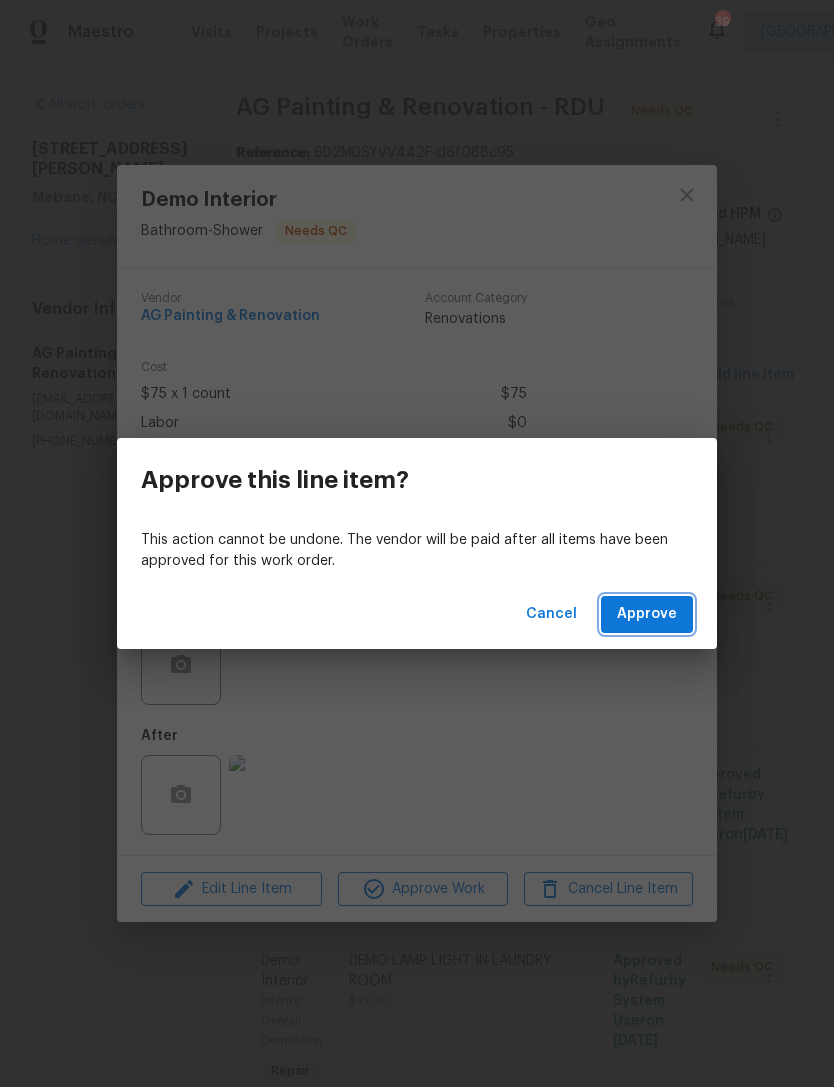 click on "Approve" at bounding box center [647, 614] 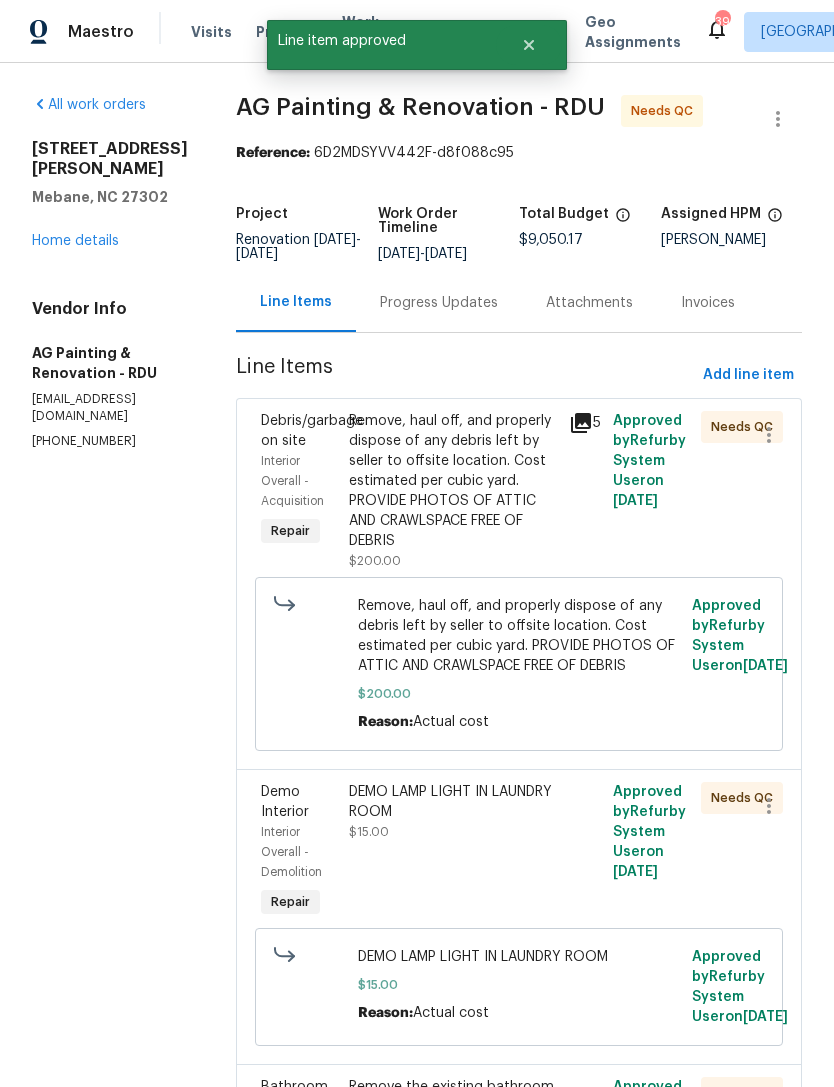 click on "Remove, haul off, and properly dispose of any debris left by seller to offsite location. Cost estimated per cubic yard.
PROVIDE PHOTOS OF ATTIC AND CRAWLSPACE FREE OF DEBRIS" at bounding box center (453, 481) 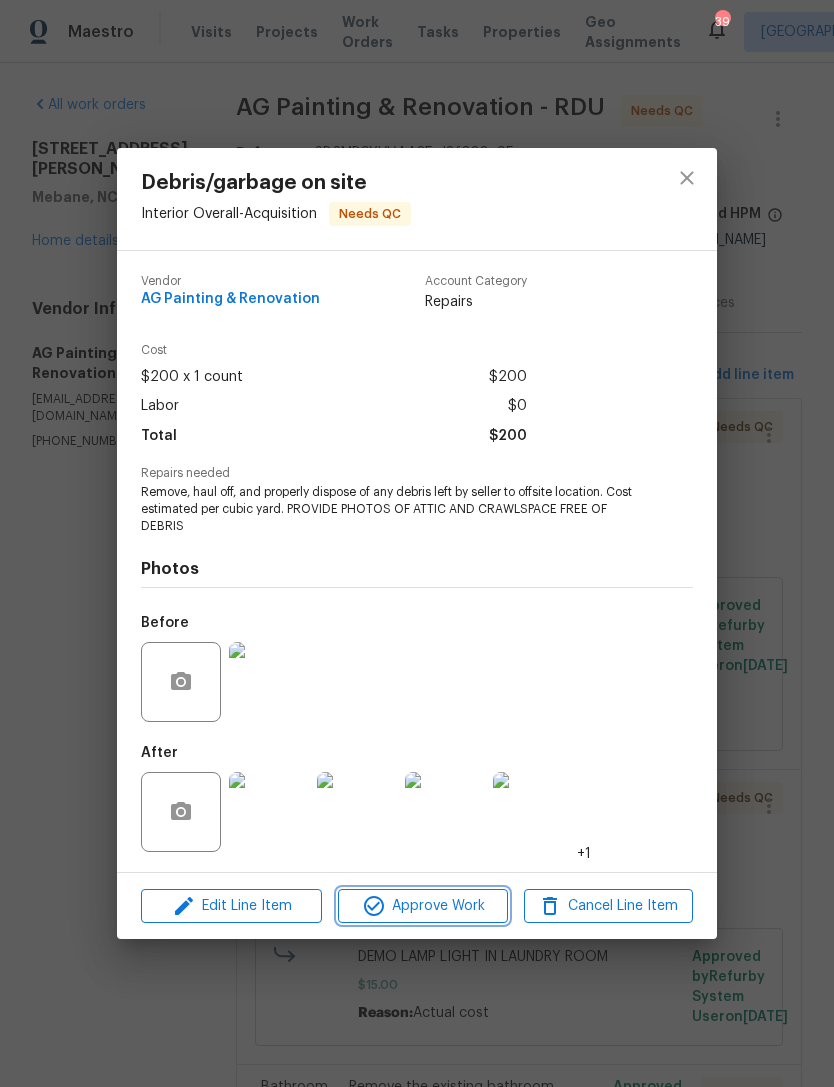 click on "Approve Work" at bounding box center (422, 906) 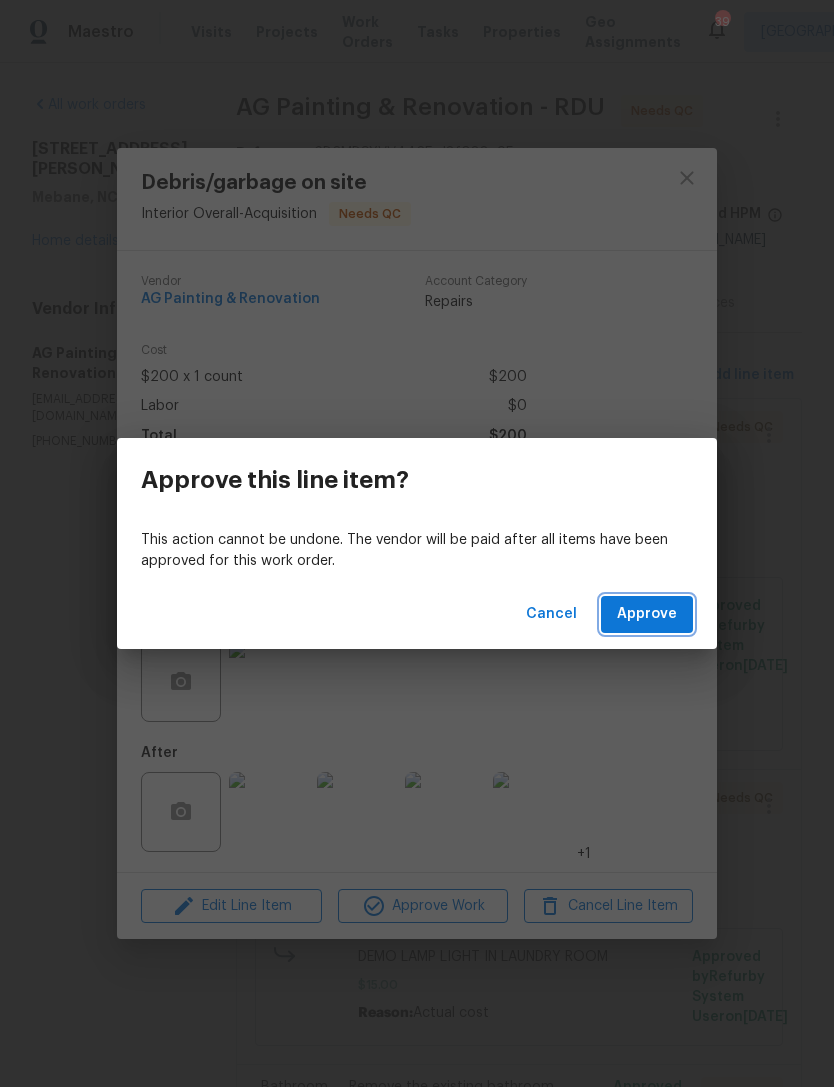 click on "Approve" at bounding box center [647, 614] 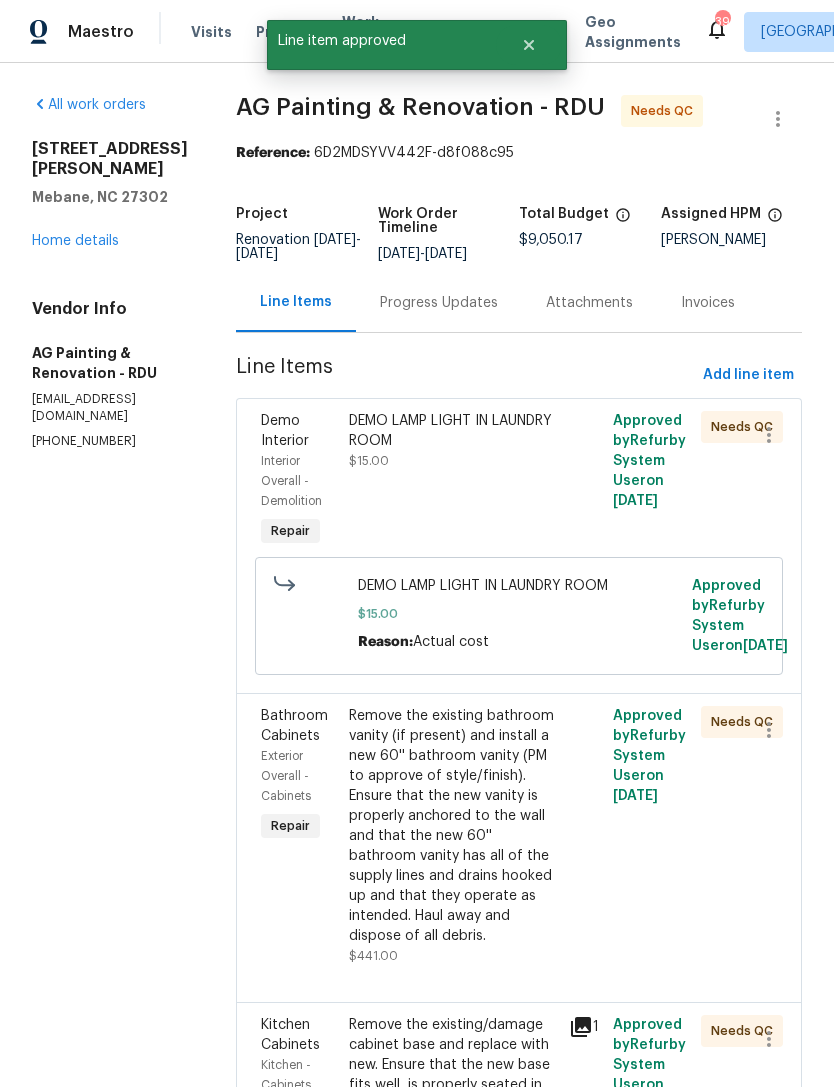 click on "DEMO LAMP LIGHT IN LAUNDRY ROOM $15.00" at bounding box center (453, 481) 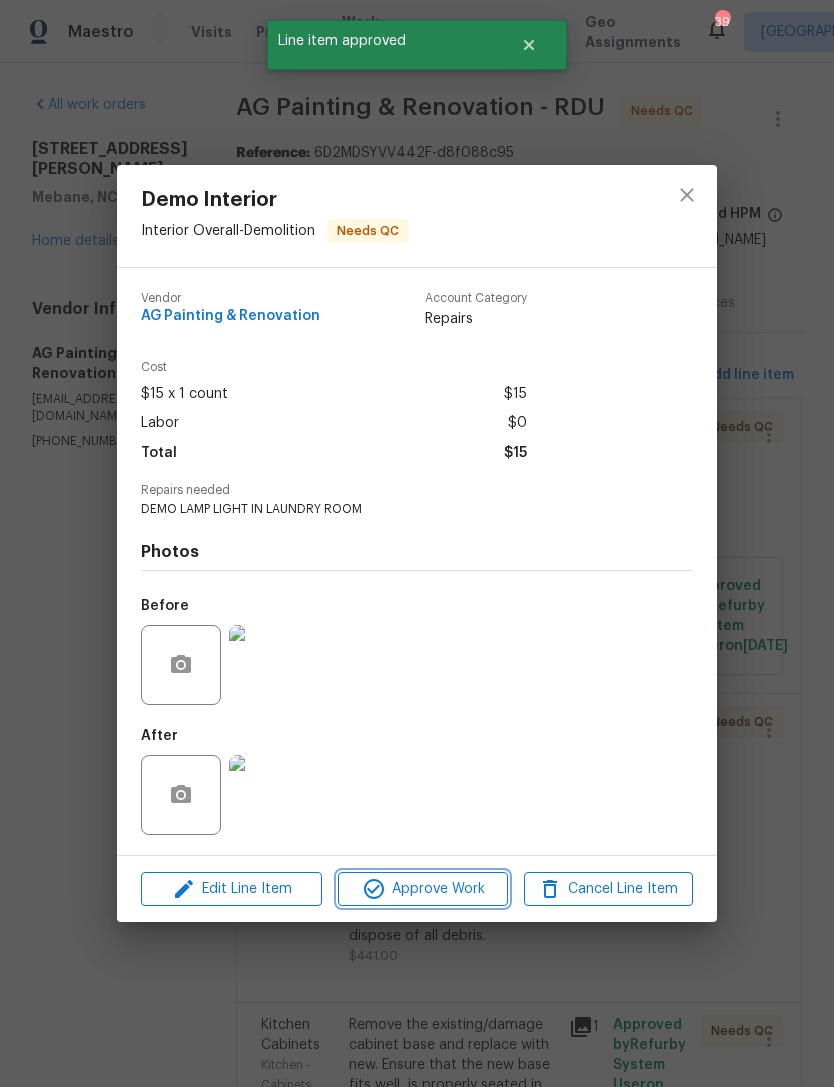 click on "Approve Work" at bounding box center (422, 889) 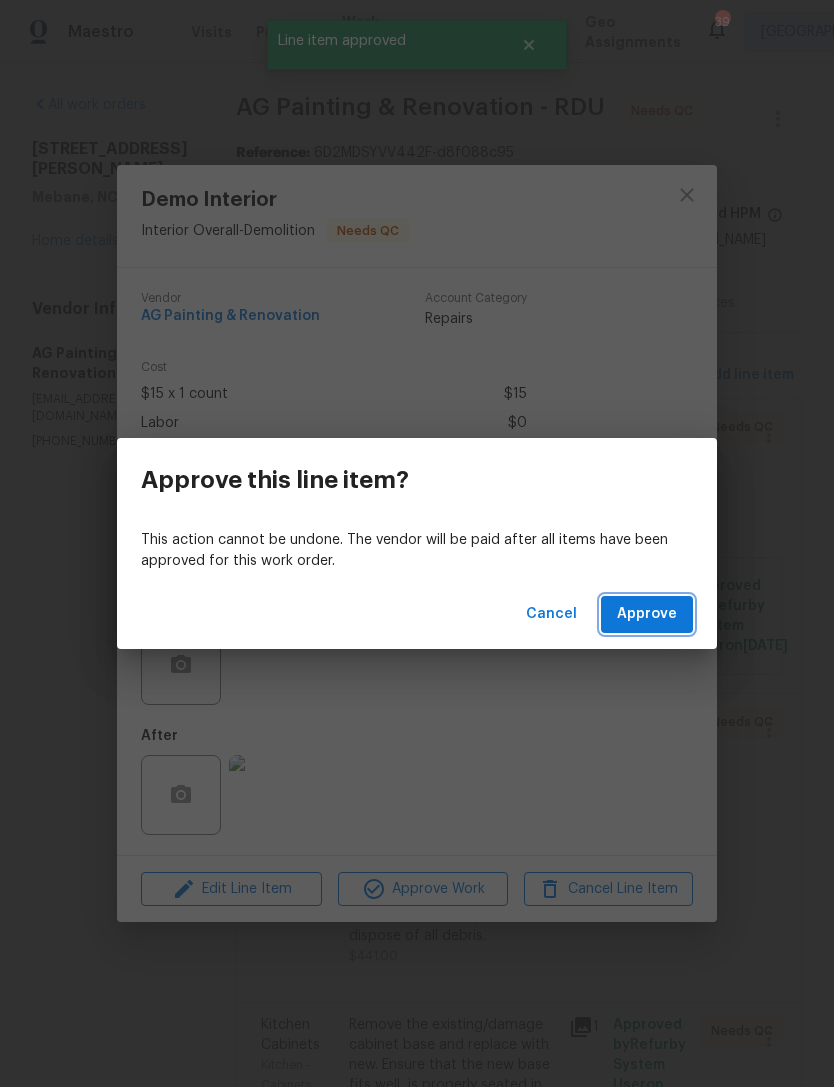 click on "Approve" at bounding box center (647, 614) 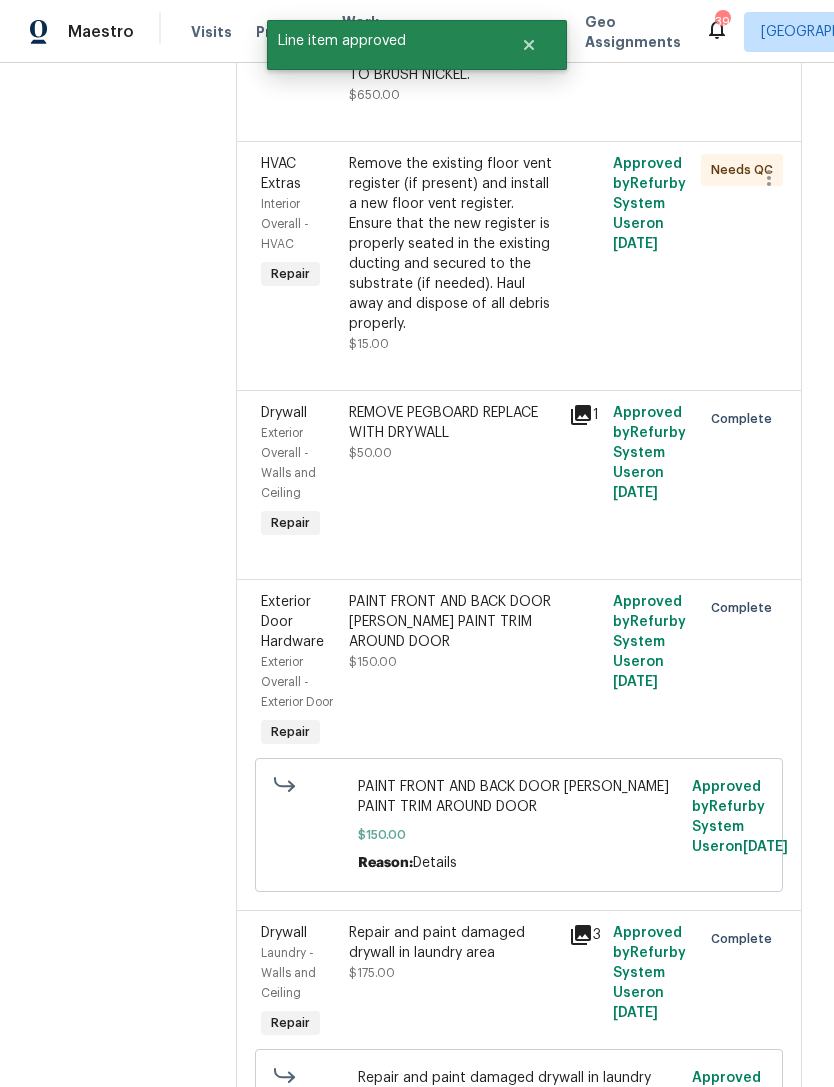 scroll, scrollTop: 3048, scrollLeft: 0, axis: vertical 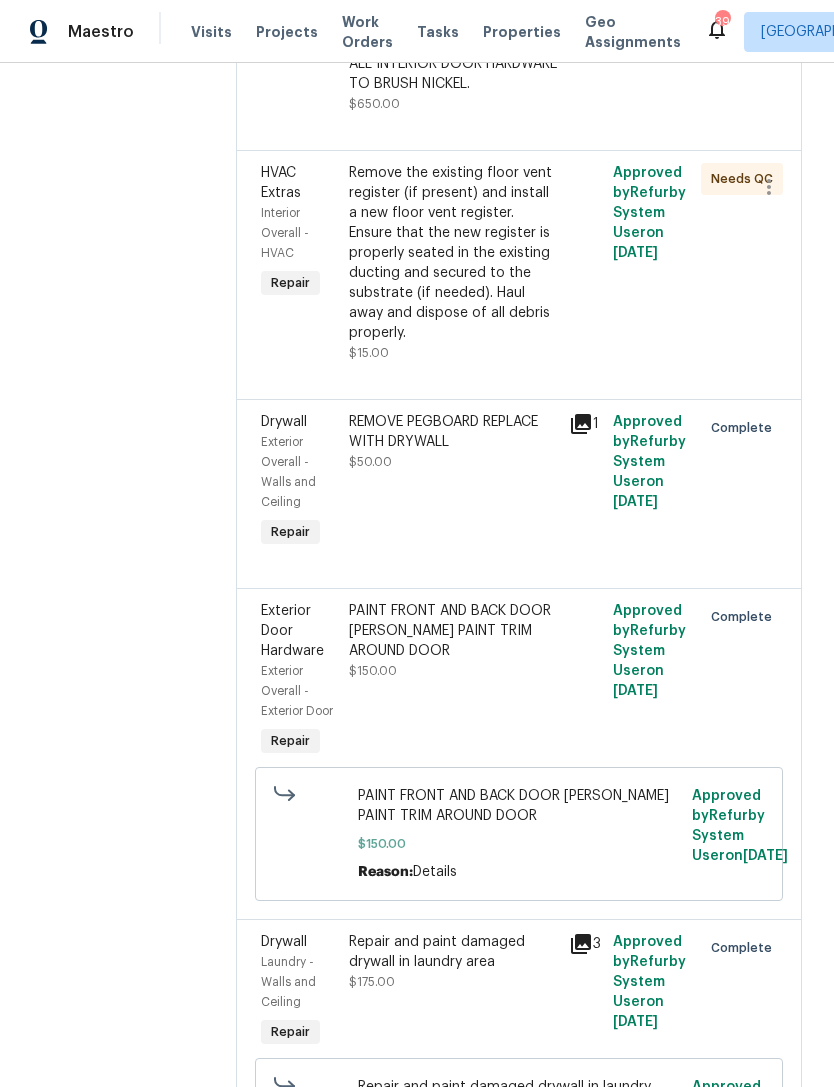 click on "Remove the existing floor vent register (if present) and install a new floor vent register. Ensure that the new register is properly seated in the existing ducting and secured to the substrate (if needed). Haul away and dispose of all debris properly." at bounding box center [453, 253] 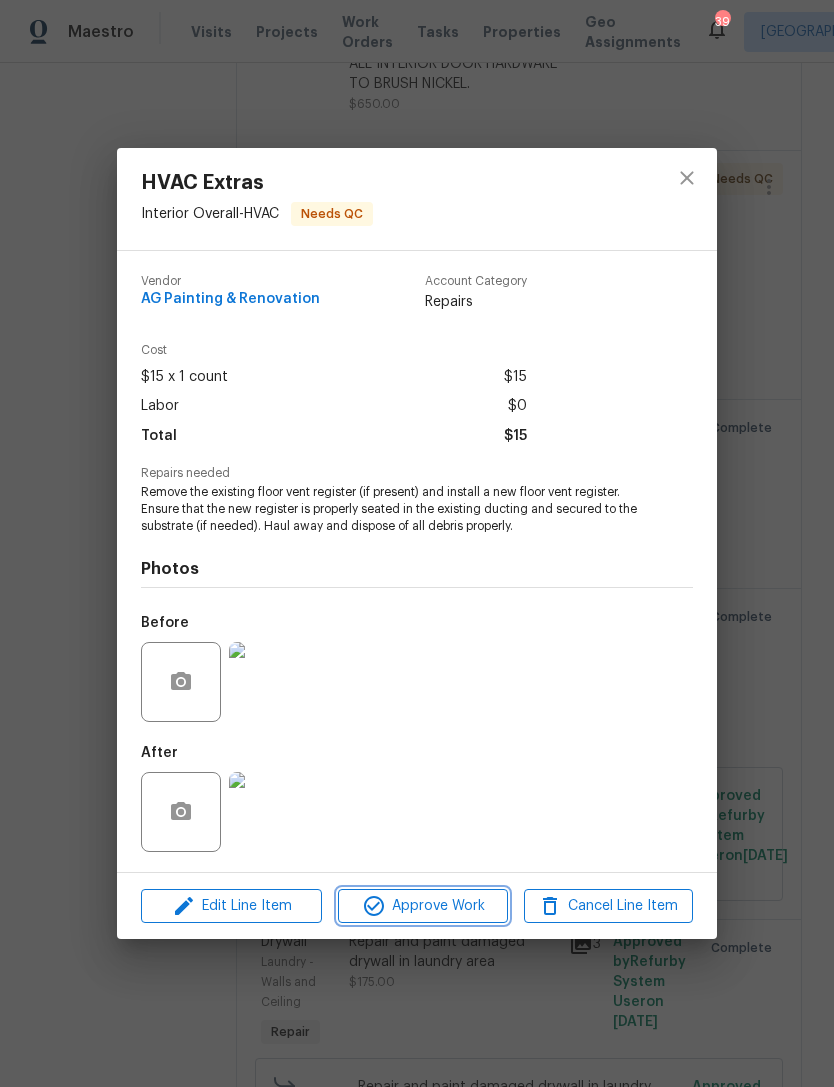 click on "Approve Work" at bounding box center [422, 906] 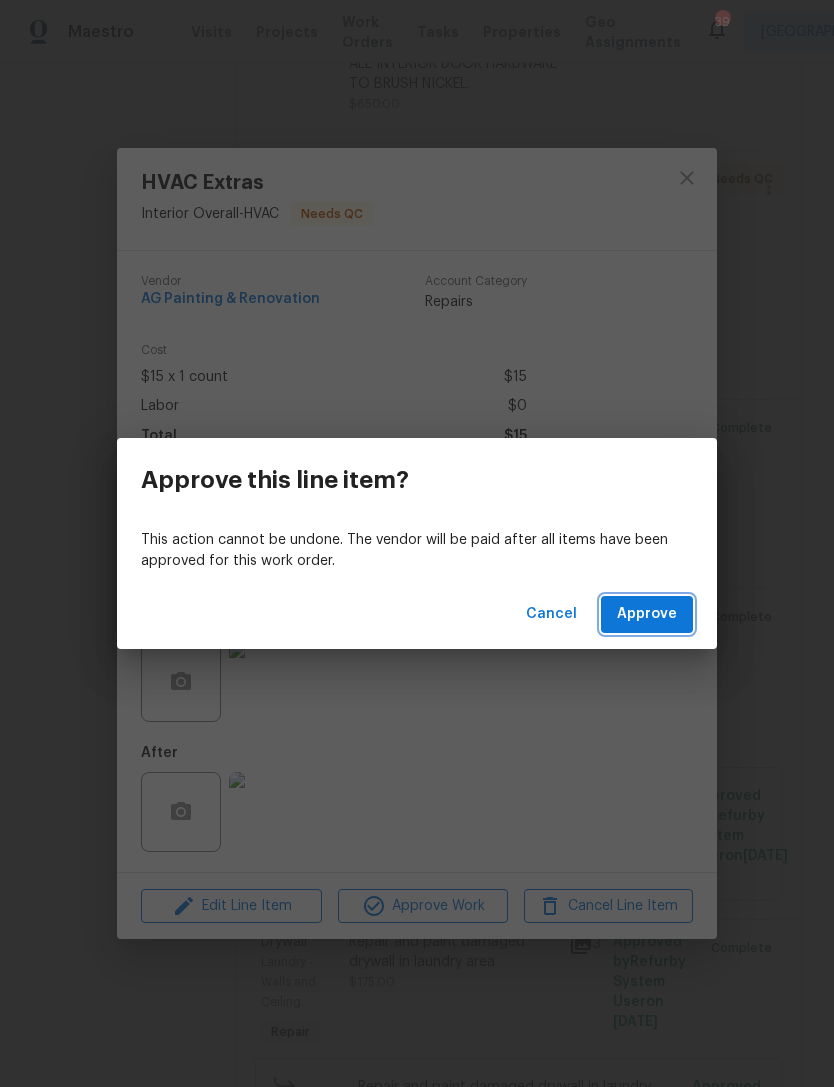 click on "Approve" at bounding box center [647, 614] 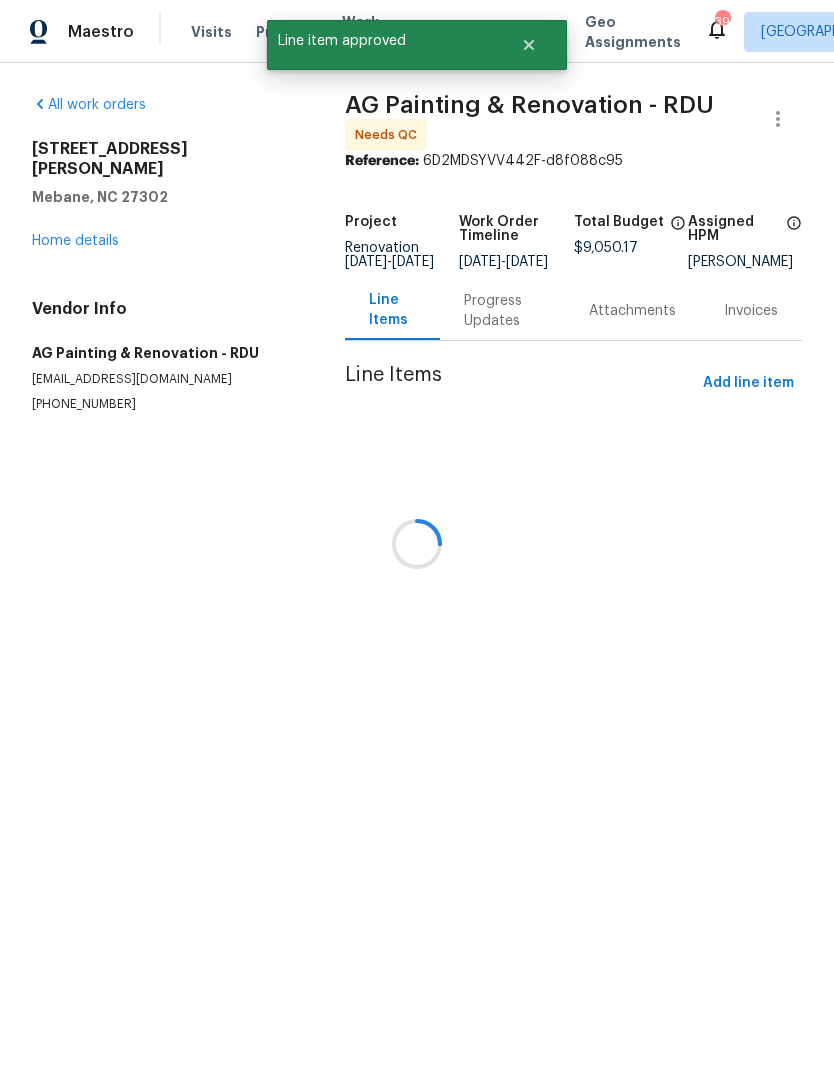 scroll, scrollTop: 0, scrollLeft: 0, axis: both 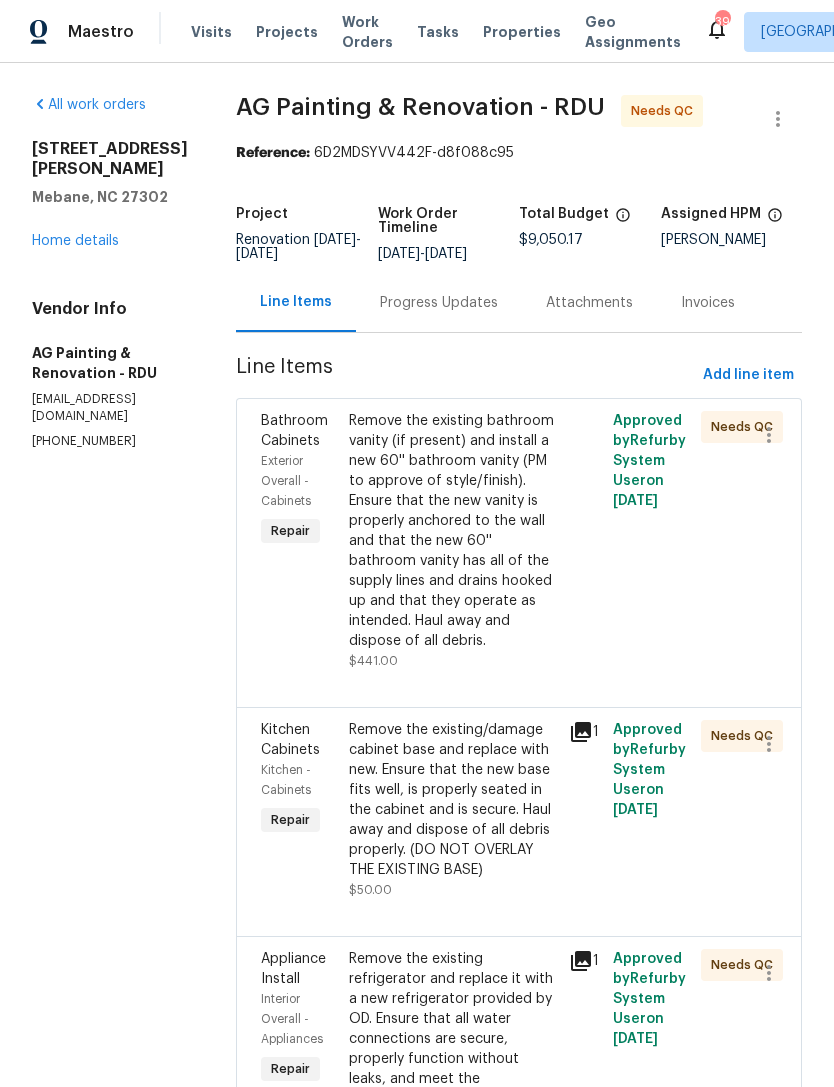 click on "Remove the existing bathroom vanity (if present) and install a new 60'' bathroom vanity (PM to approve of style/finish). Ensure that the new vanity is properly anchored to the wall and that the new 60'' bathroom vanity has all of the supply lines and drains hooked up and that they operate as intended. Haul away and dispose of all debris." at bounding box center (453, 531) 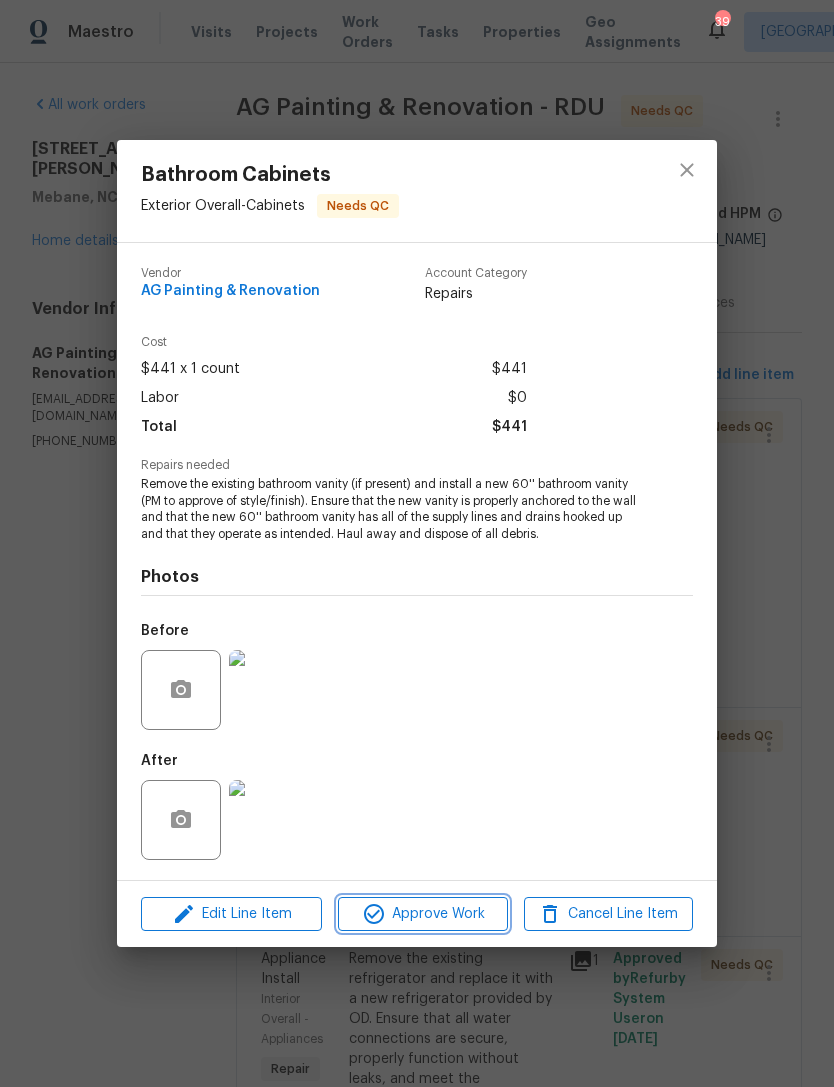 click on "Approve Work" at bounding box center (422, 914) 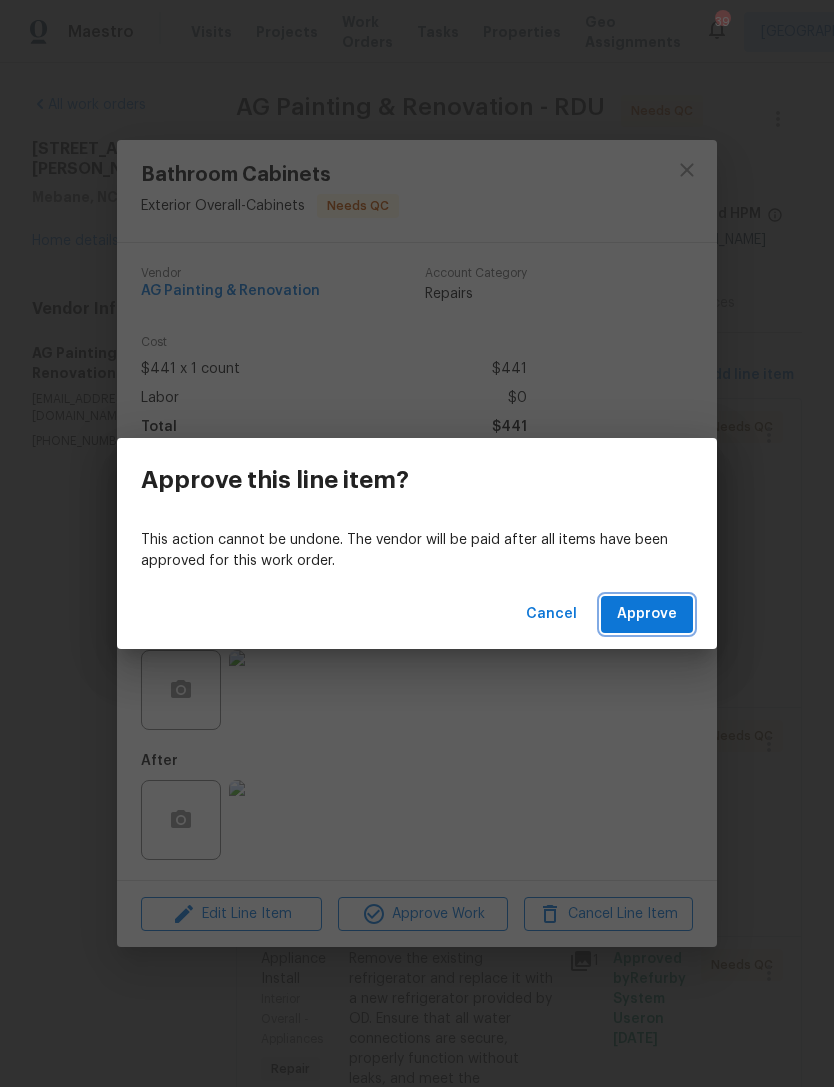 click on "Approve" at bounding box center [647, 614] 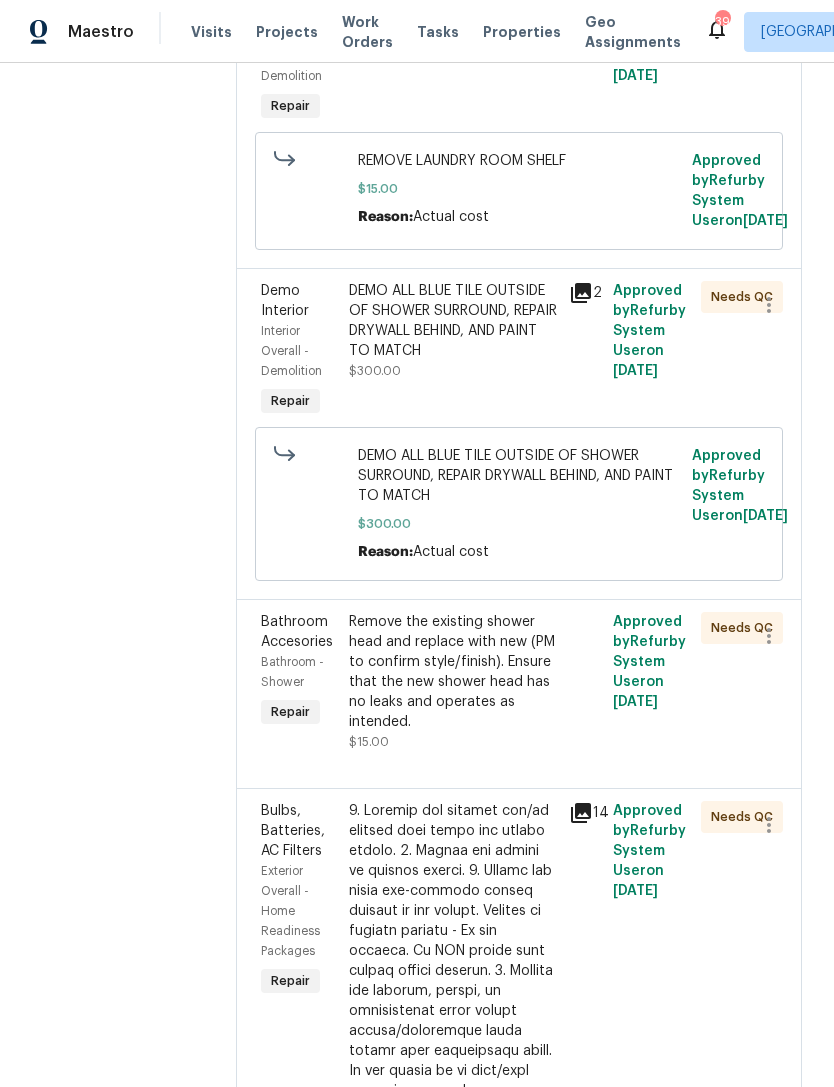 scroll, scrollTop: 1025, scrollLeft: 0, axis: vertical 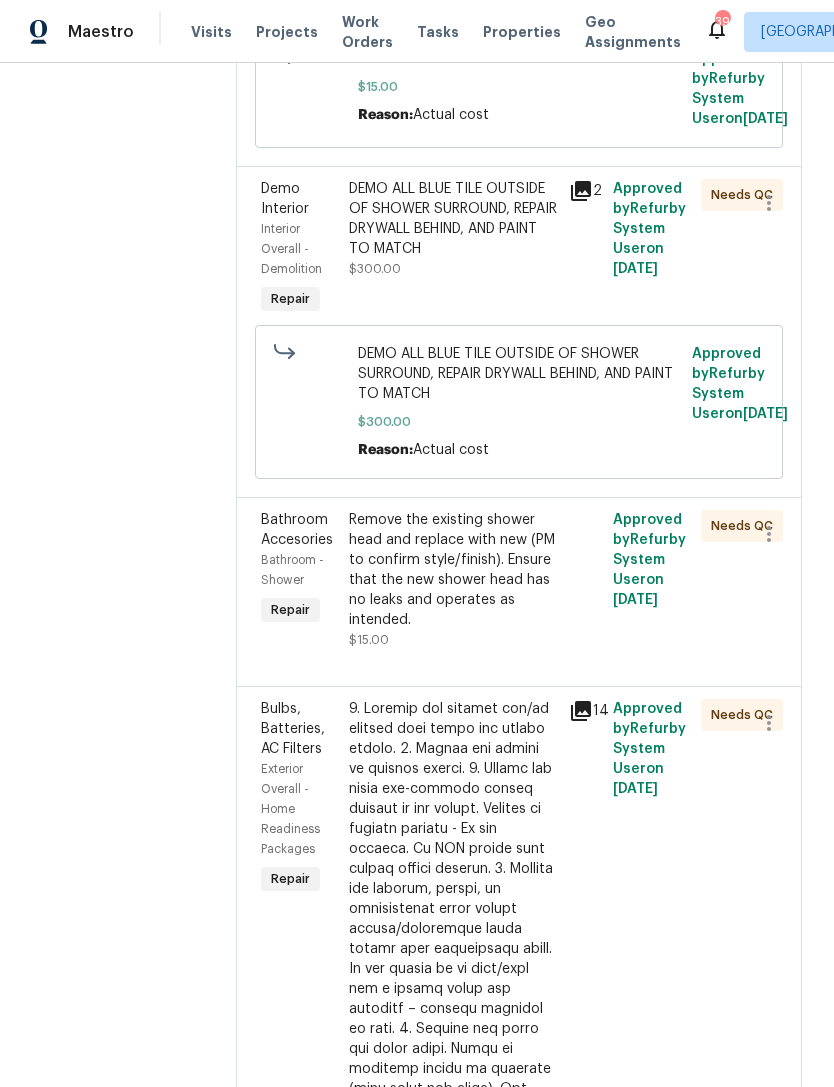 click on "Remove the existing shower head and replace with new (PM to confirm style/finish). Ensure that the new shower head has no leaks and operates as intended." at bounding box center (453, 570) 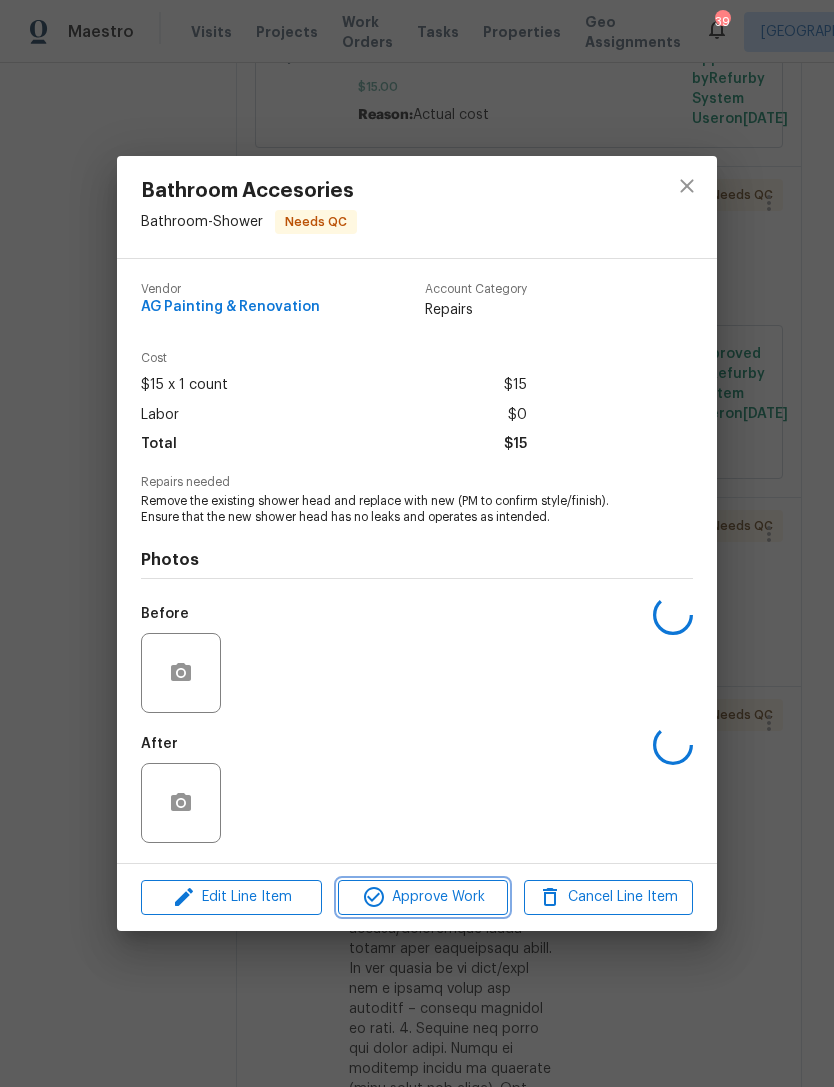 click on "Approve Work" at bounding box center (422, 897) 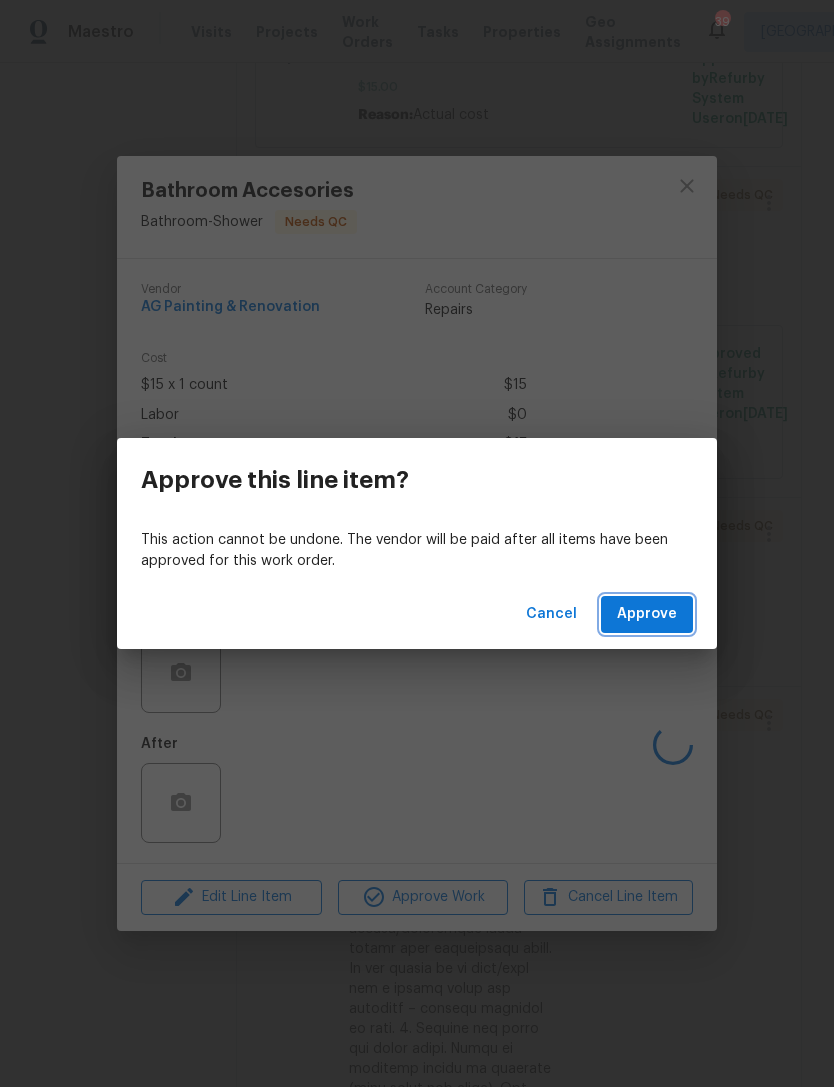 click on "Approve" at bounding box center (647, 614) 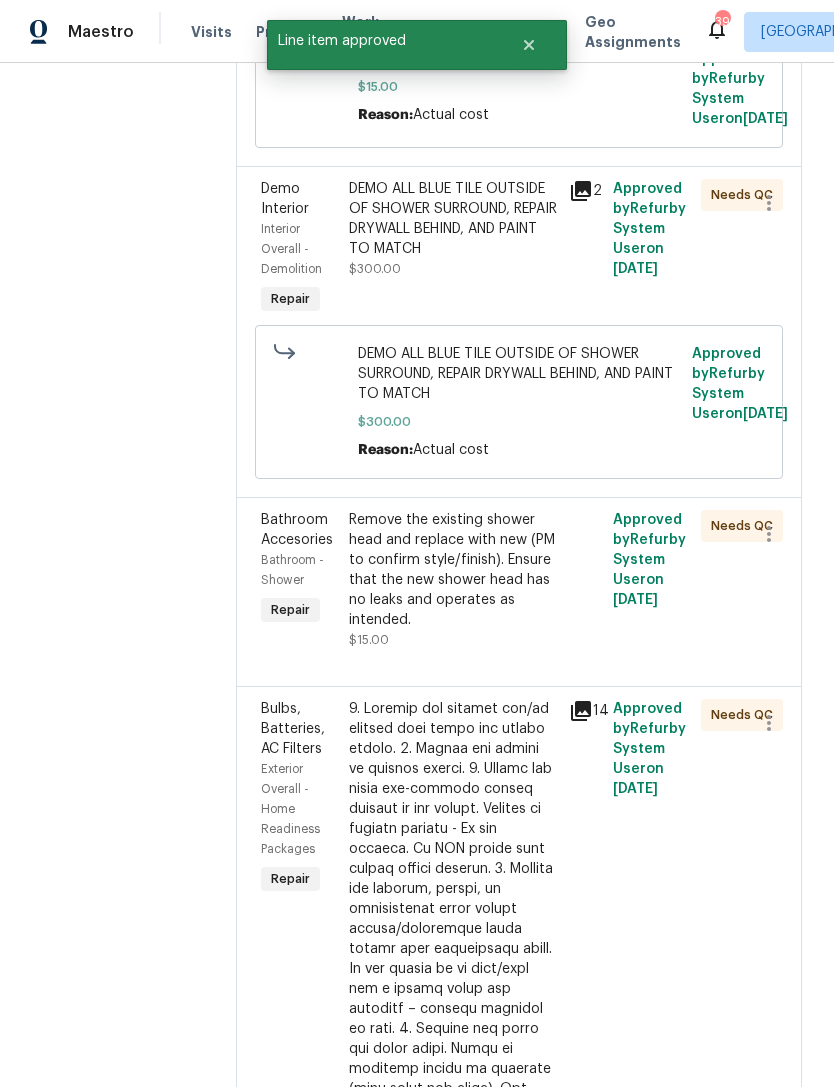 click on "DEMO ALL BLUE TILE OUTSIDE OF SHOWER SURROUND, REPAIR DRYWALL BEHIND, AND PAINT TO MATCH" at bounding box center (453, 219) 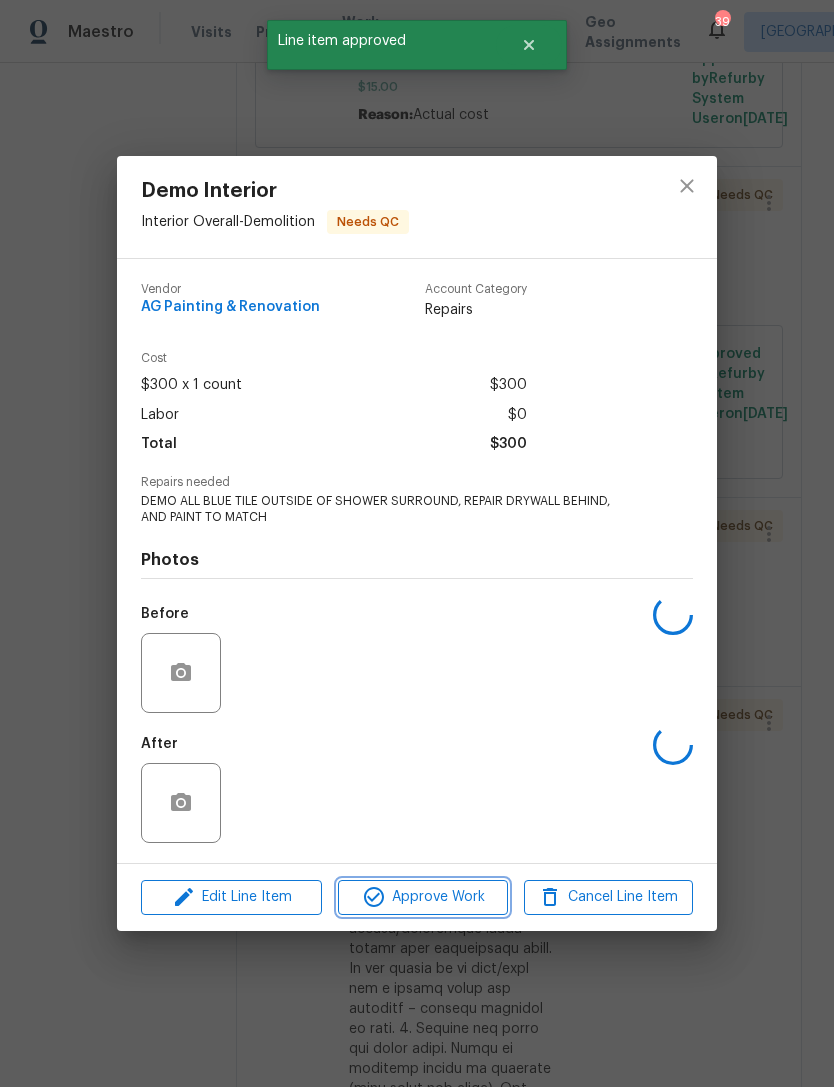 click on "Approve Work" at bounding box center (422, 897) 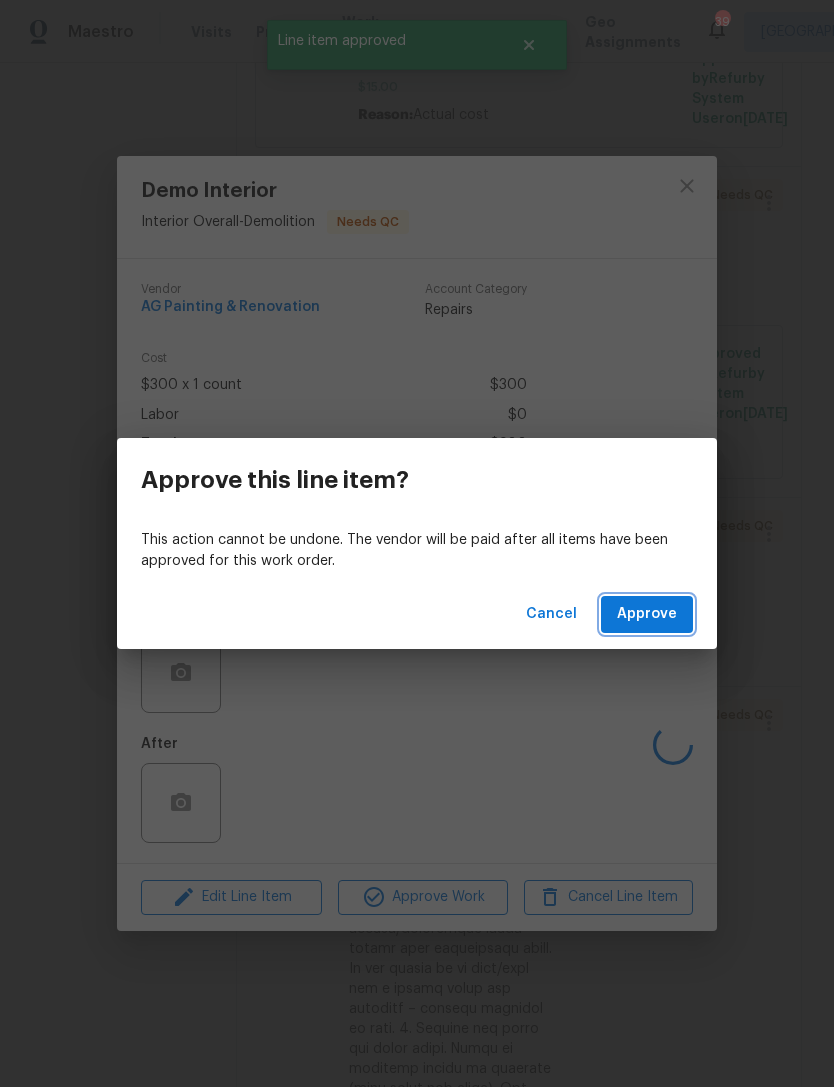 click on "Approve" at bounding box center [647, 614] 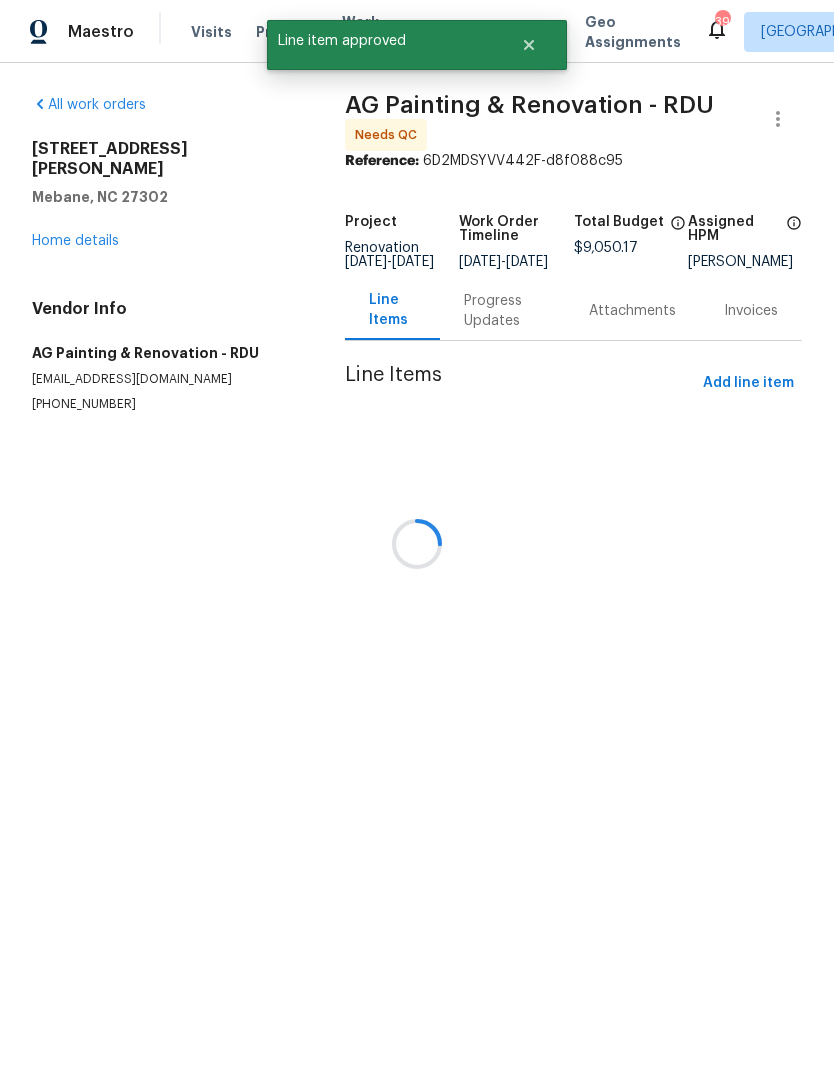 scroll, scrollTop: 0, scrollLeft: 0, axis: both 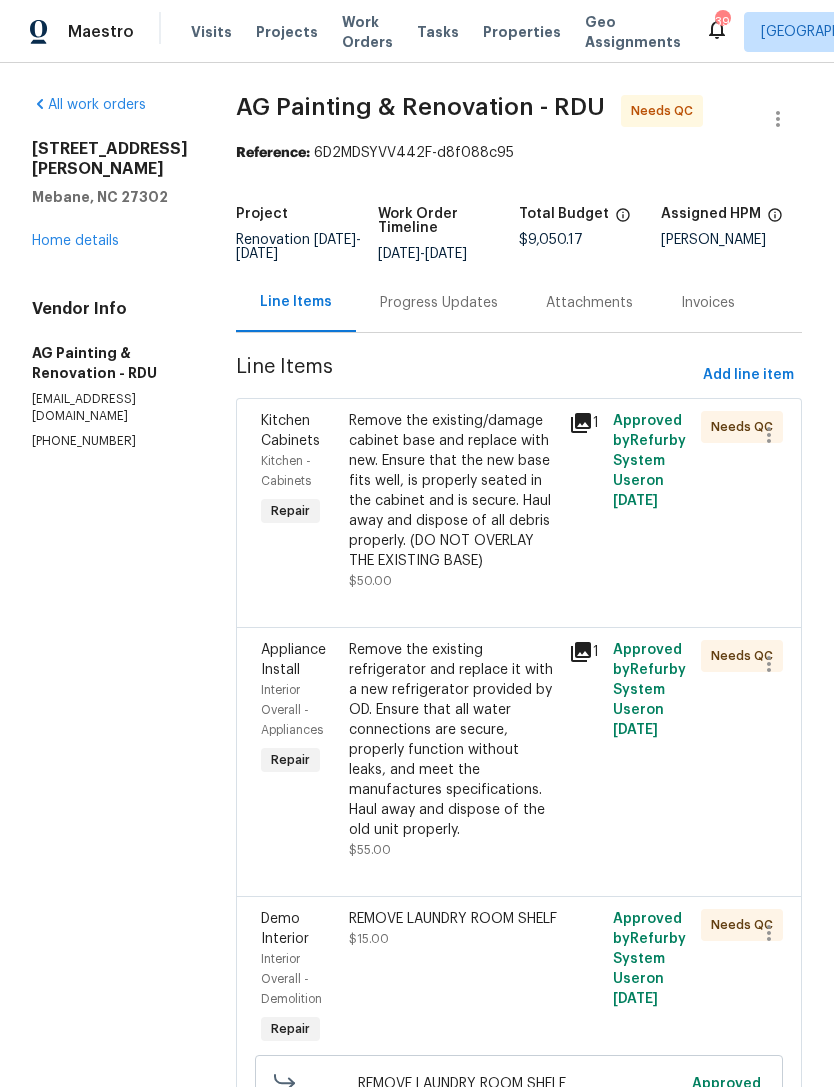 click on "Remove the existing/damage cabinet base and replace with new. Ensure that the new base fits well, is properly seated in the cabinet and is secure. Haul away and dispose of all debris properly. (DO NOT OVERLAY THE EXISTING BASE)" at bounding box center (453, 491) 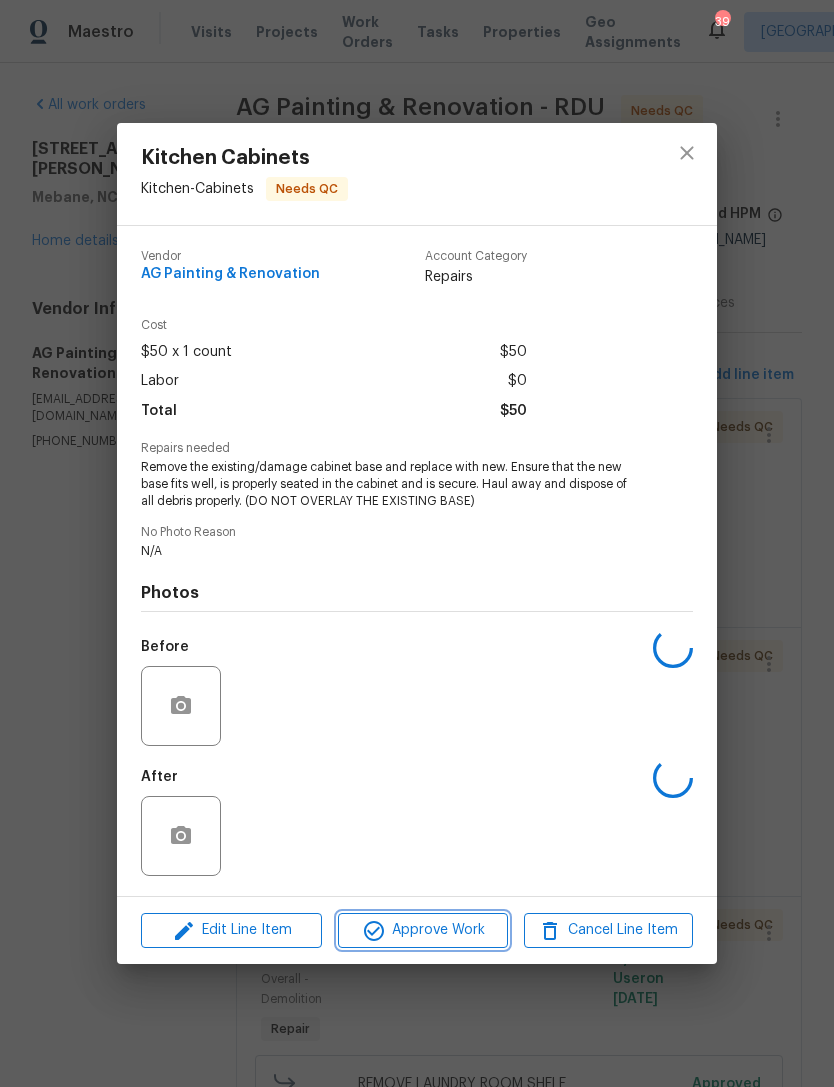 click on "Approve Work" at bounding box center (422, 930) 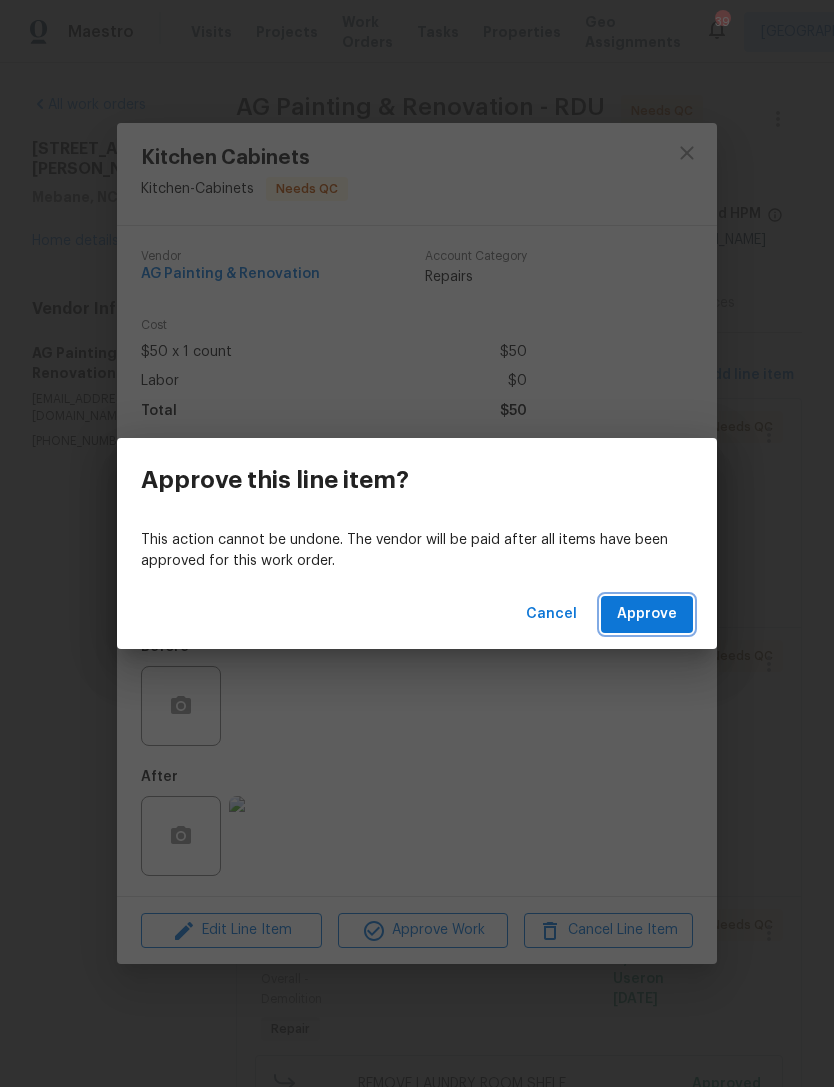 click on "Approve" at bounding box center [647, 614] 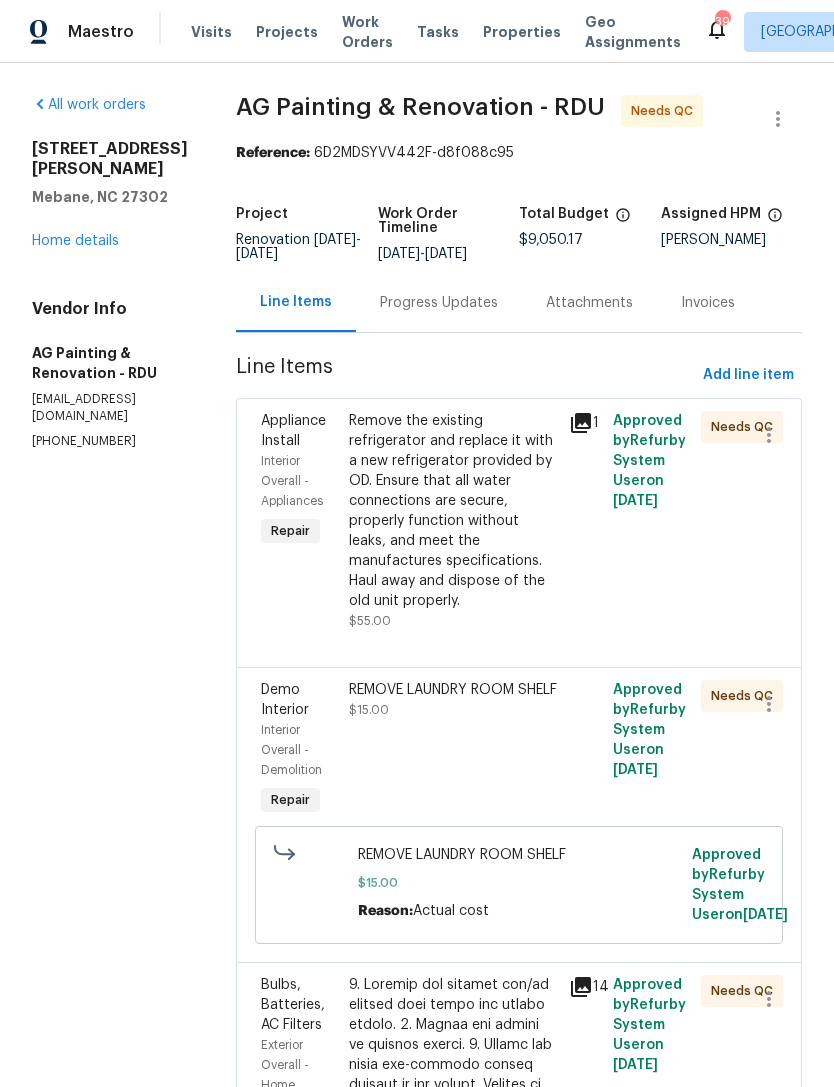 click on "Remove the existing refrigerator and replace it with a new refrigerator provided by OD. Ensure that all water connections are secure, properly function without leaks, and meet the manufactures specifications. Haul away and dispose of the old unit properly." at bounding box center (453, 511) 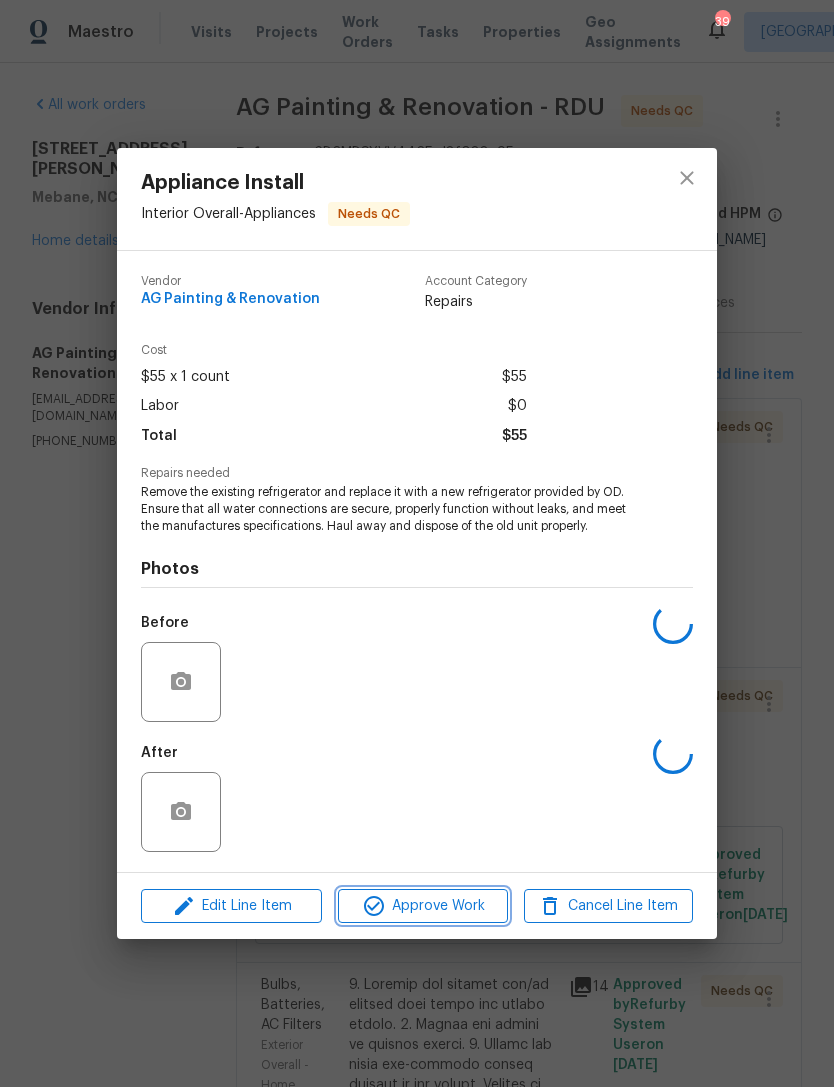 click on "Approve Work" at bounding box center [422, 906] 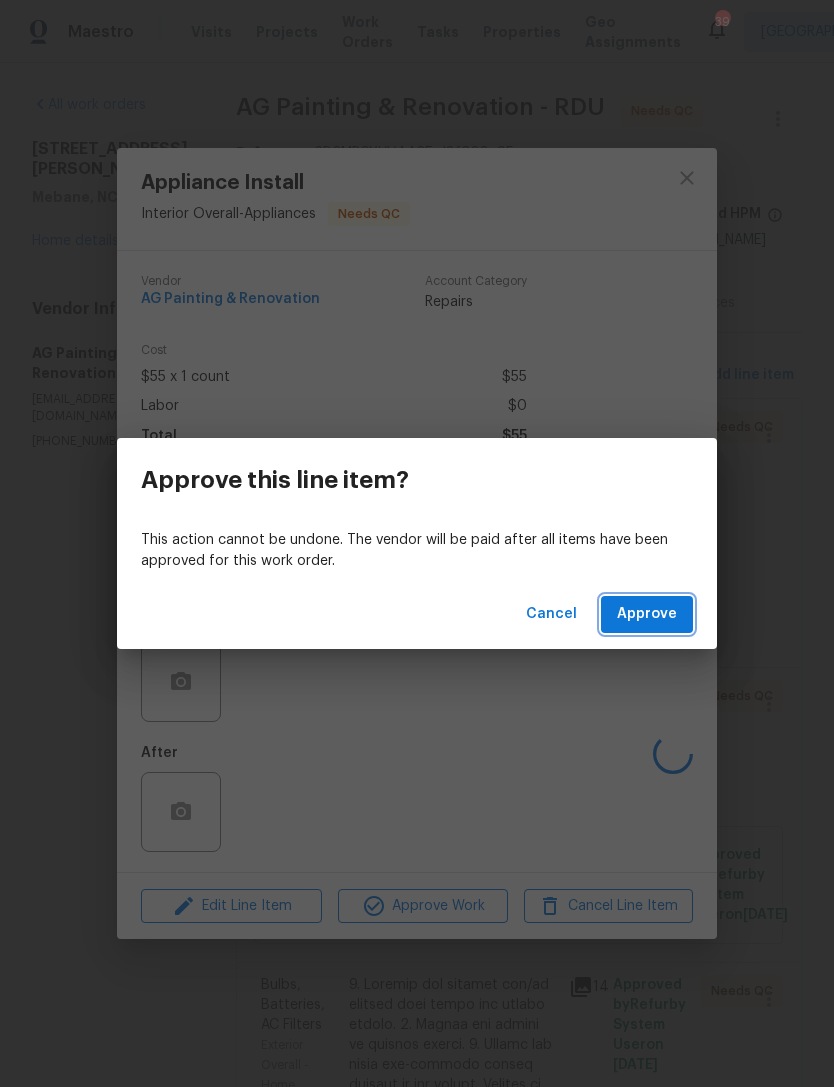 click on "Approve" at bounding box center [647, 614] 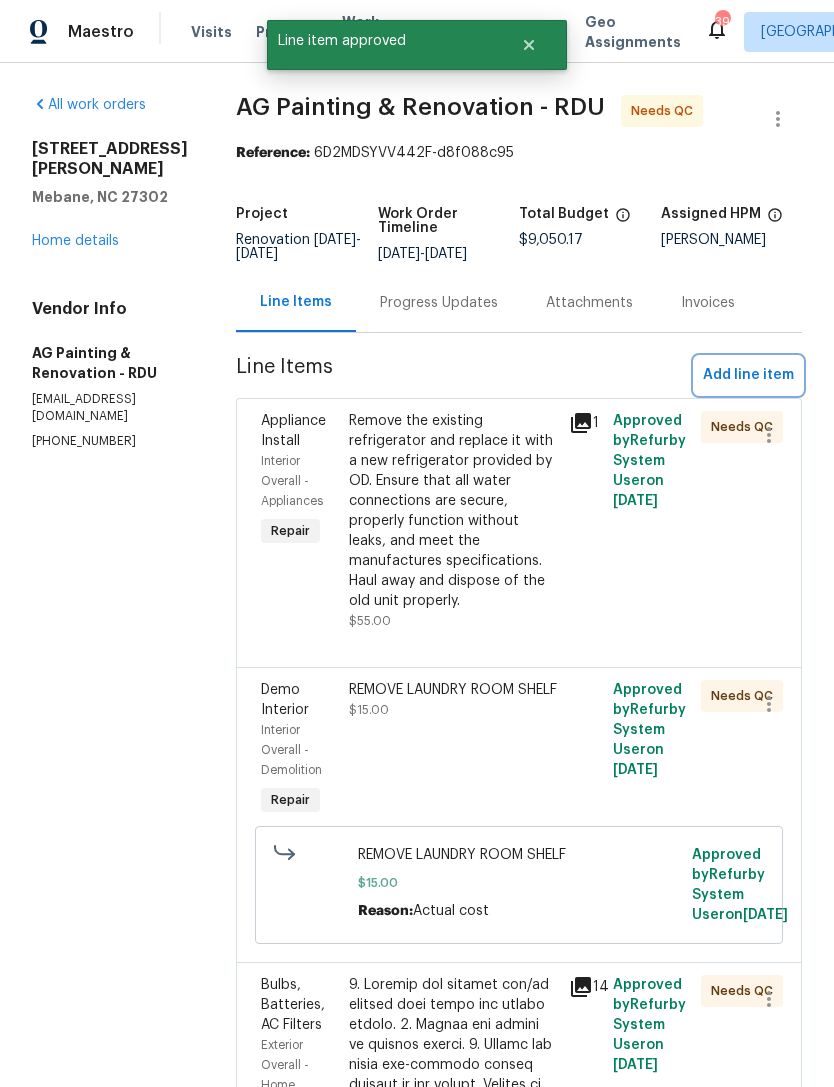 click on "Add line item" at bounding box center [748, 375] 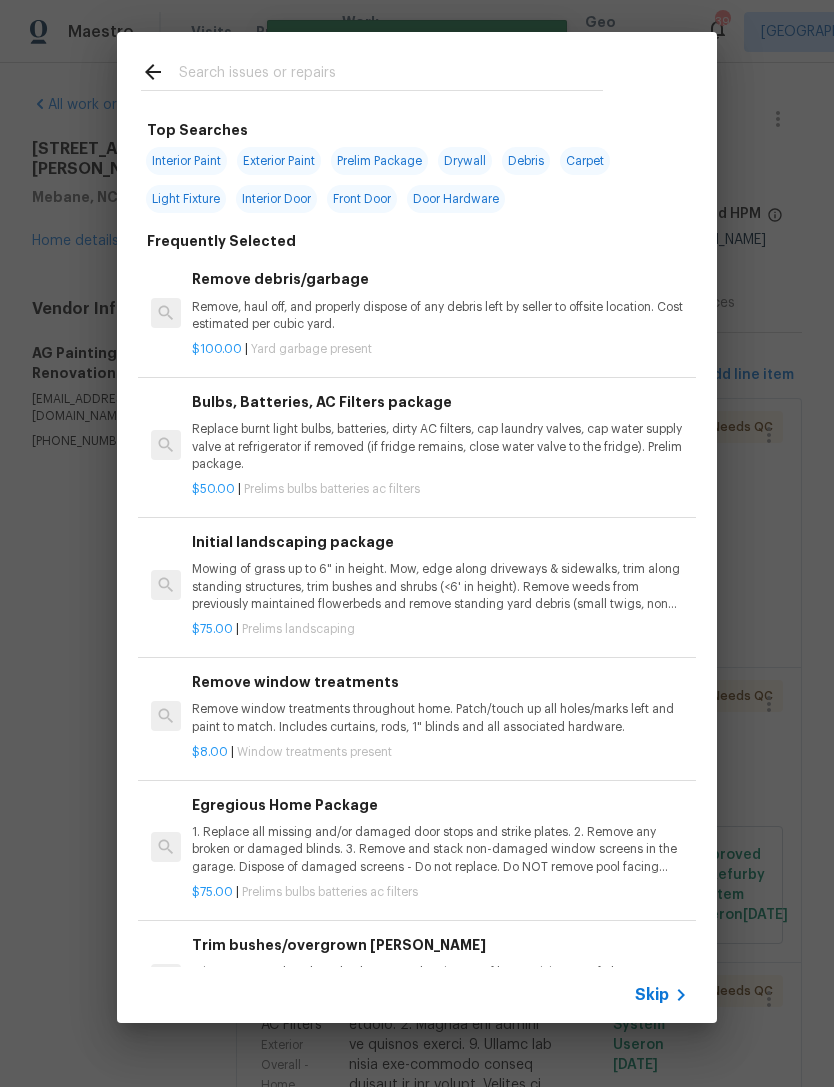 click at bounding box center (391, 75) 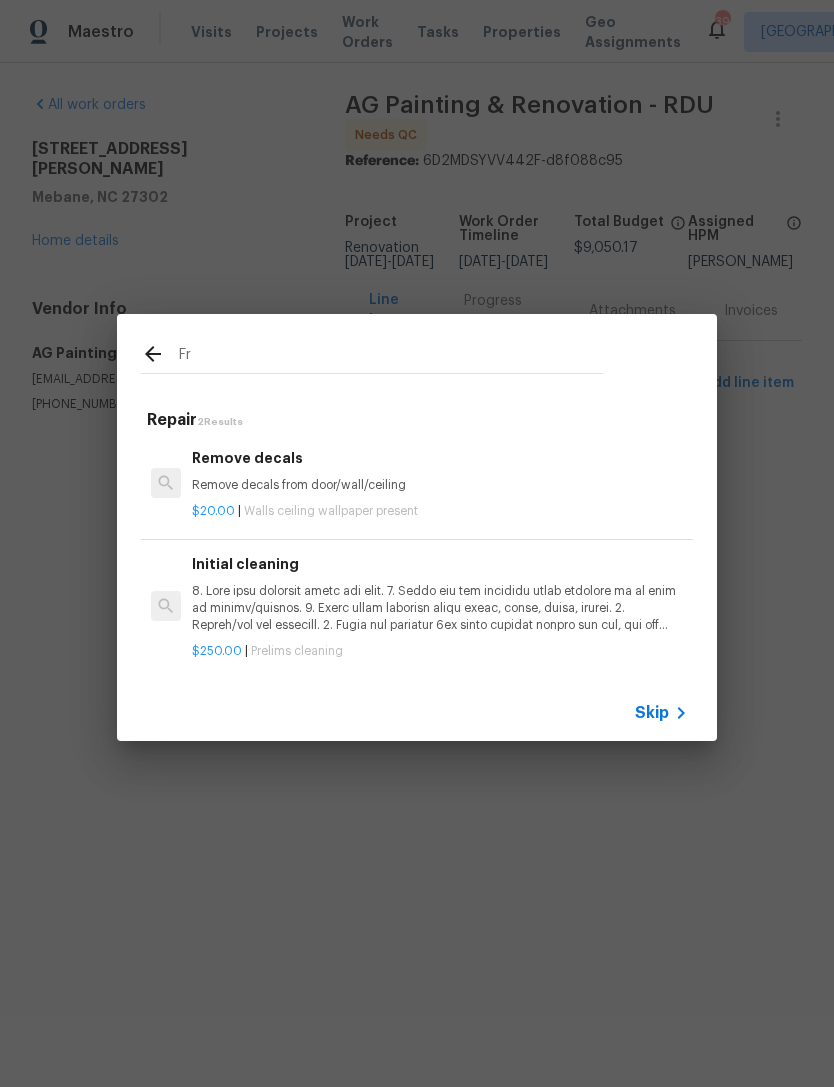 type on "F" 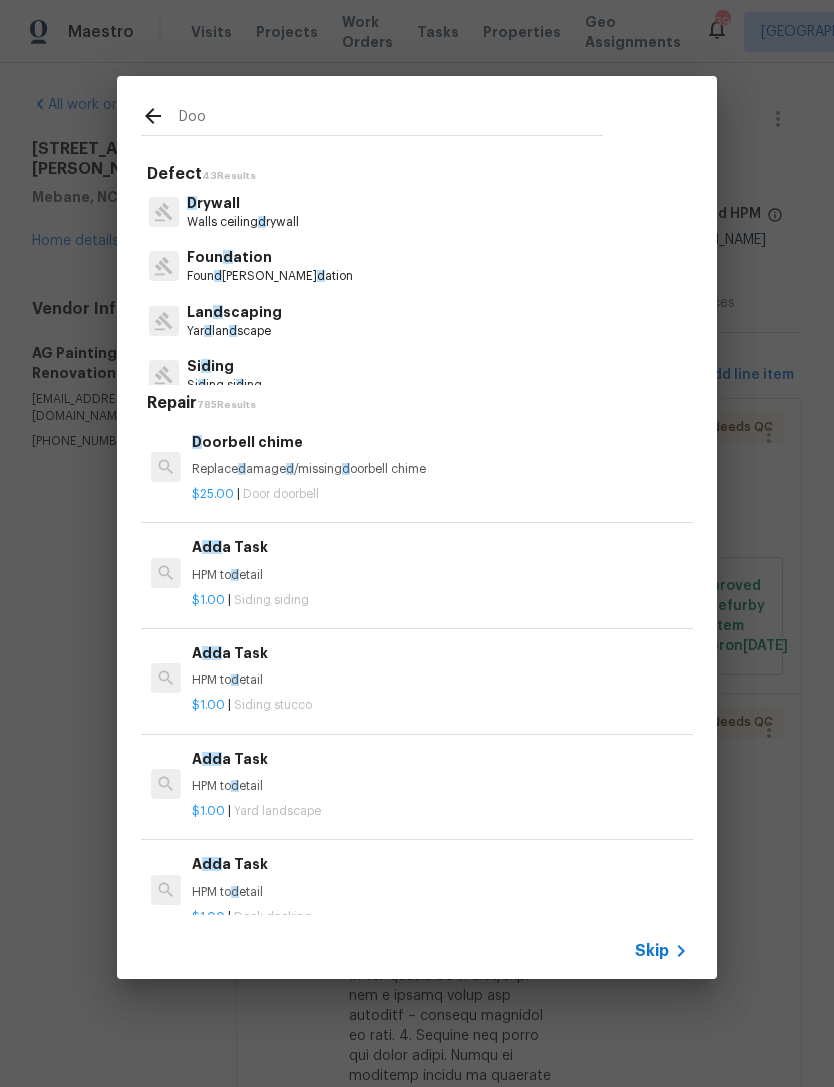 type on "Door" 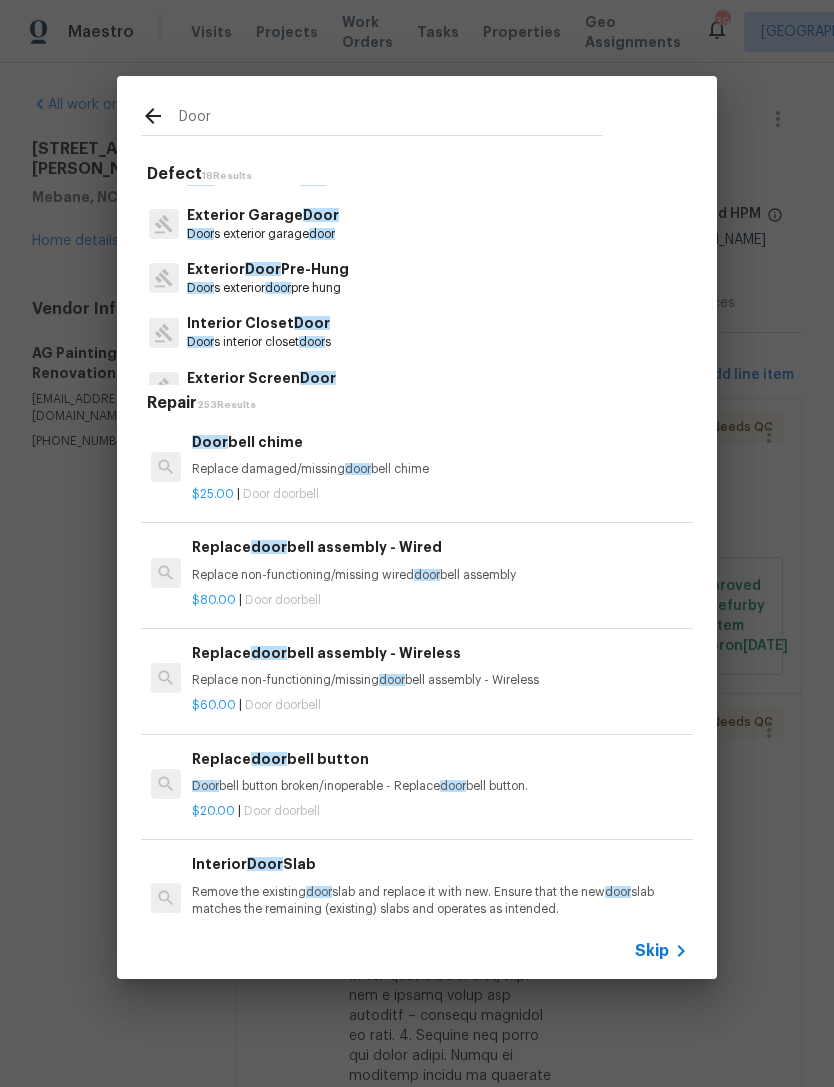 scroll, scrollTop: 329, scrollLeft: 0, axis: vertical 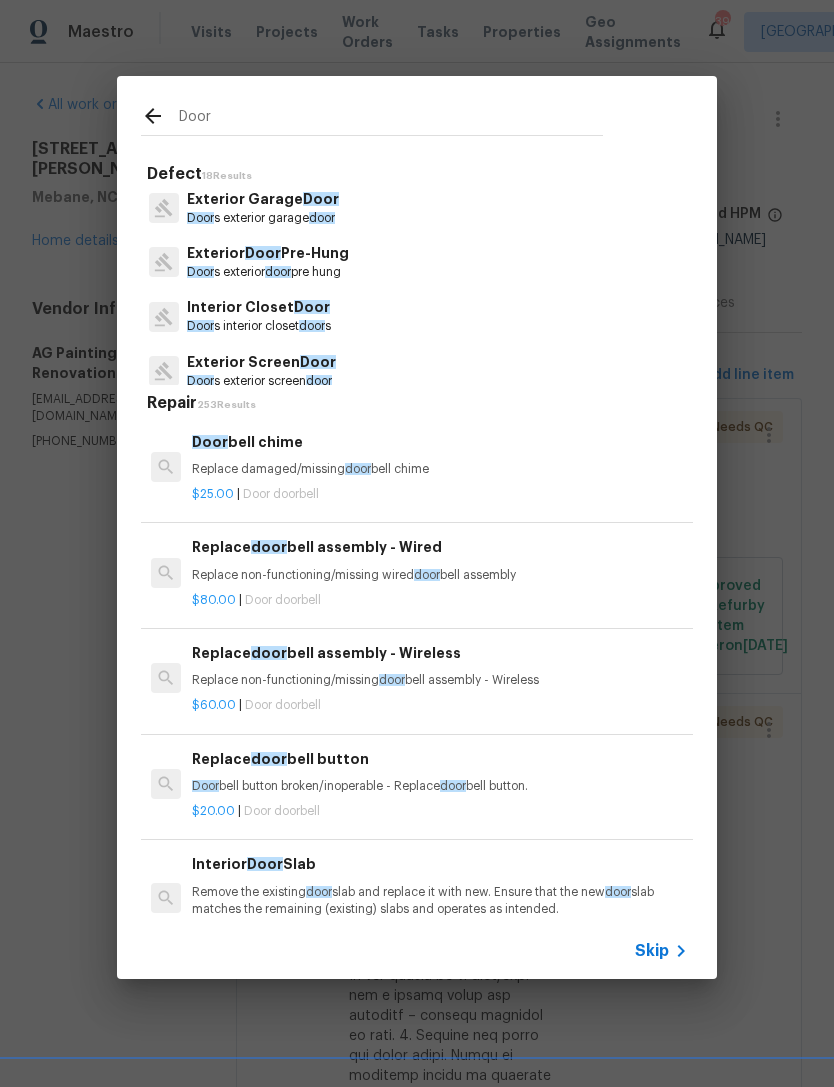 click on "Exterior  Door  Pre-Hung" at bounding box center (268, 253) 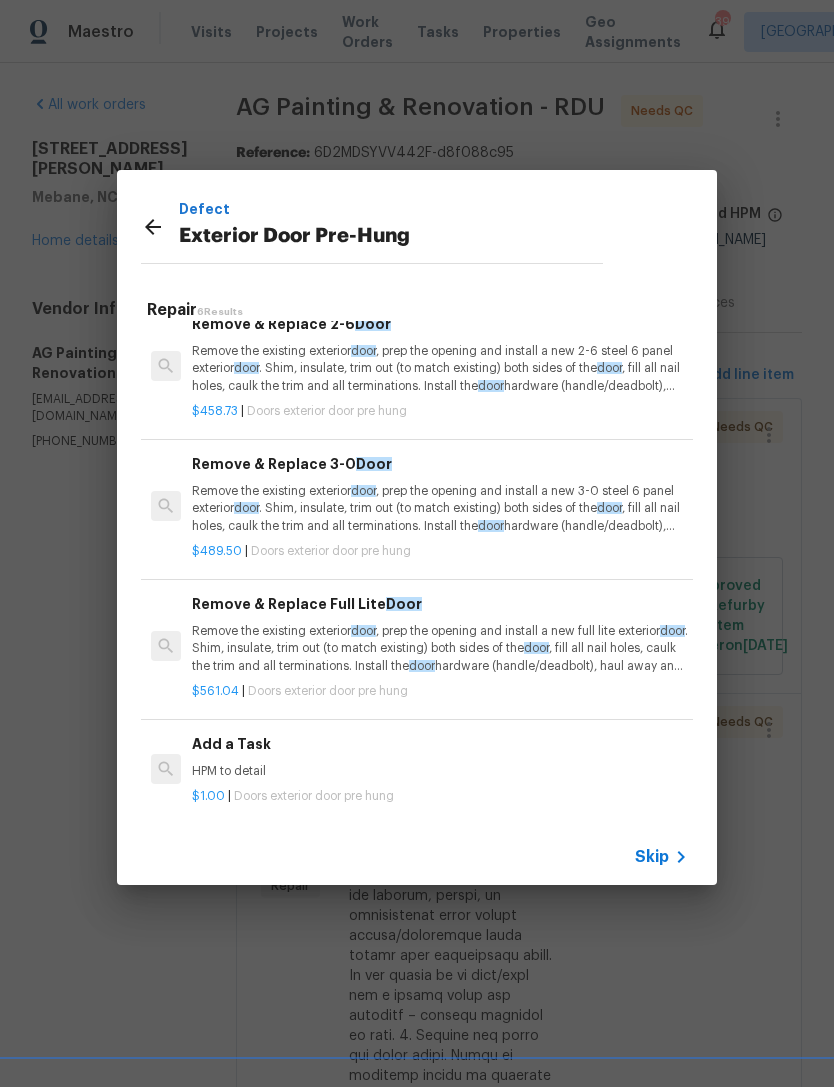 scroll, scrollTop: 303, scrollLeft: 0, axis: vertical 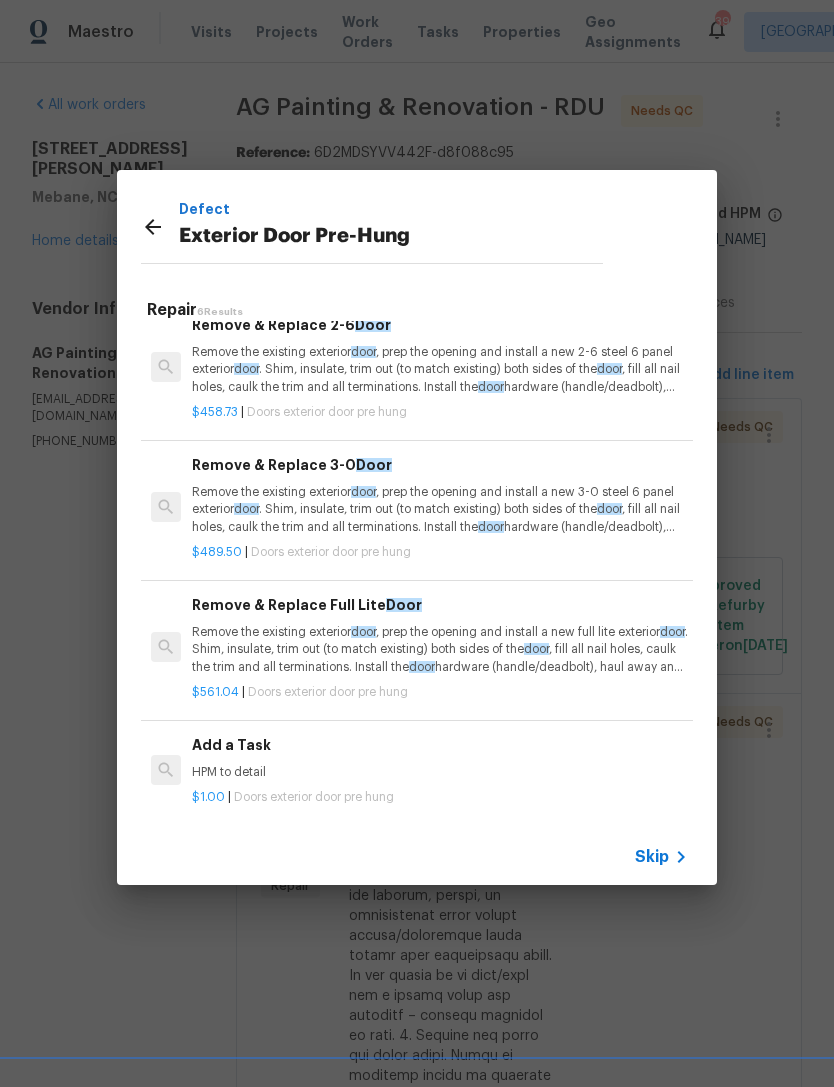 click on "Add a Task" at bounding box center (440, 745) 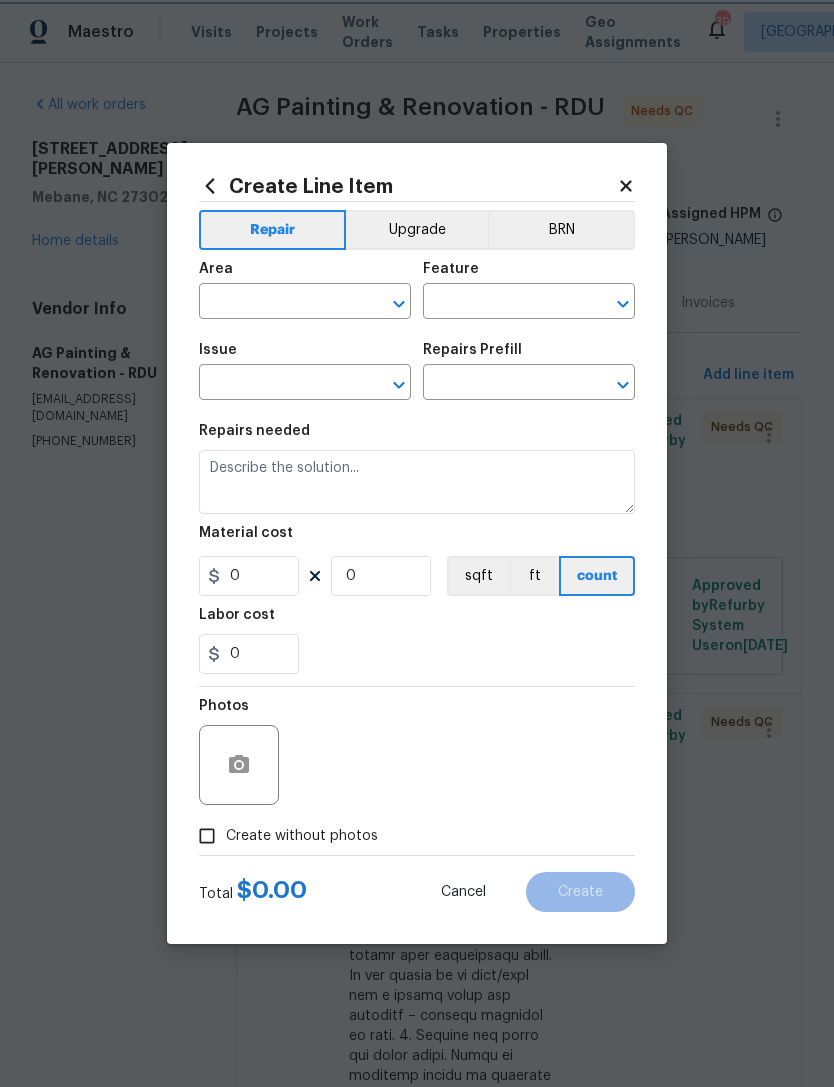 type on "Interior Door" 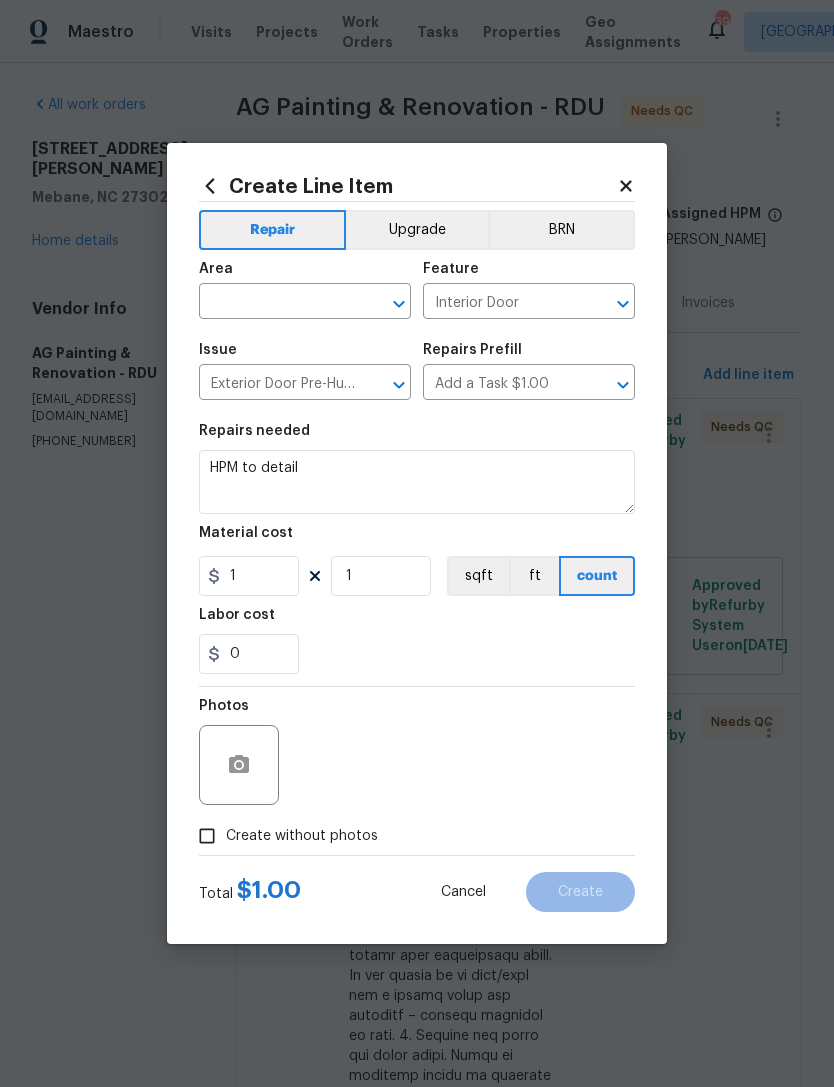 click at bounding box center [239, 765] 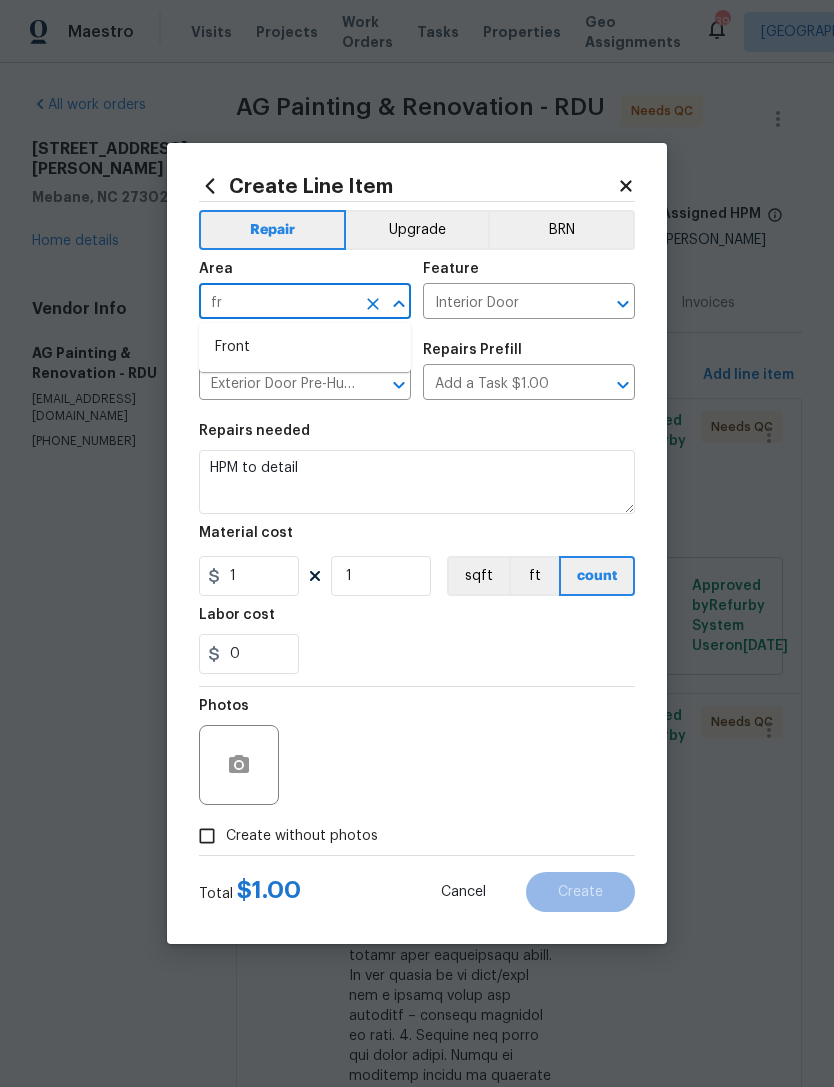 click on "Front" at bounding box center (305, 347) 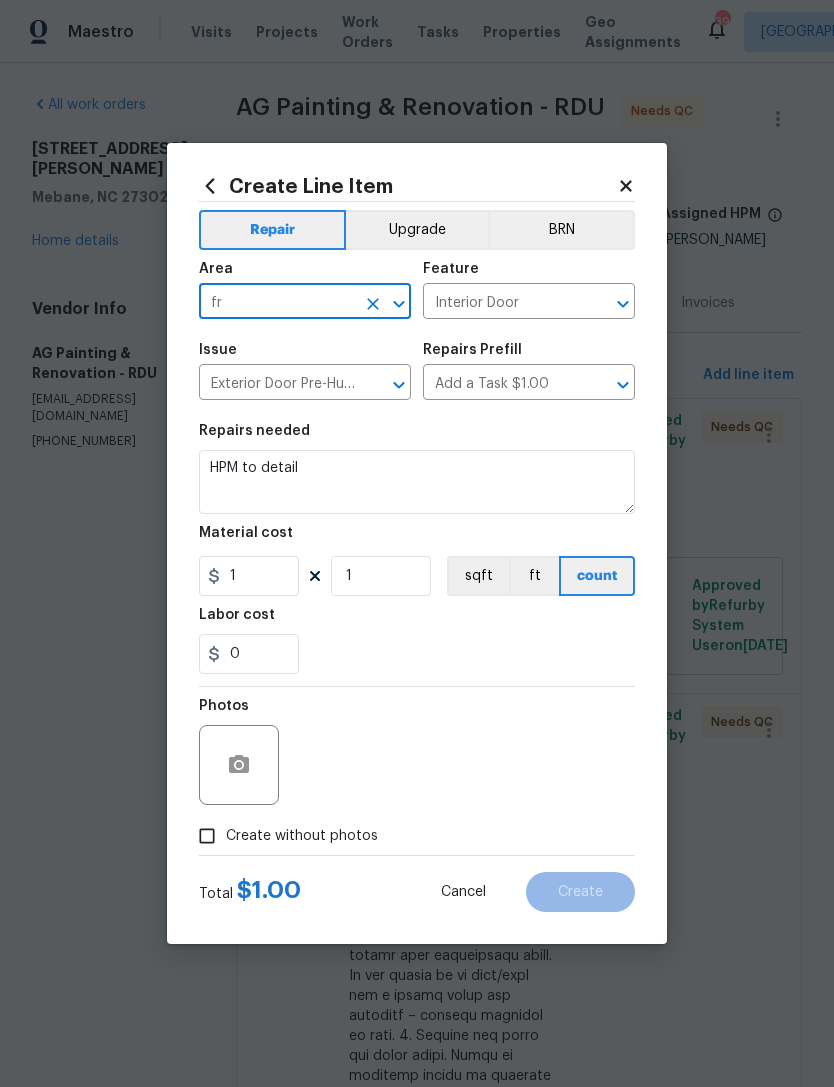 type on "Front" 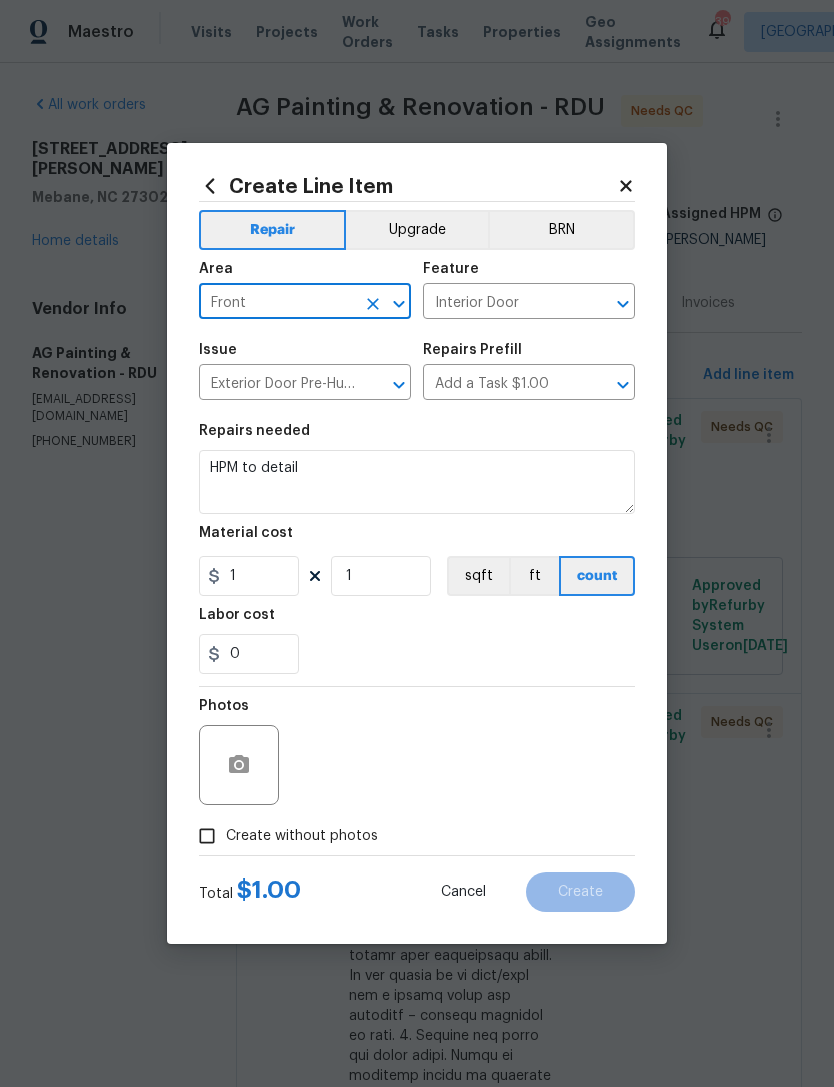 click on "Interior Door" at bounding box center [501, 303] 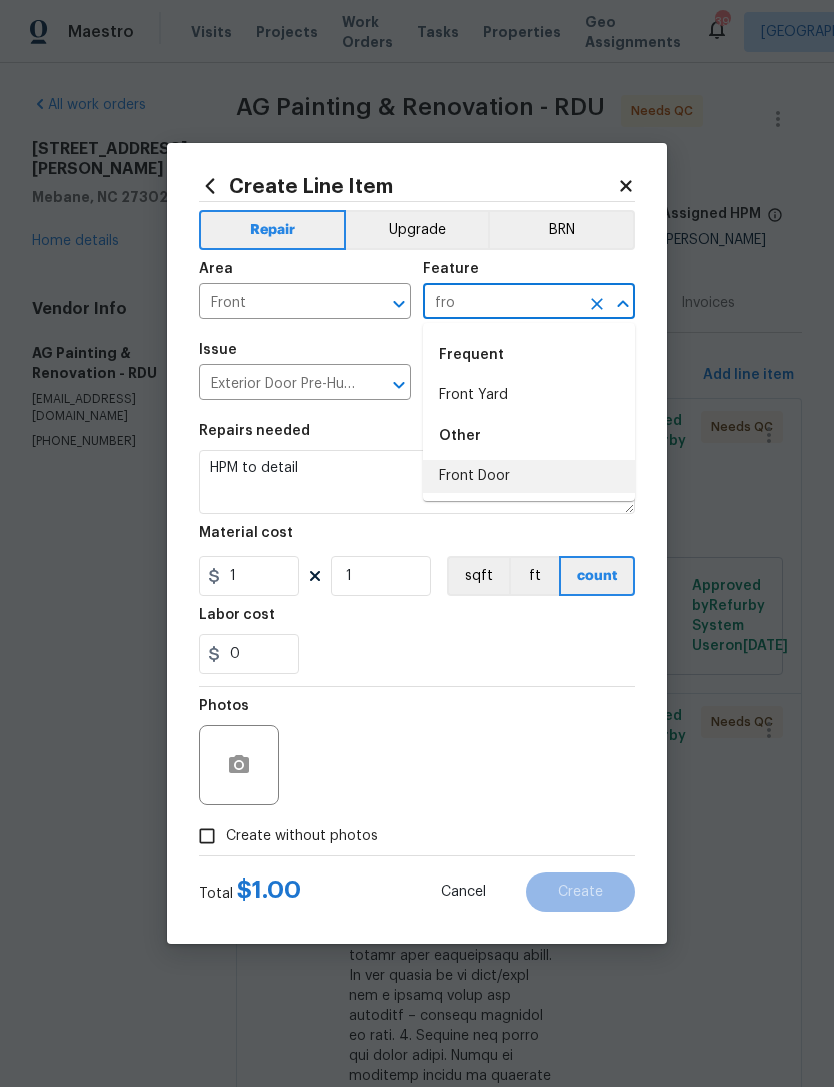 click on "Front Door" at bounding box center (529, 476) 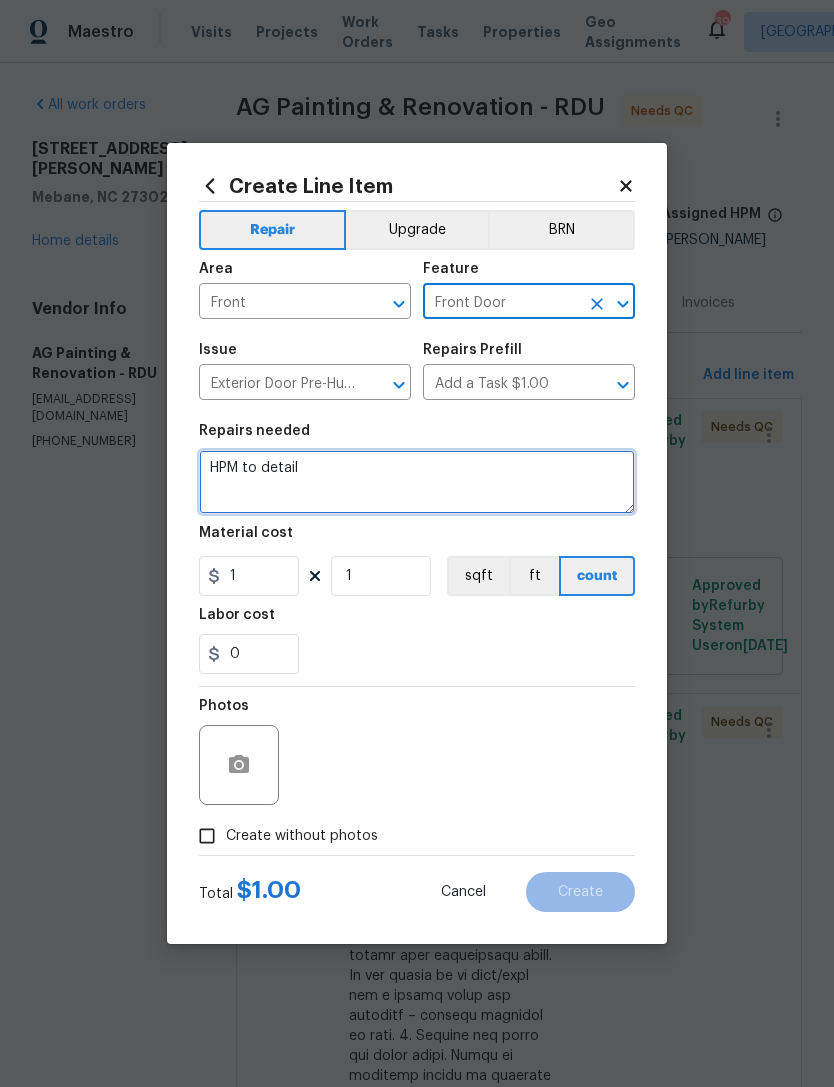 click on "HPM to detail" at bounding box center [417, 482] 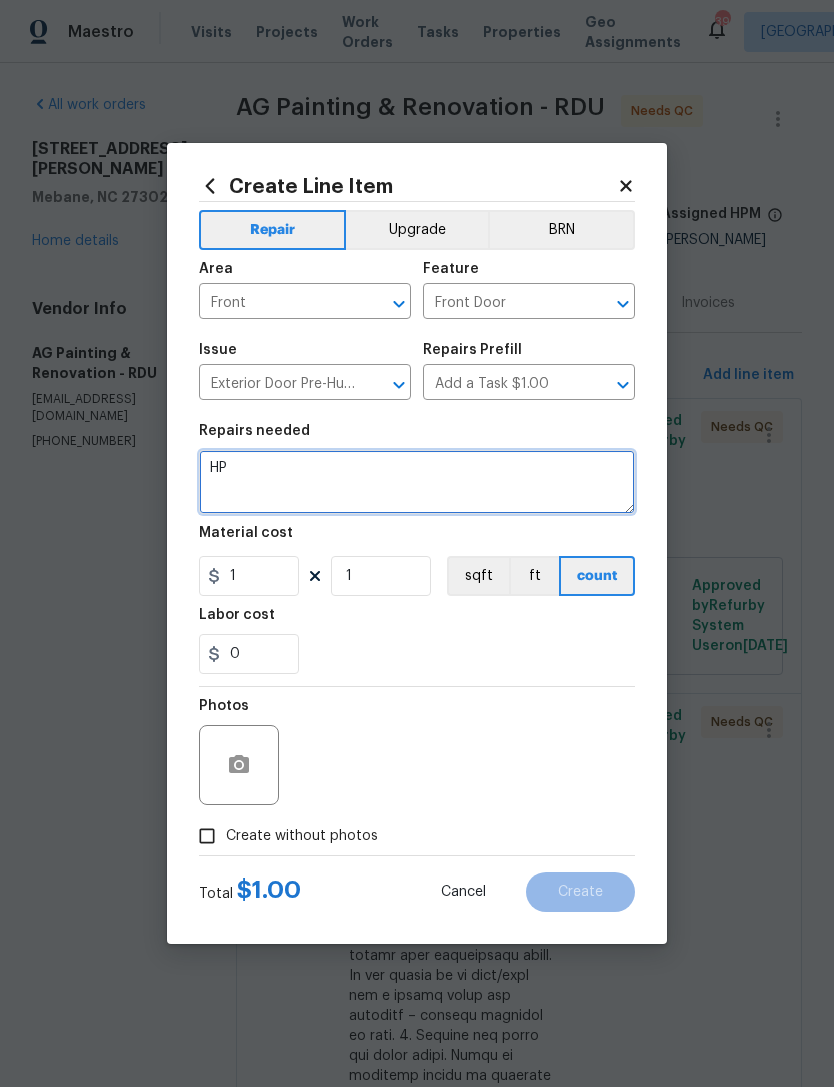 type on "H" 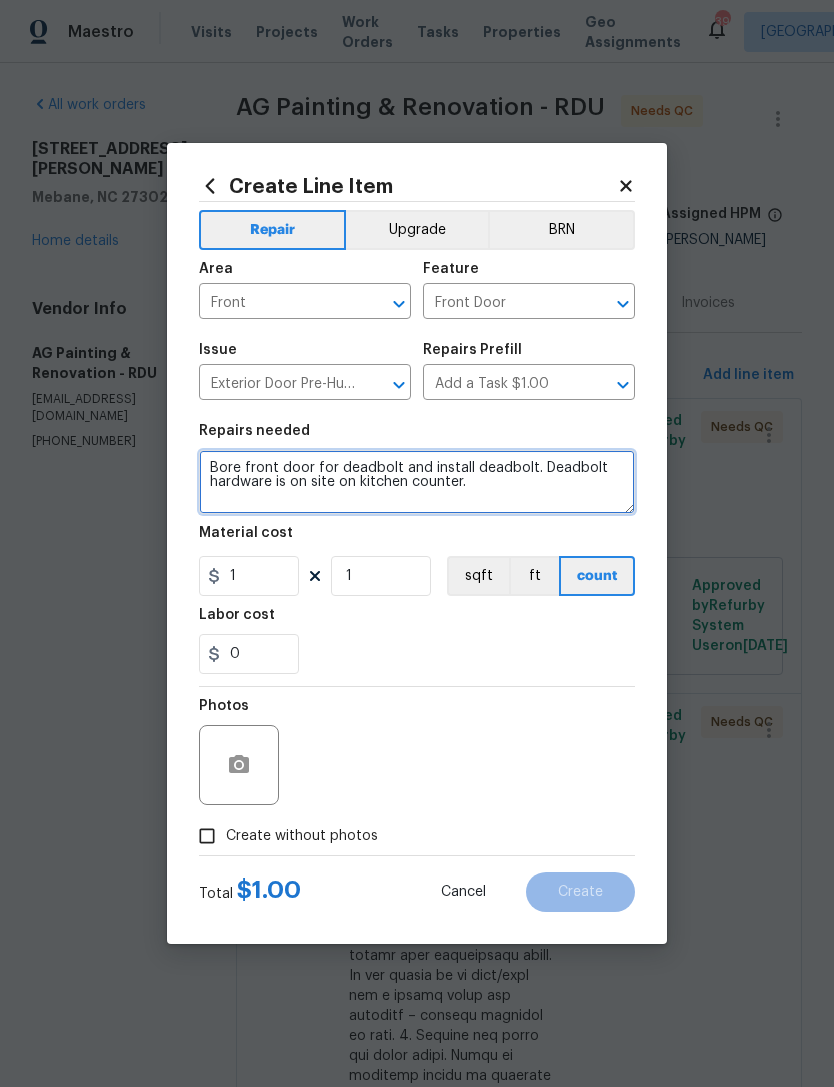 type on "Bore front door for deadbolt and install deadbolt. Deadbolt hardware is on site on kitchen counter." 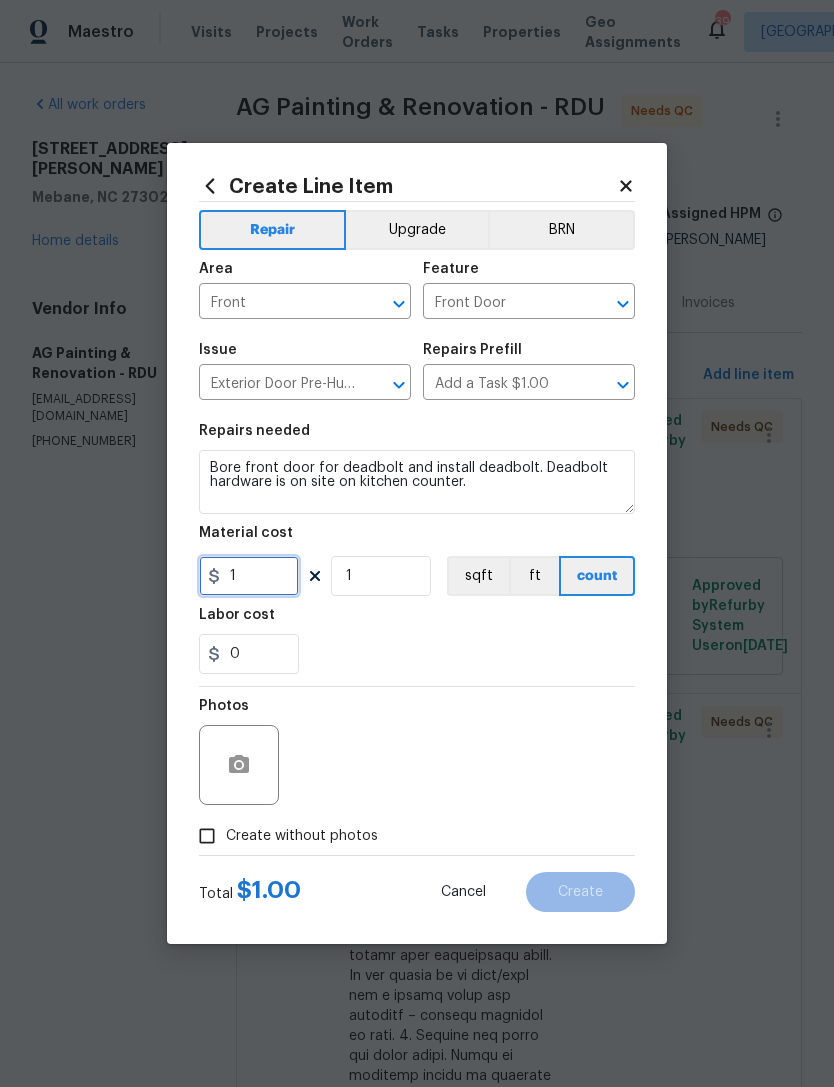 click on "1" at bounding box center [249, 576] 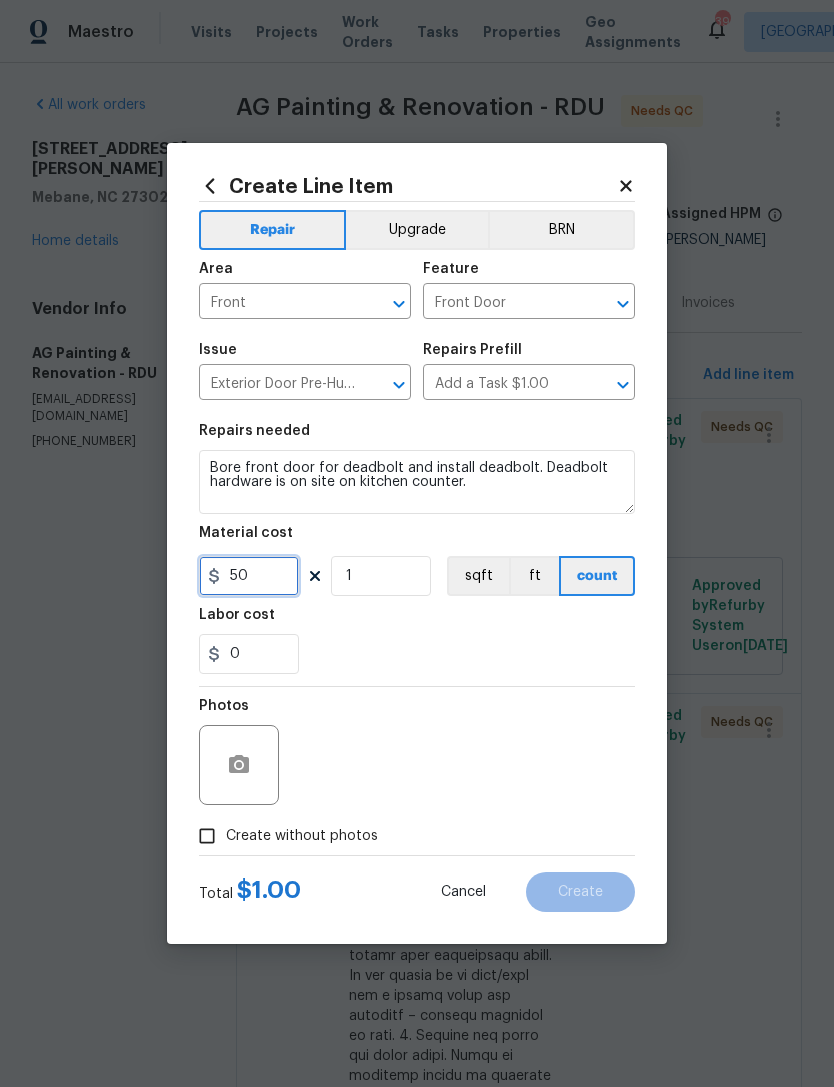 type on "50" 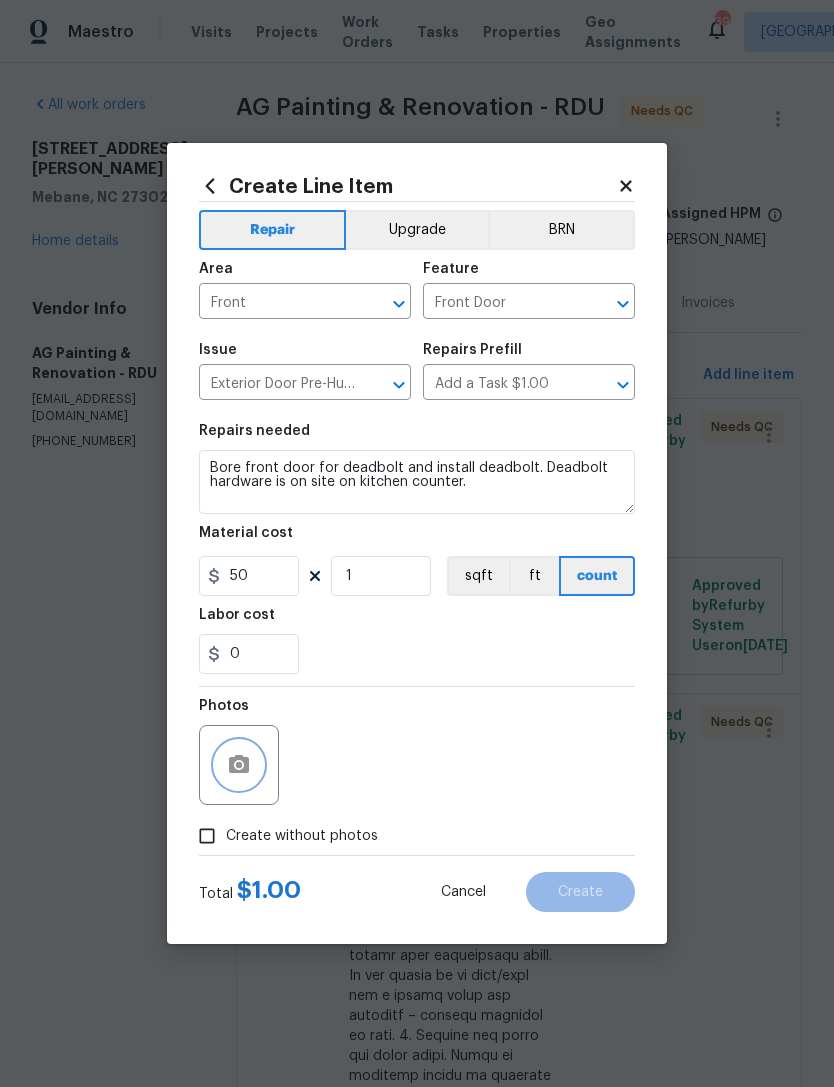 click 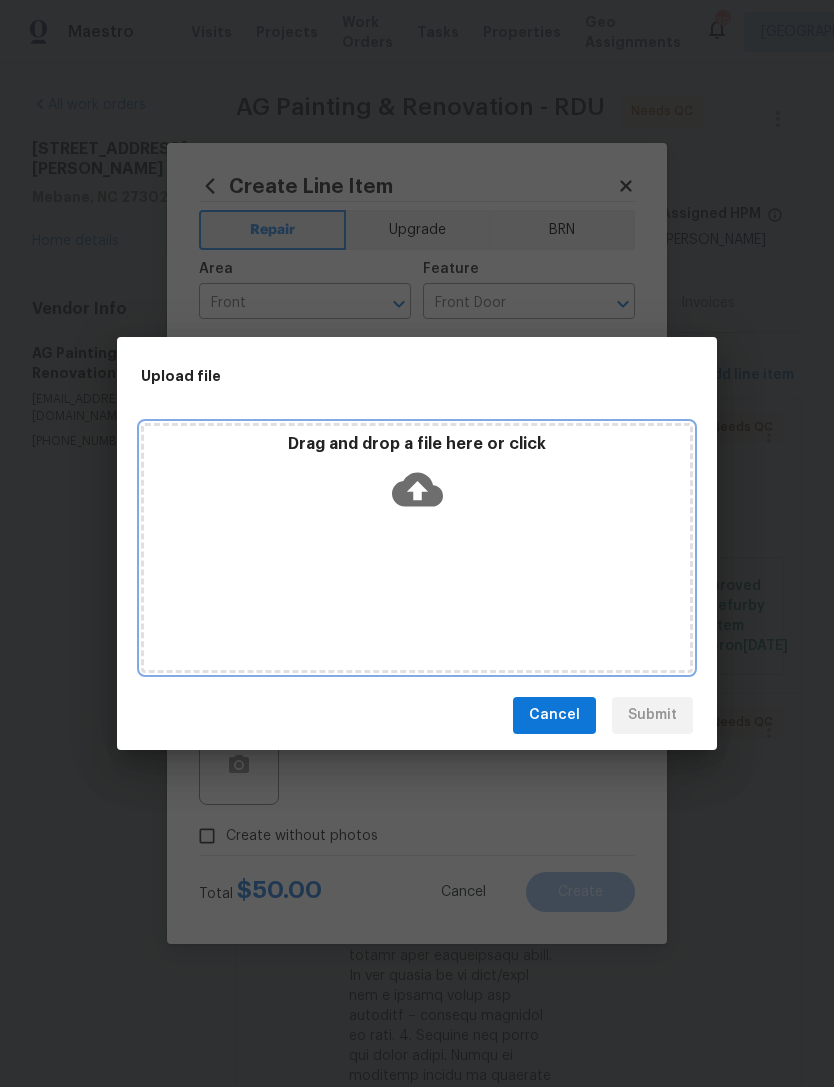 click on "Drag and drop a file here or click" at bounding box center (417, 548) 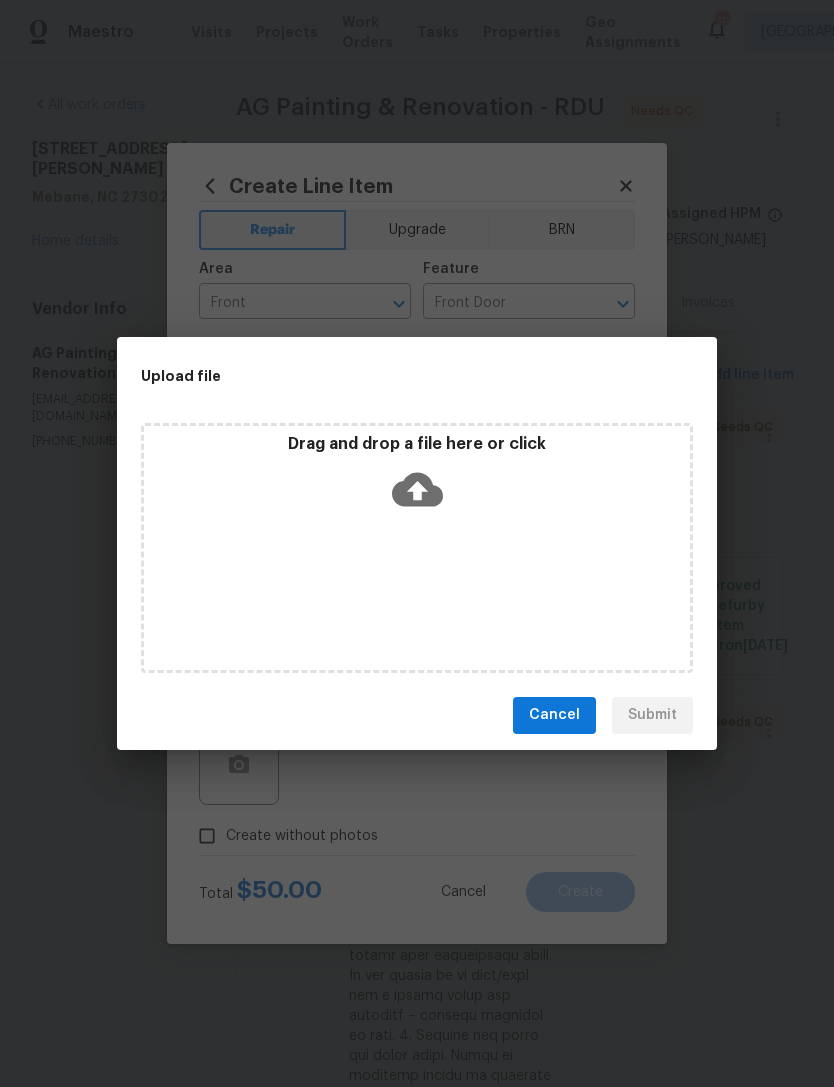 click on "Cancel Submit" at bounding box center [417, 715] 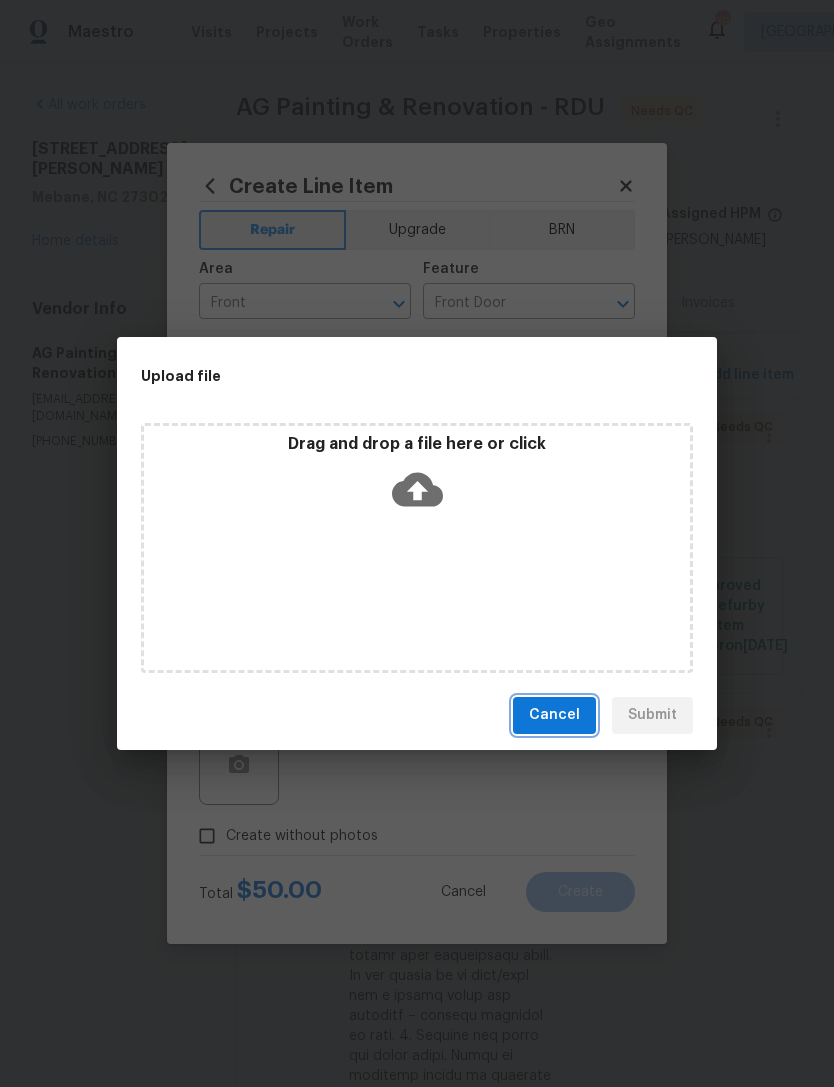 click on "Cancel" at bounding box center (554, 715) 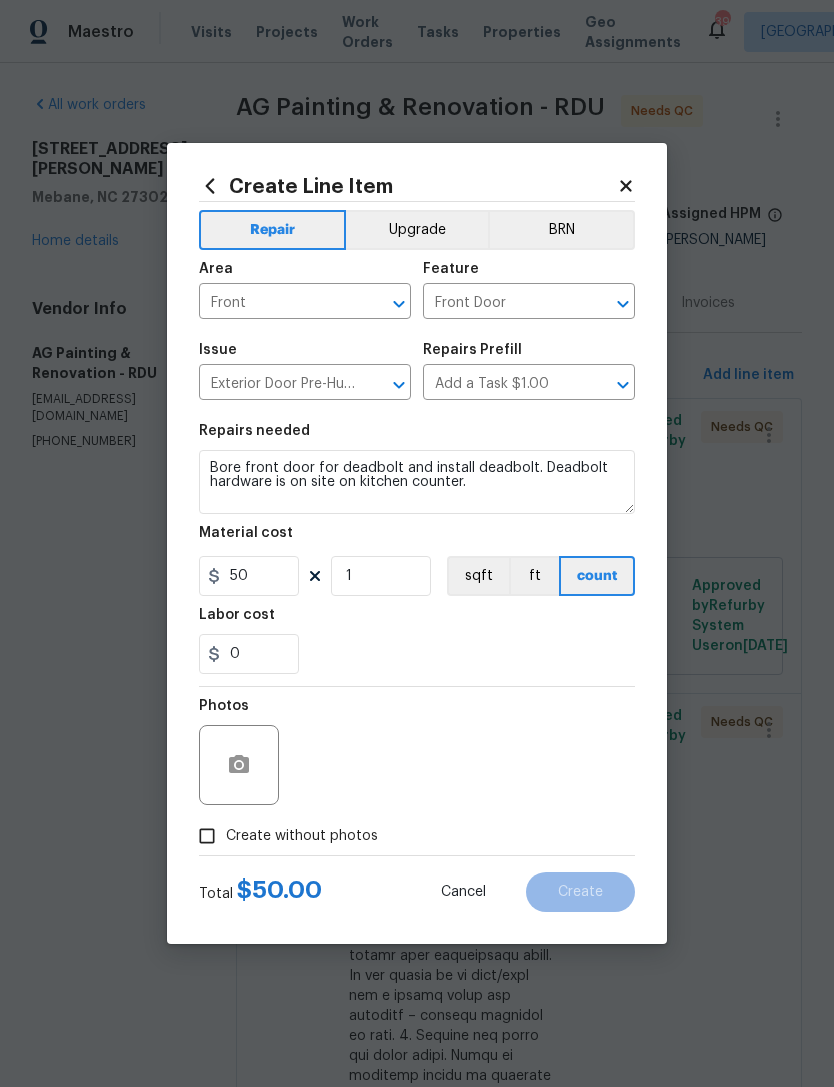 click on "Create without photos" at bounding box center (207, 836) 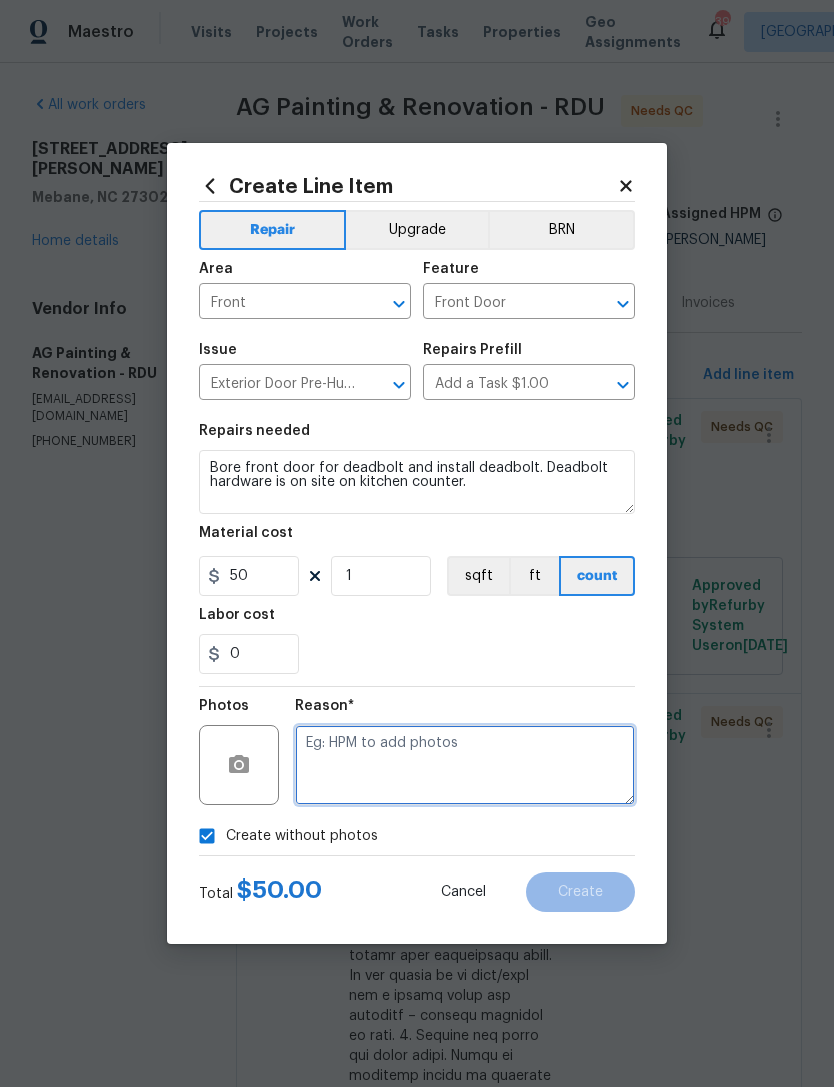 click at bounding box center (465, 765) 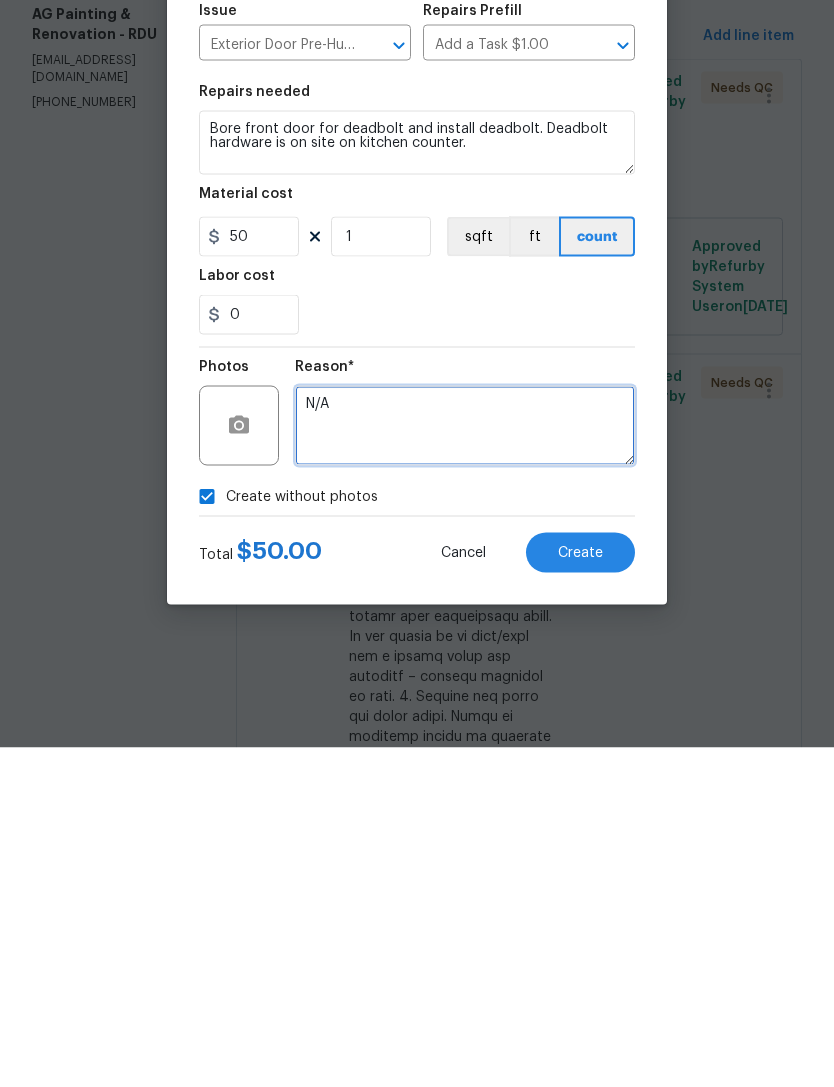 type on "N/A" 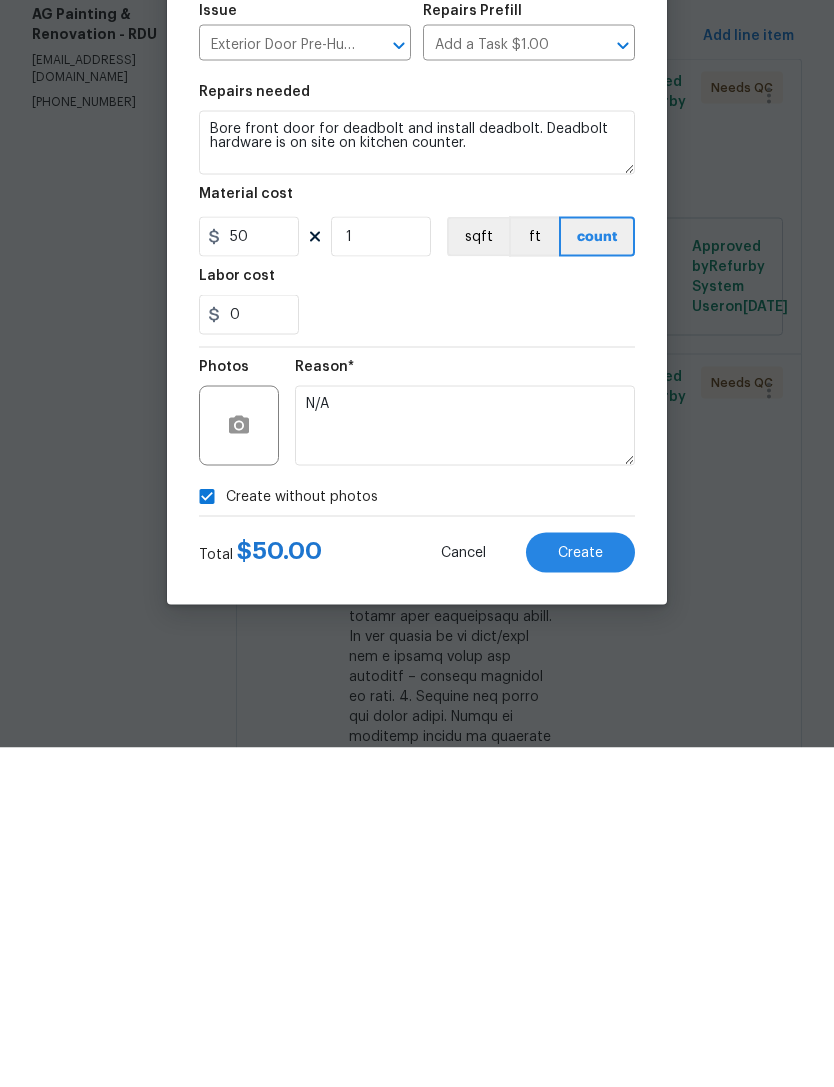 click on "Create" at bounding box center [580, 892] 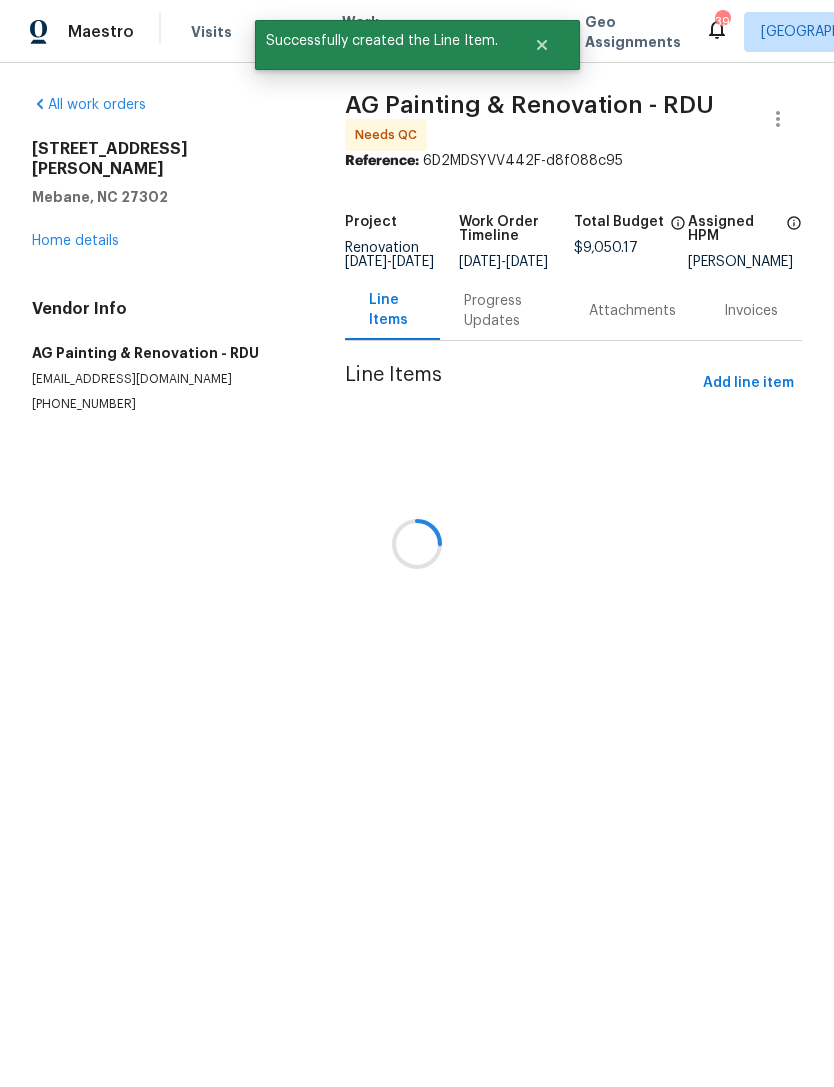 scroll, scrollTop: 0, scrollLeft: 0, axis: both 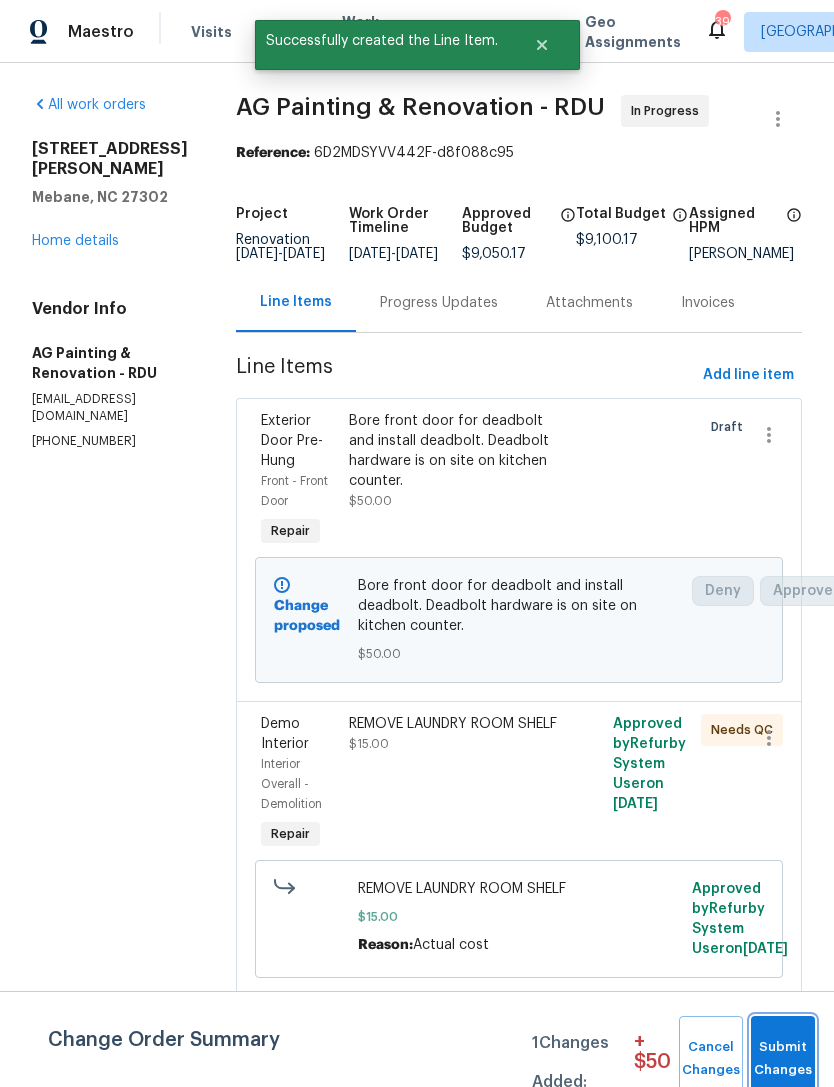 click on "Submit Changes" at bounding box center (783, 1059) 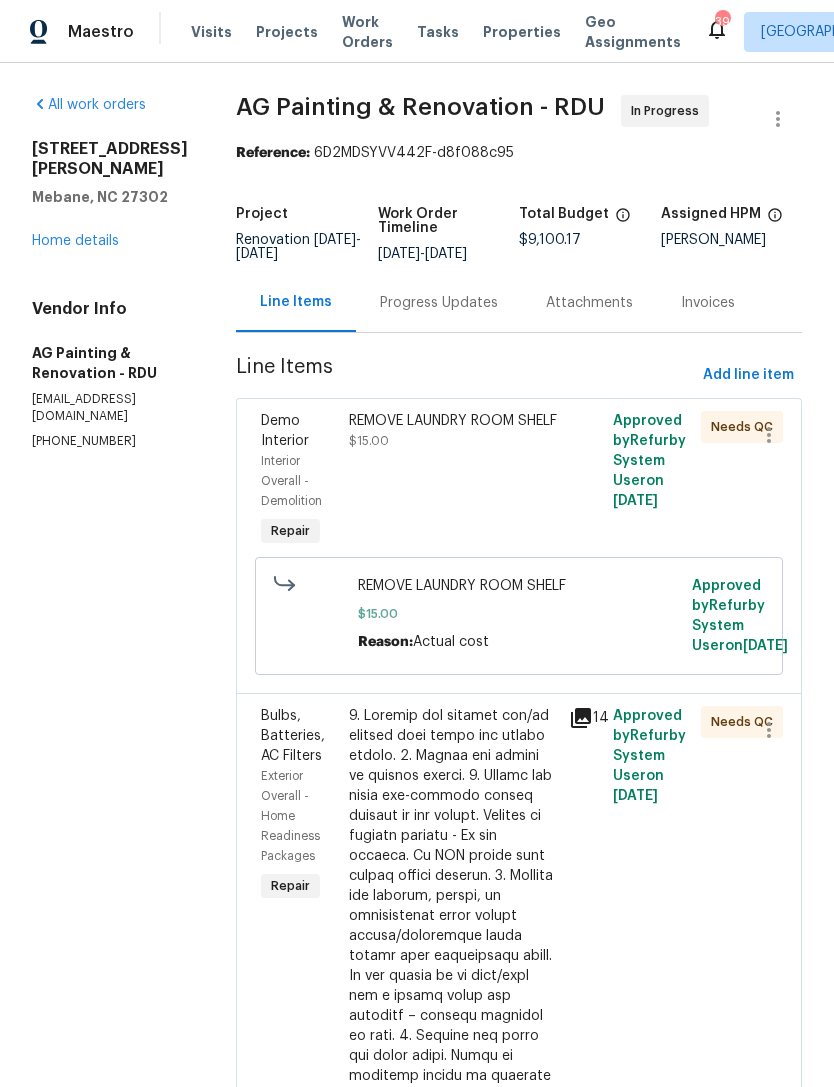 click on "REMOVE LAUNDRY ROOM SHELF $15.00" at bounding box center (453, 481) 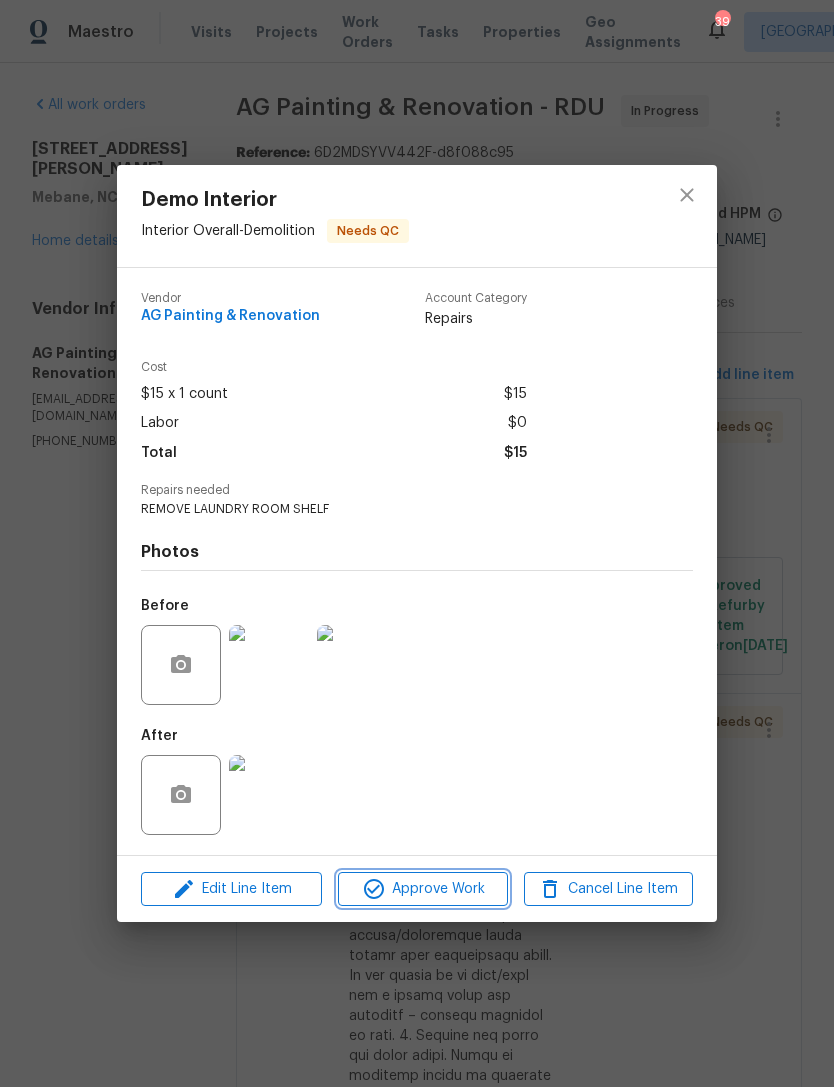 click on "Approve Work" at bounding box center [422, 889] 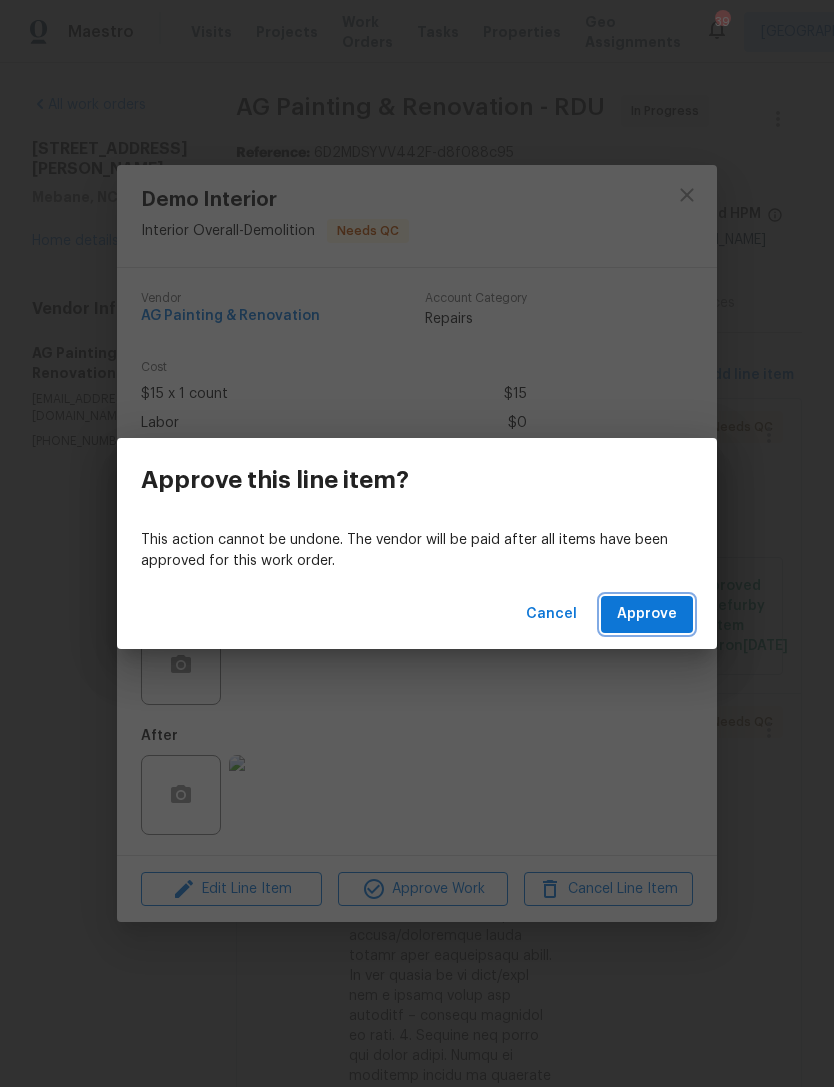 click on "Approve" at bounding box center [647, 614] 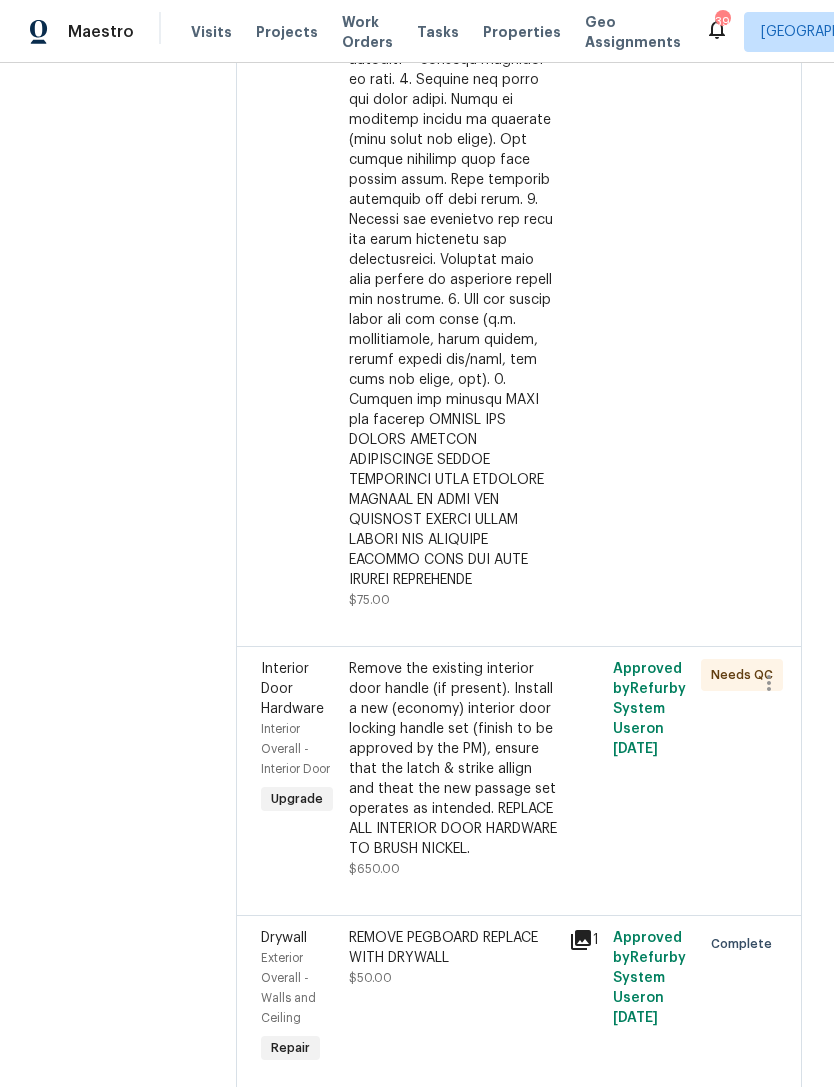 scroll, scrollTop: 658, scrollLeft: 0, axis: vertical 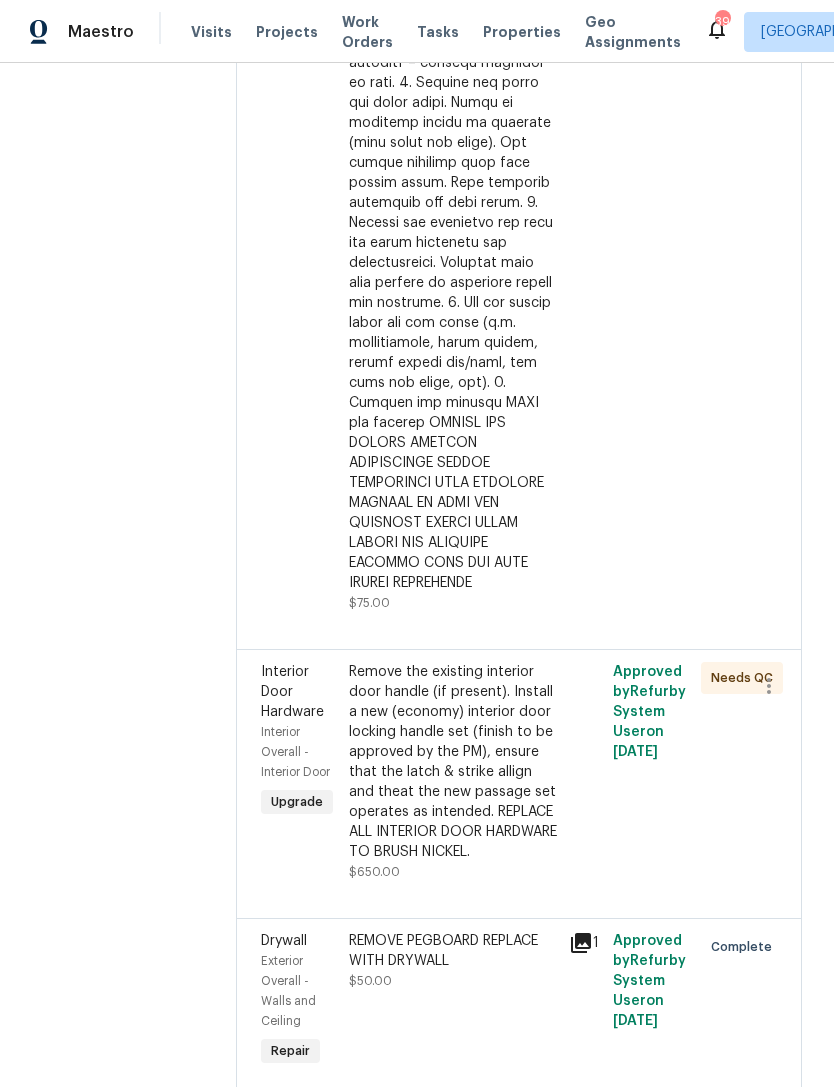click at bounding box center [453, 173] 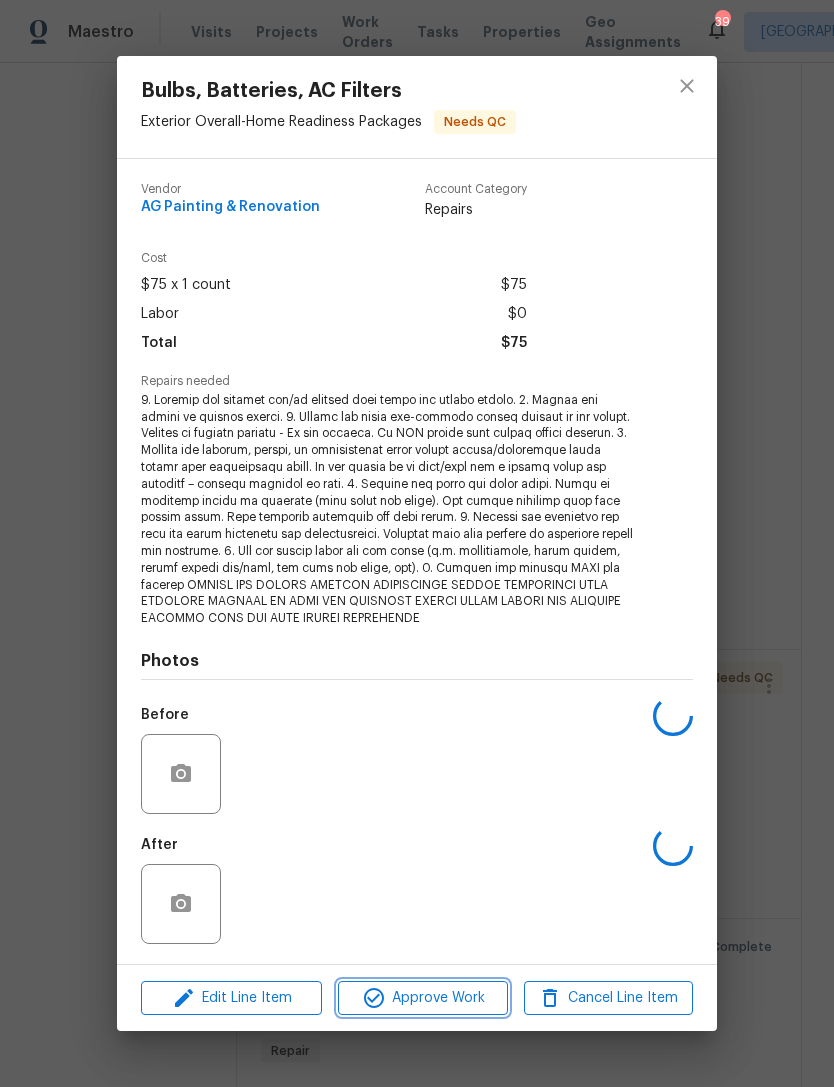 click on "Approve Work" at bounding box center (422, 998) 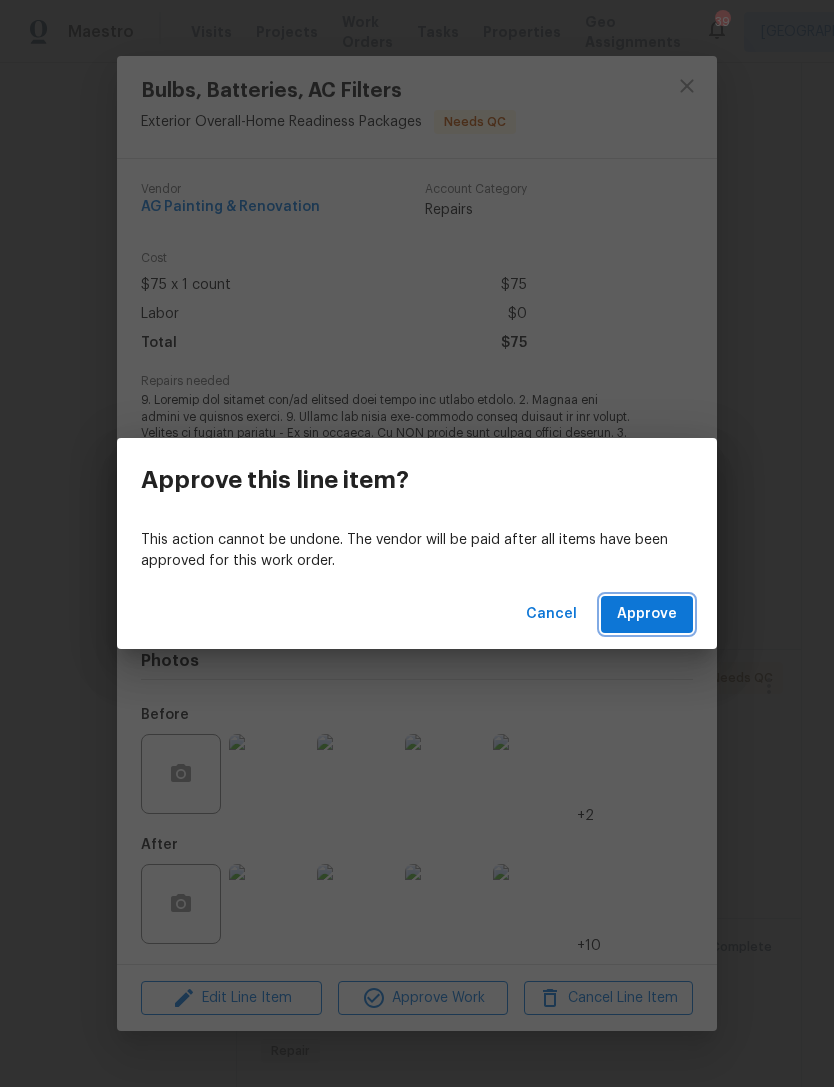 click on "Approve" at bounding box center [647, 614] 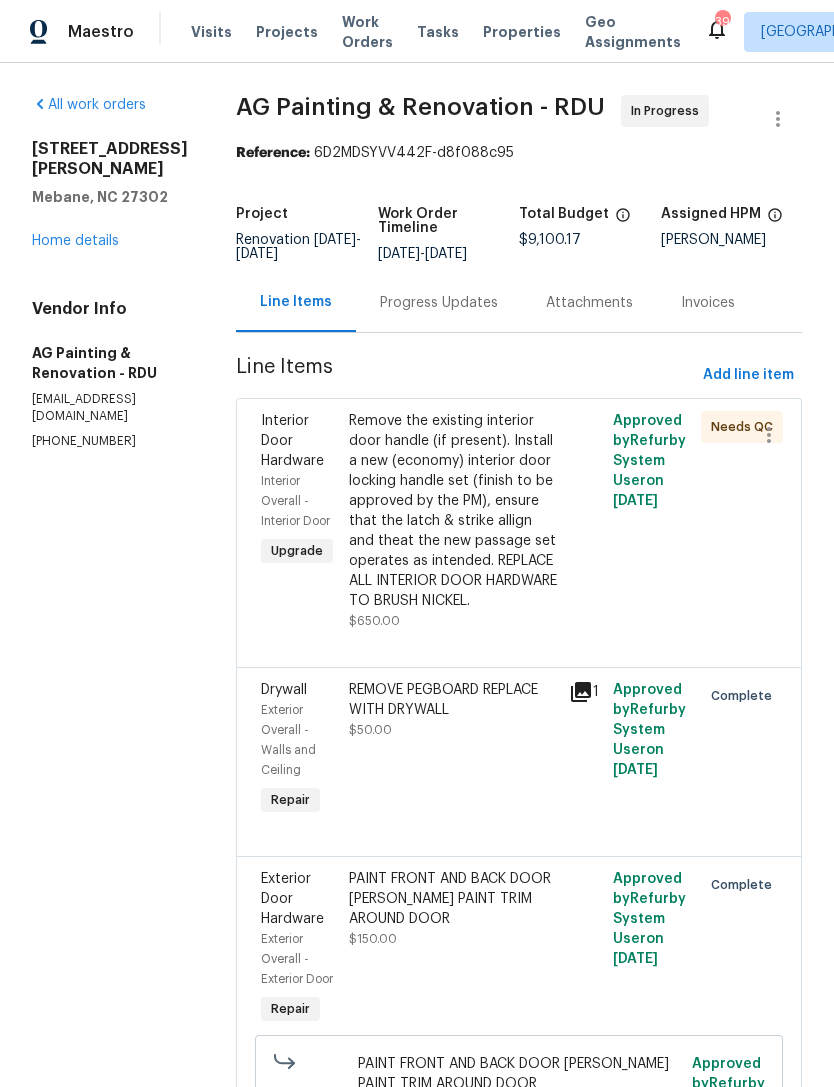 scroll, scrollTop: 0, scrollLeft: 0, axis: both 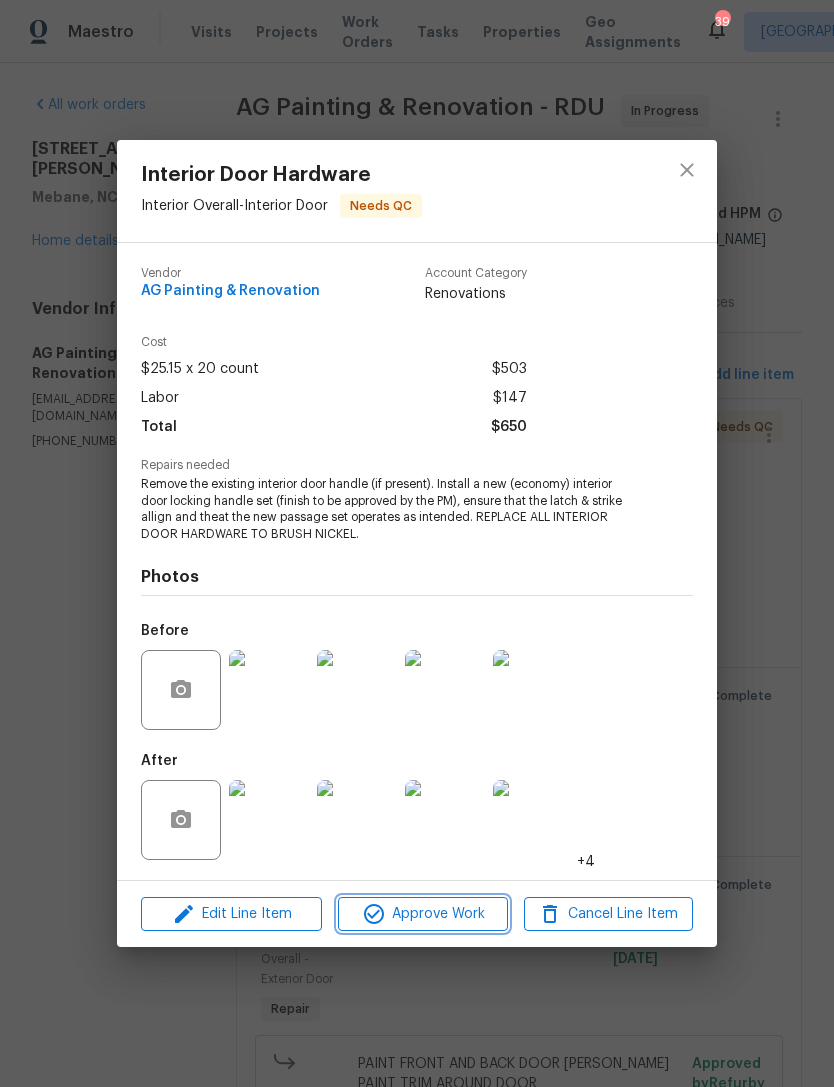 click on "Approve Work" at bounding box center [422, 914] 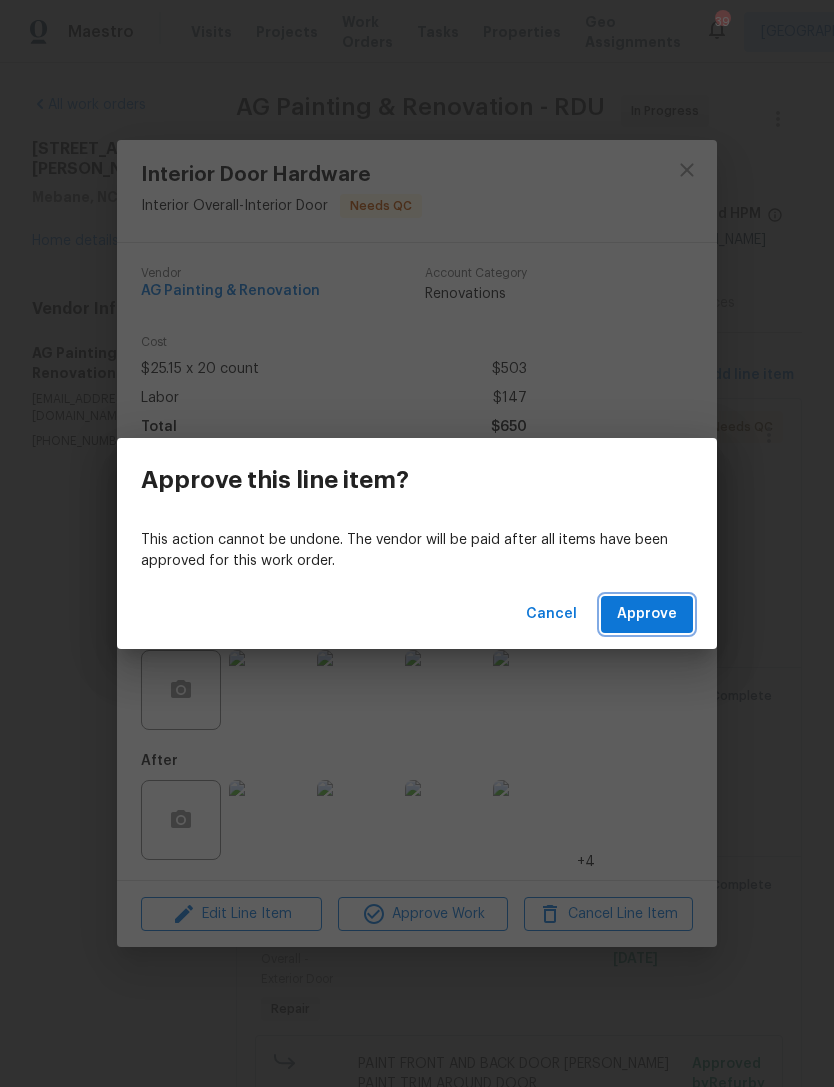click on "Approve" at bounding box center [647, 614] 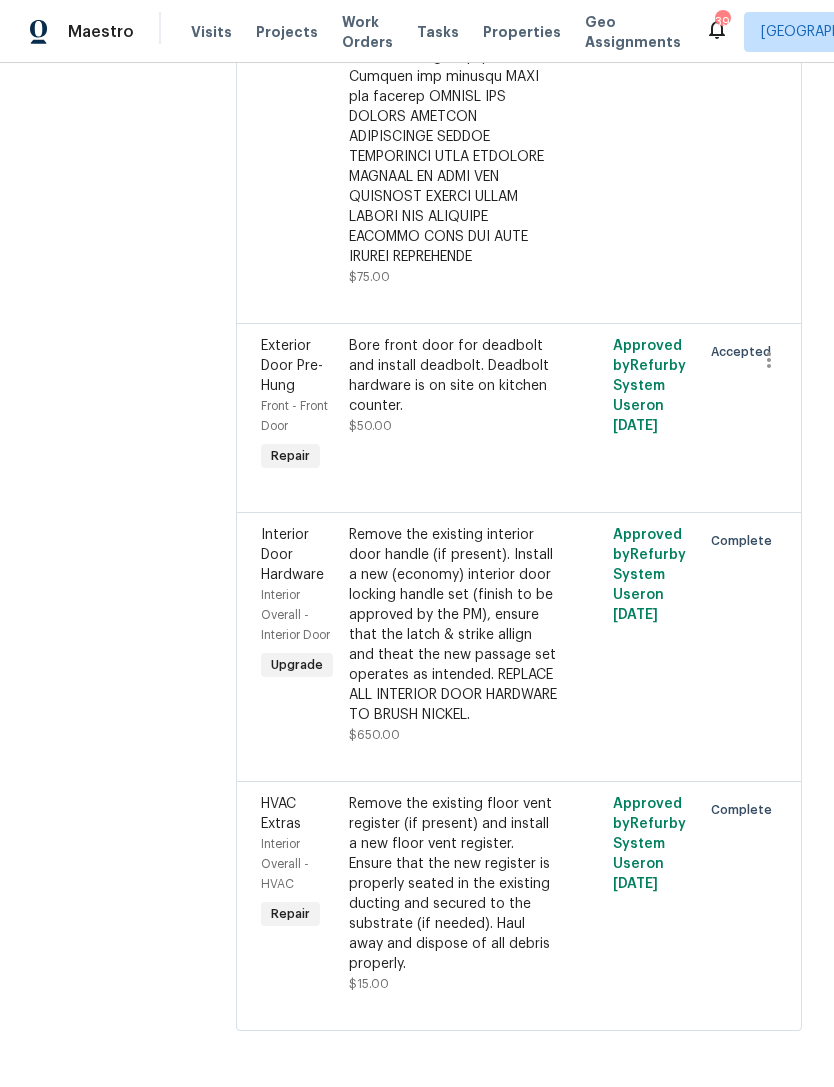 scroll, scrollTop: 12428, scrollLeft: 0, axis: vertical 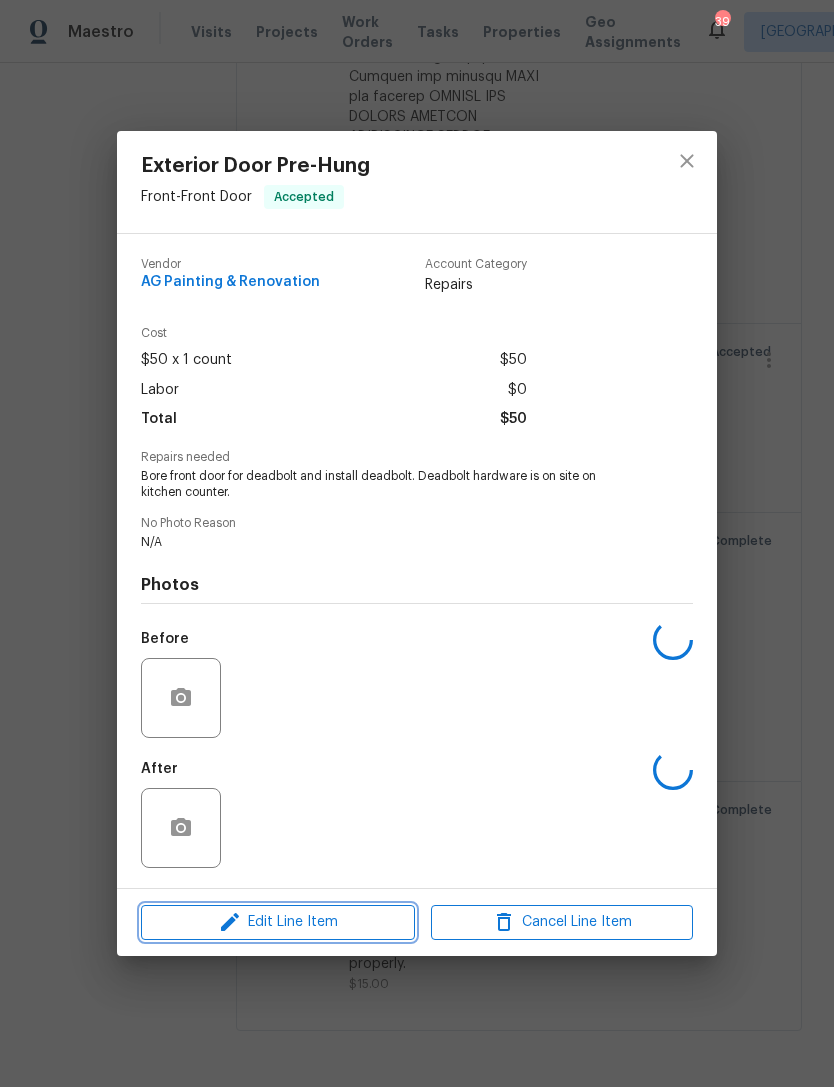 click on "Edit Line Item" at bounding box center (278, 922) 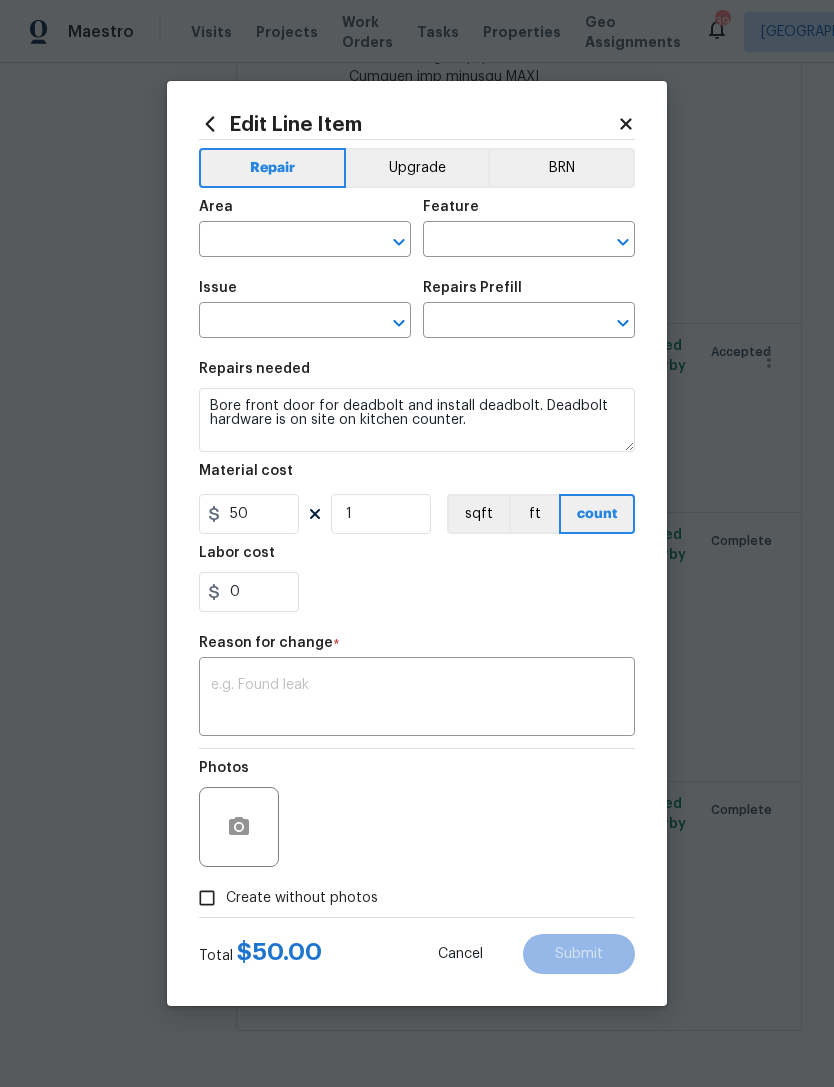 type on "Front" 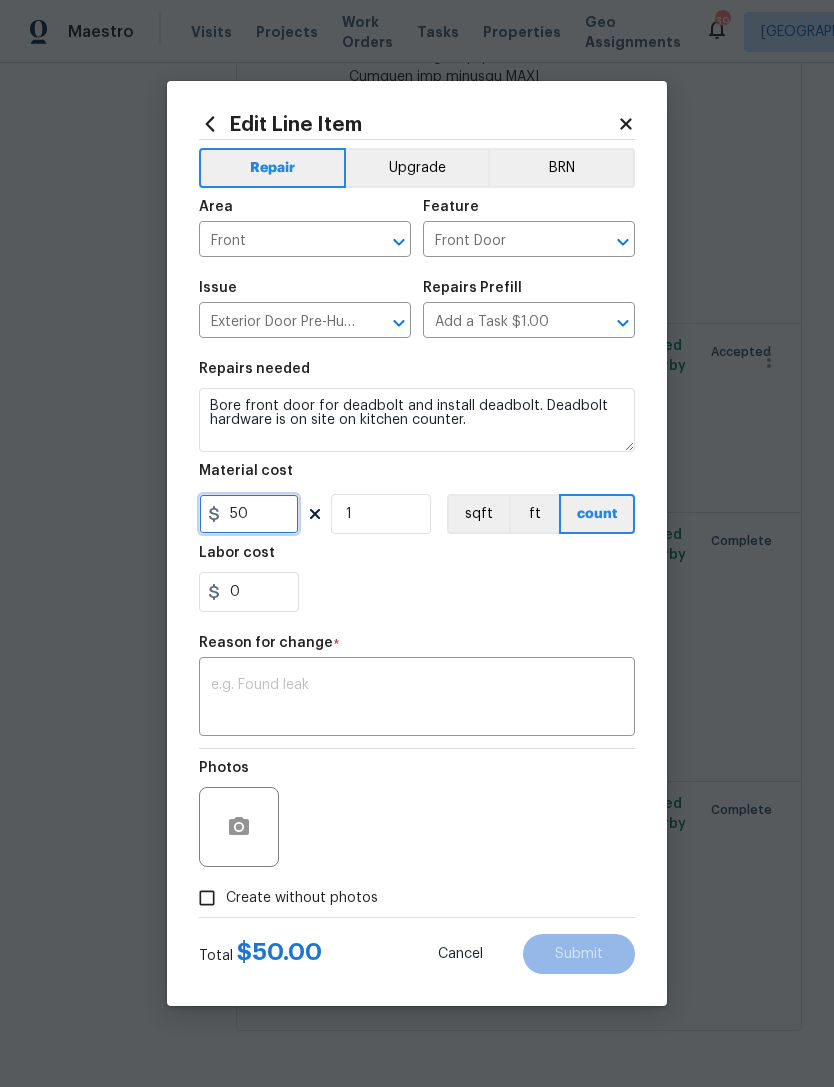 click on "50" at bounding box center (249, 514) 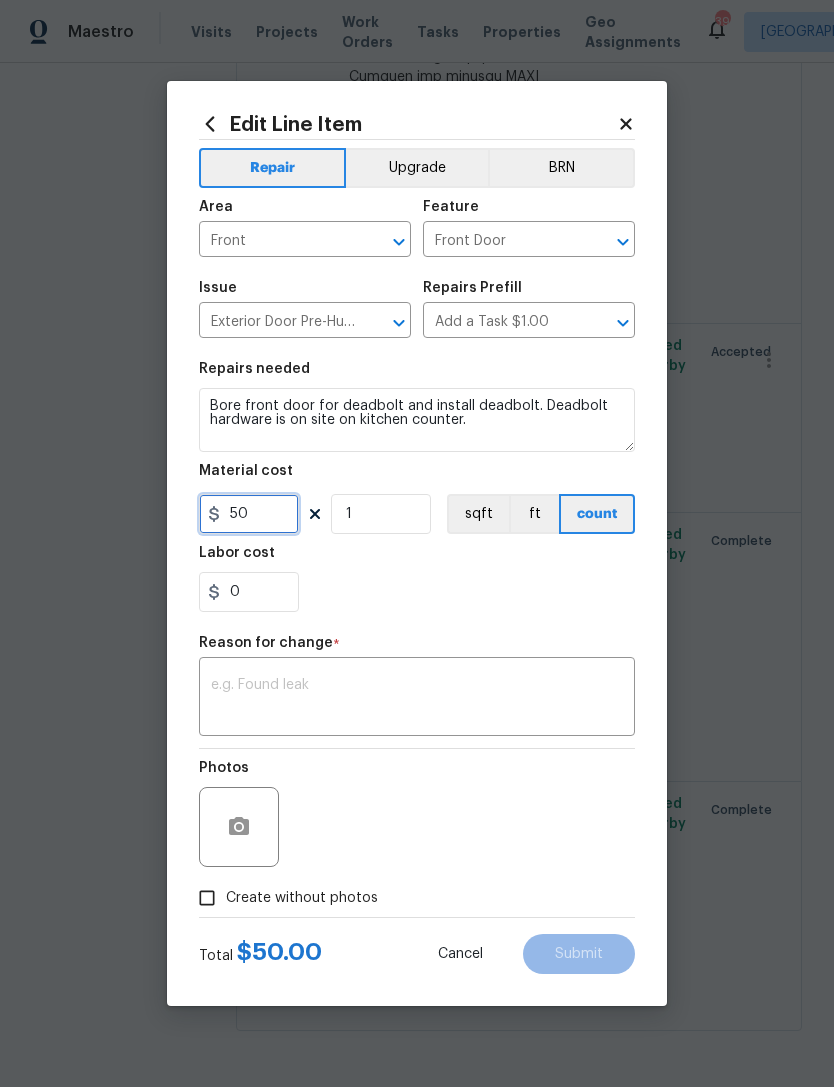 click on "50" at bounding box center (249, 514) 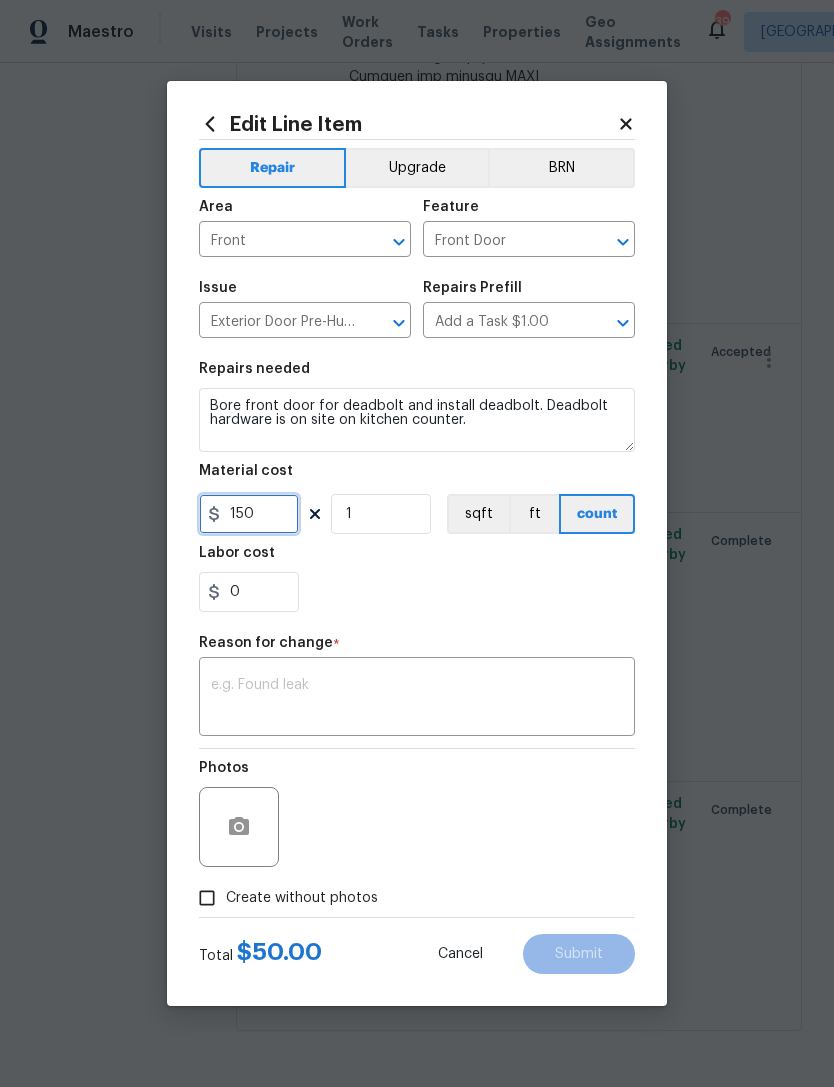 type on "150" 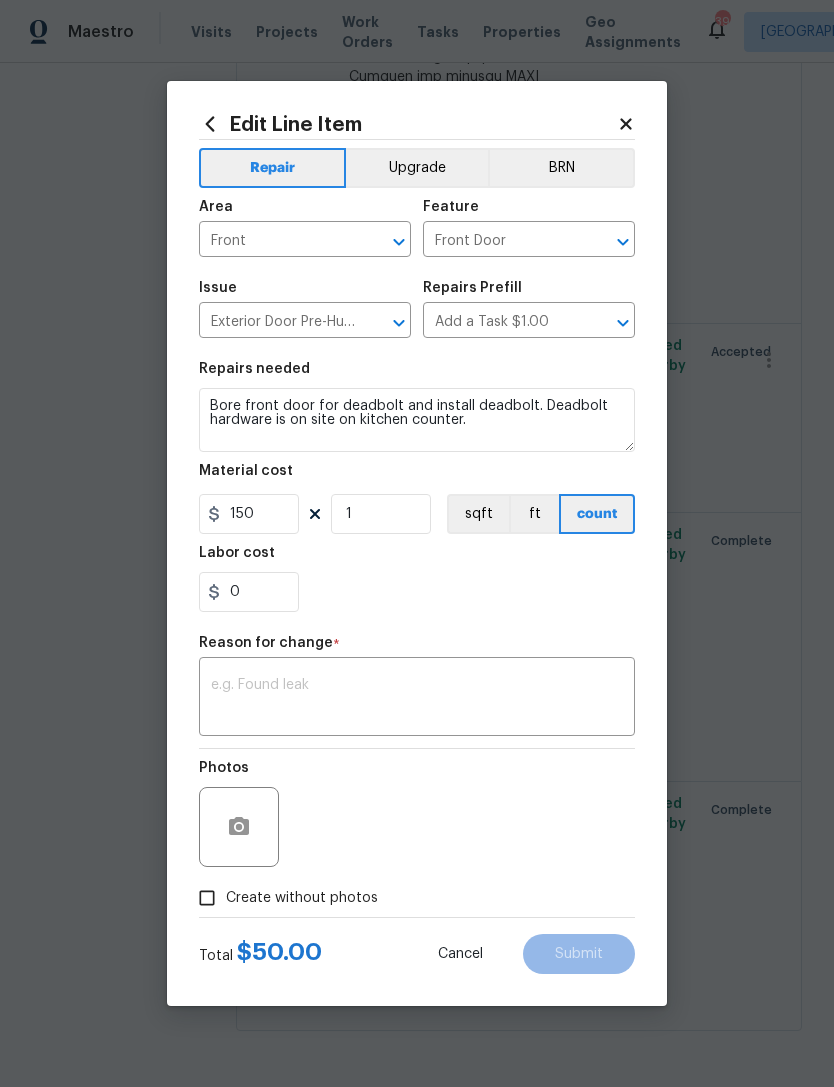 click on "x ​" at bounding box center (417, 699) 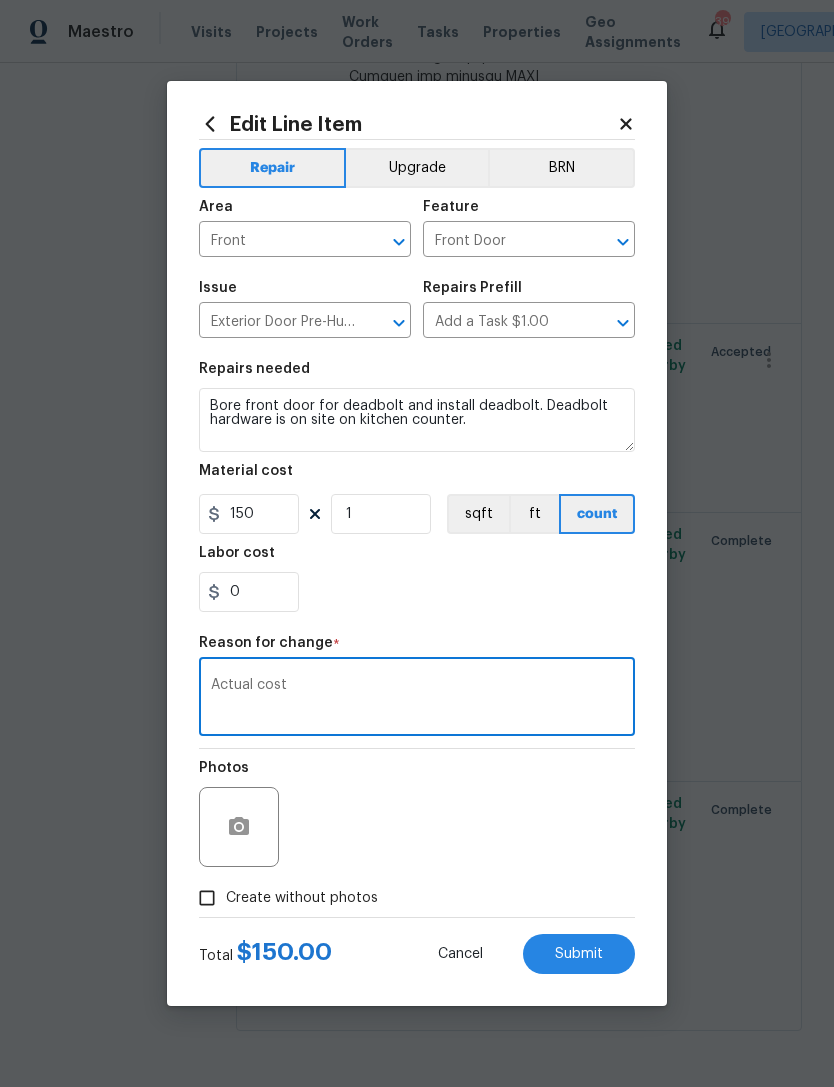 click on "Actual cost" at bounding box center [417, 699] 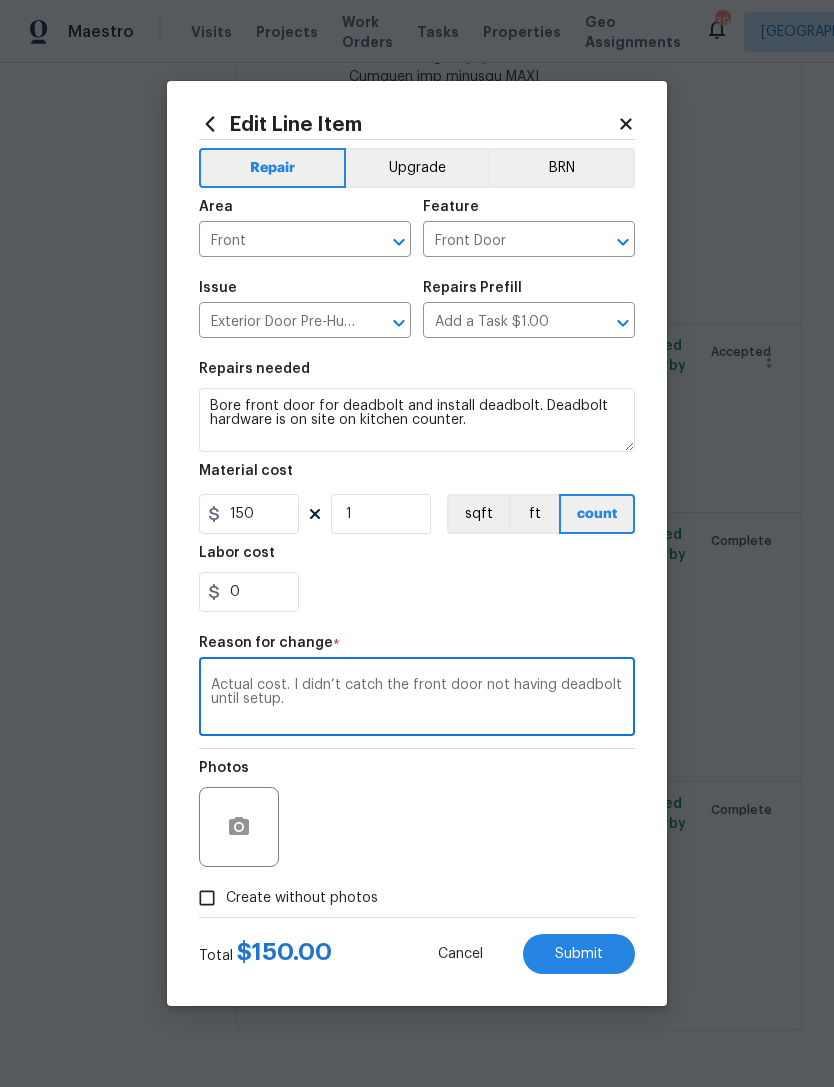 click on "Actual cost. I didn’t catch the front door not having deadbolt until setup." at bounding box center [417, 699] 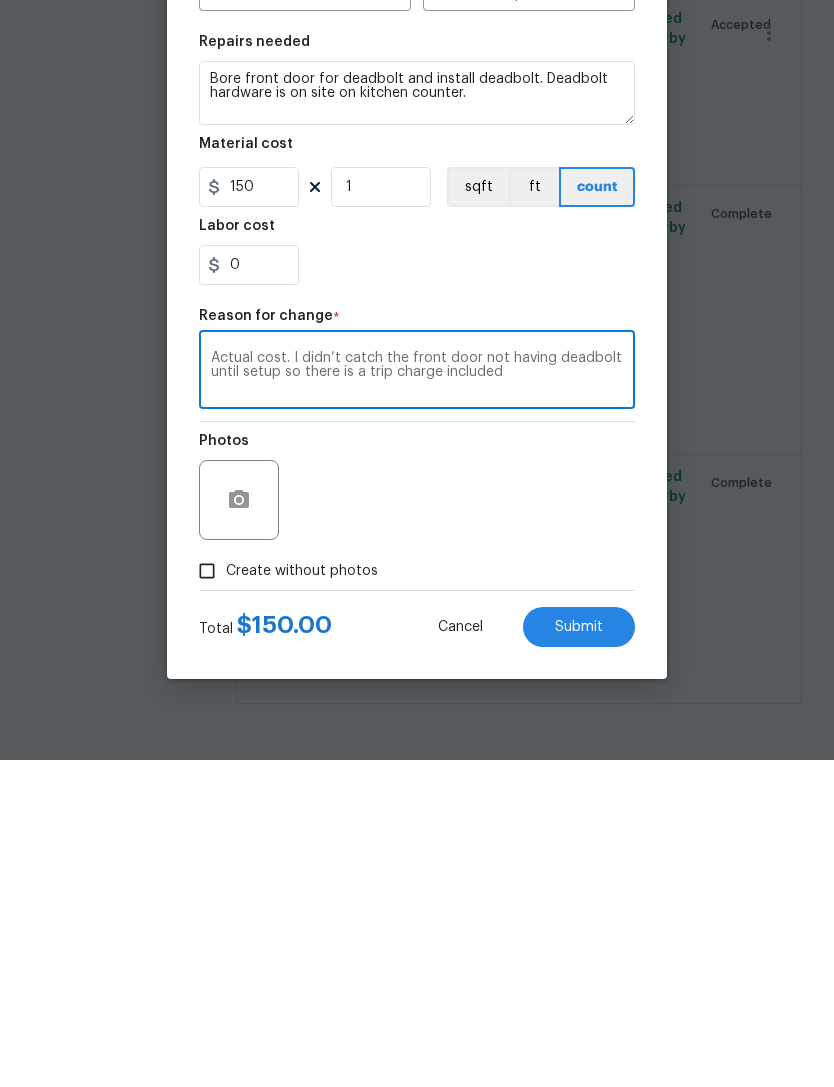 scroll, scrollTop: 64, scrollLeft: 0, axis: vertical 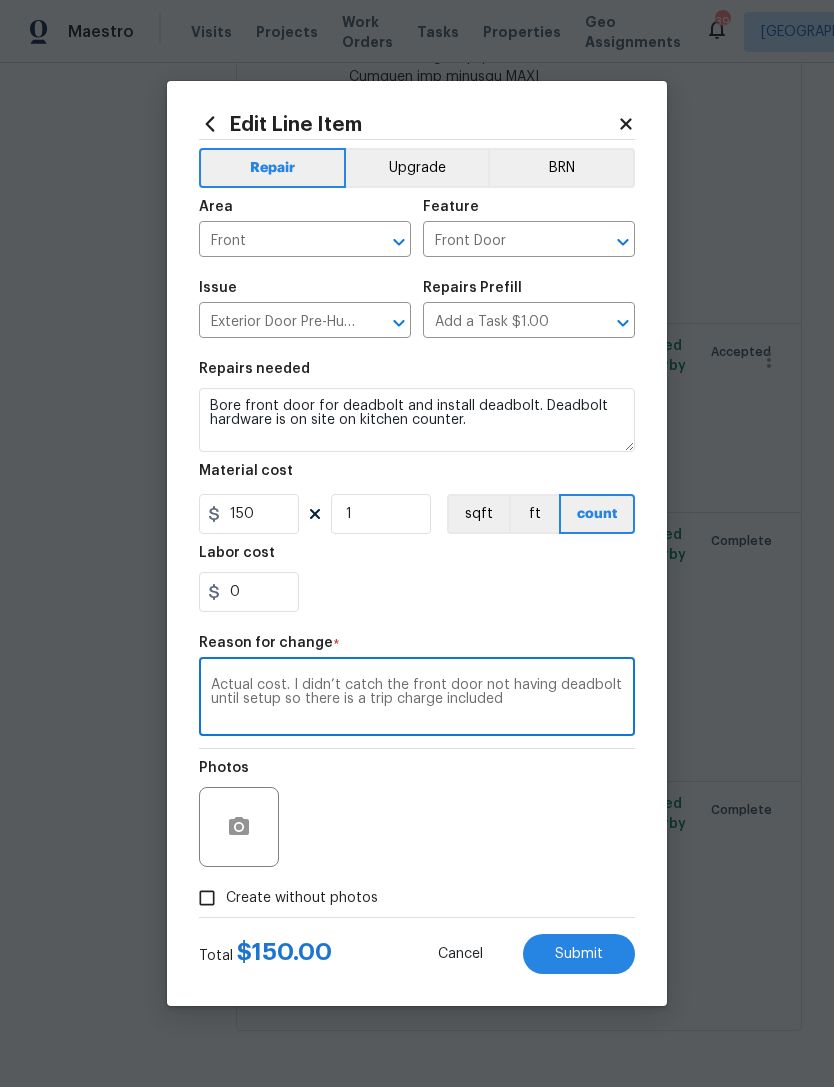 type on "Actual cost. I didn’t catch the front door not having deadbolt until setup so there is a trip charge included" 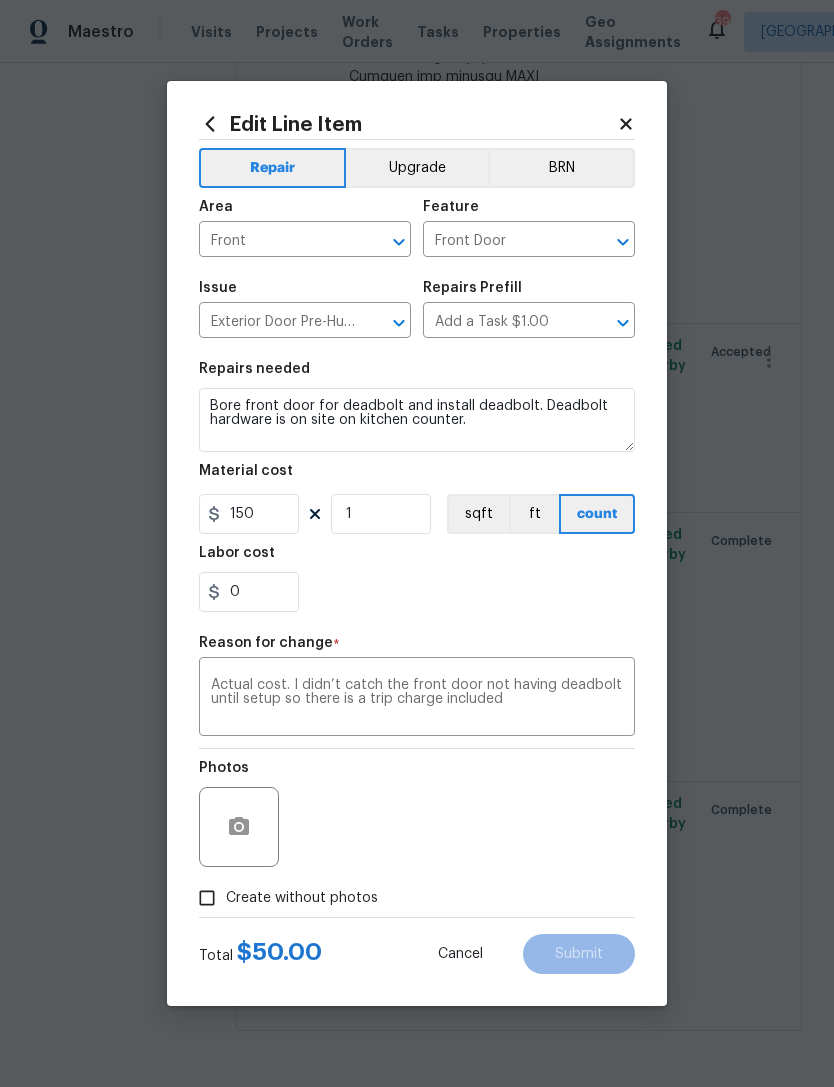 type on "50" 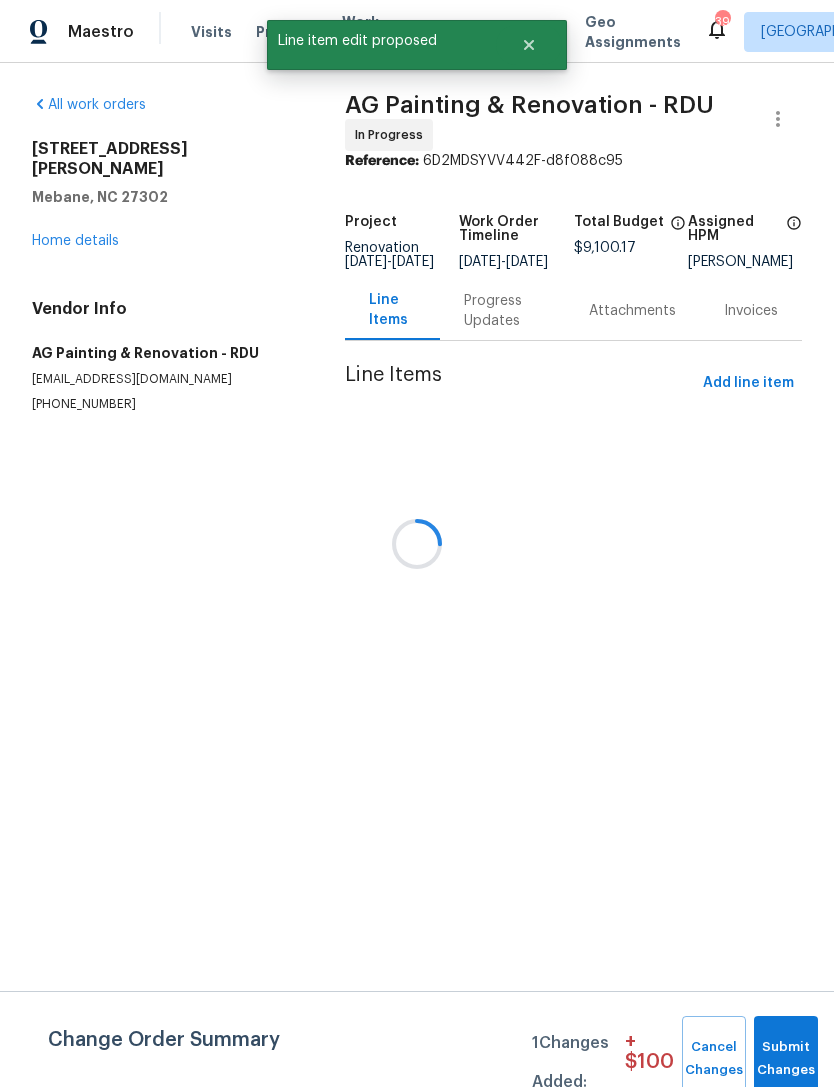 scroll, scrollTop: 0, scrollLeft: 0, axis: both 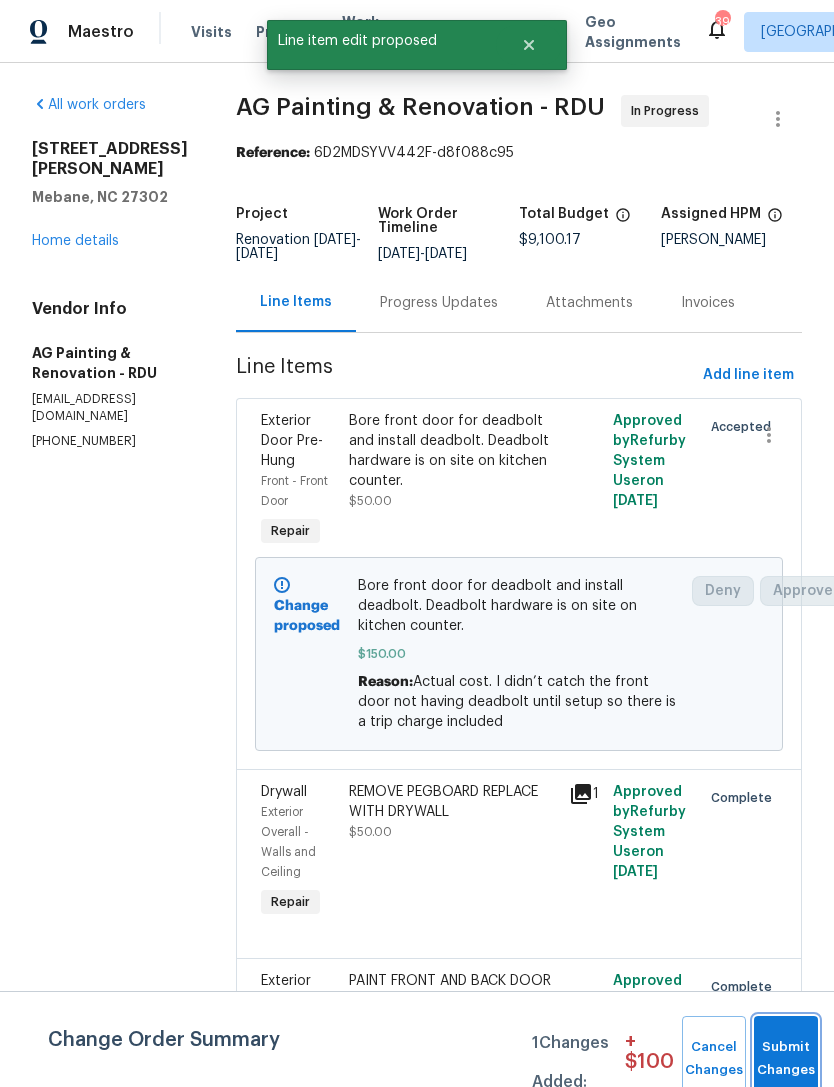 click on "Submit Changes" at bounding box center [786, 1059] 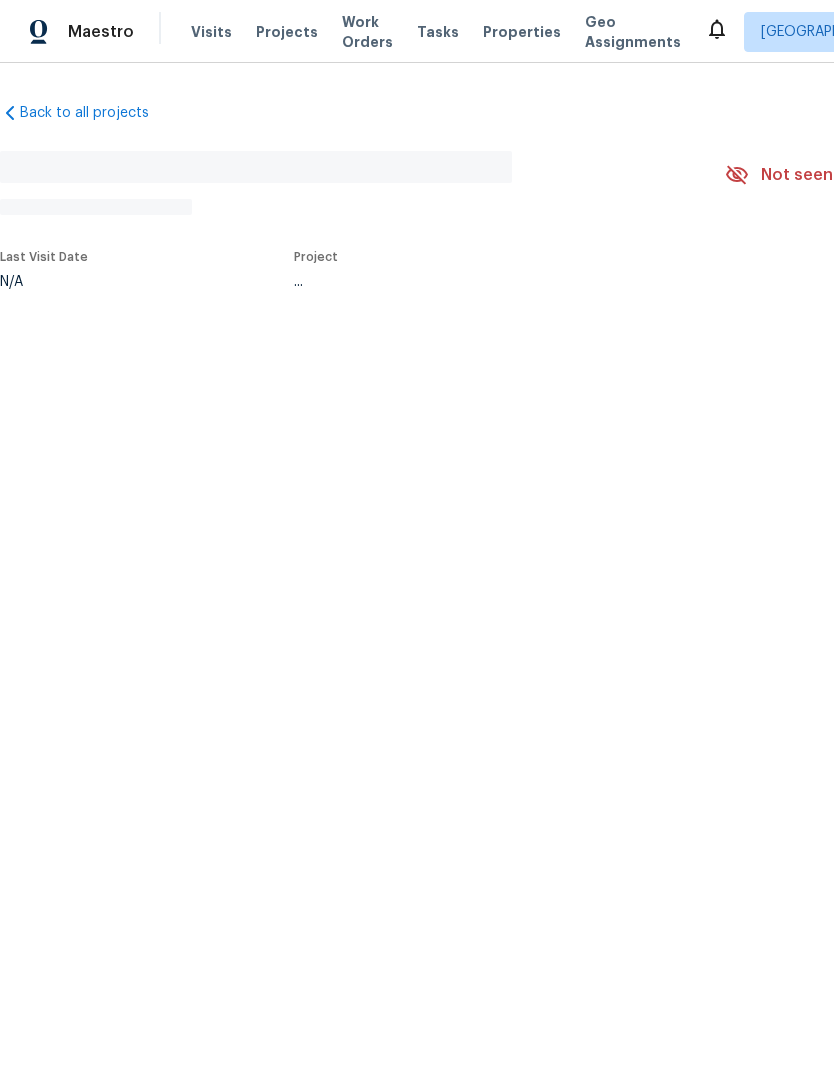 scroll, scrollTop: 0, scrollLeft: 0, axis: both 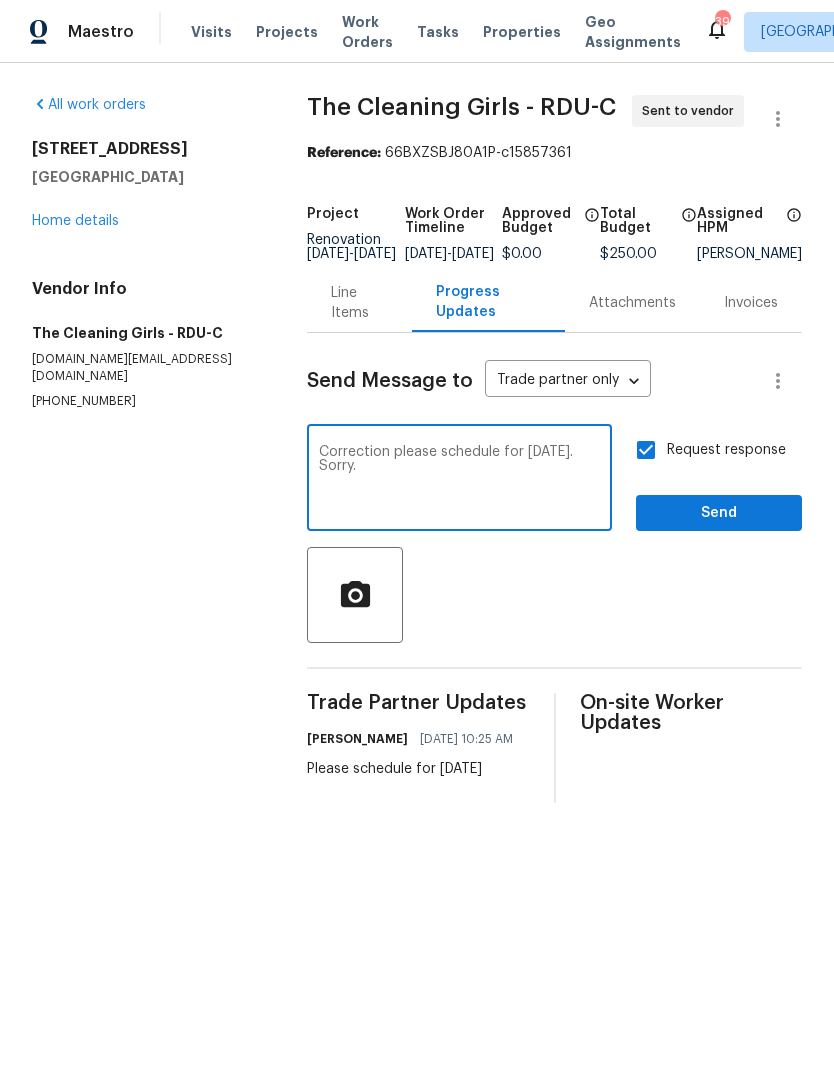 type on "Correction please schedule for Thursday 7/17. Sorry." 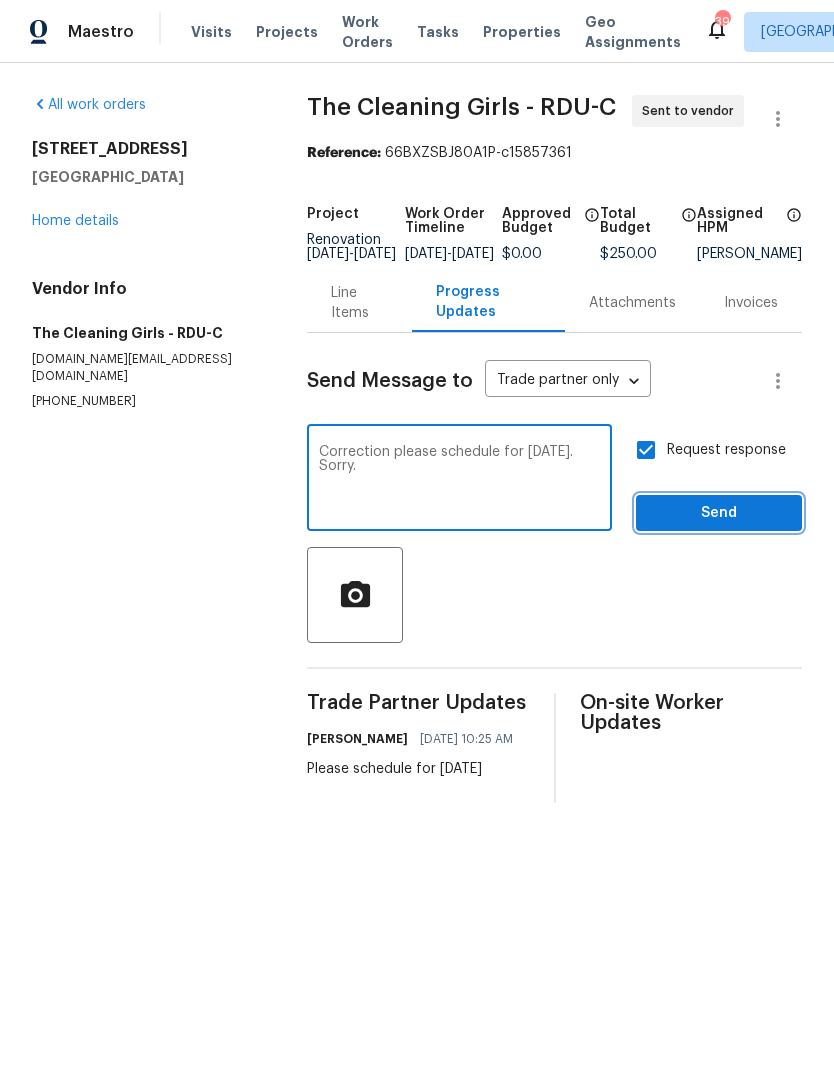 click on "Send" at bounding box center [719, 513] 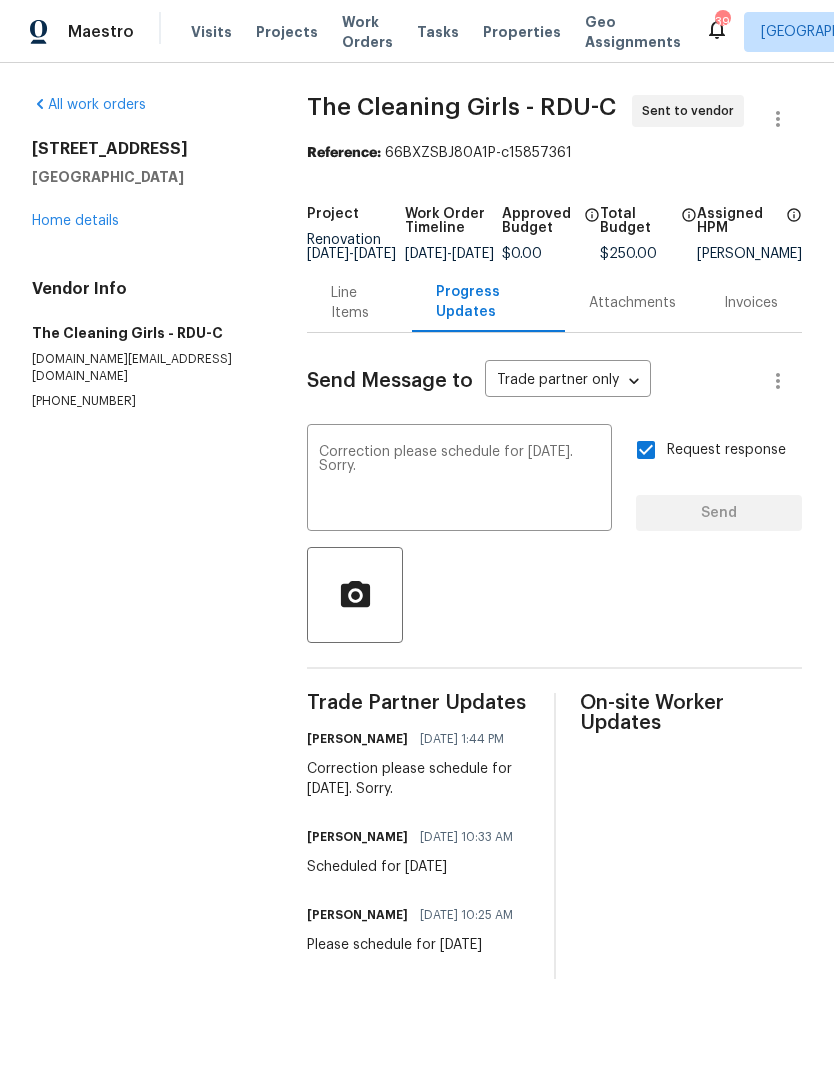 click on "Home details" at bounding box center (75, 221) 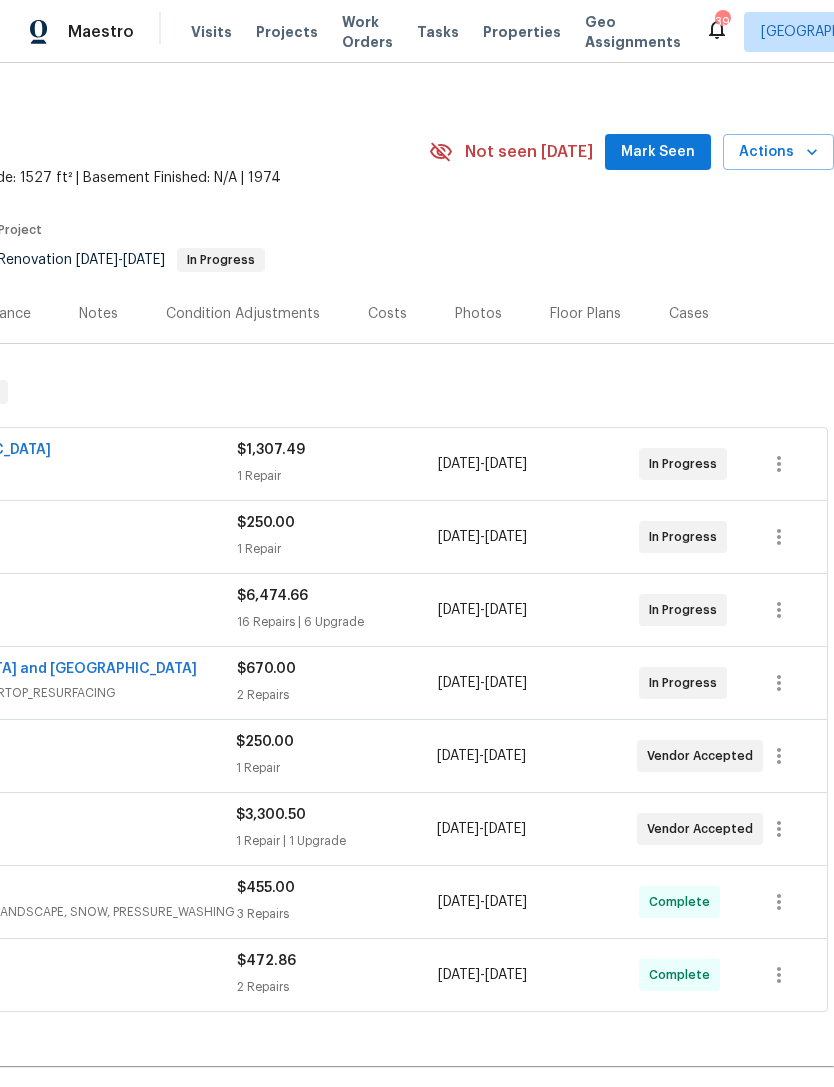 scroll, scrollTop: 19, scrollLeft: 296, axis: both 